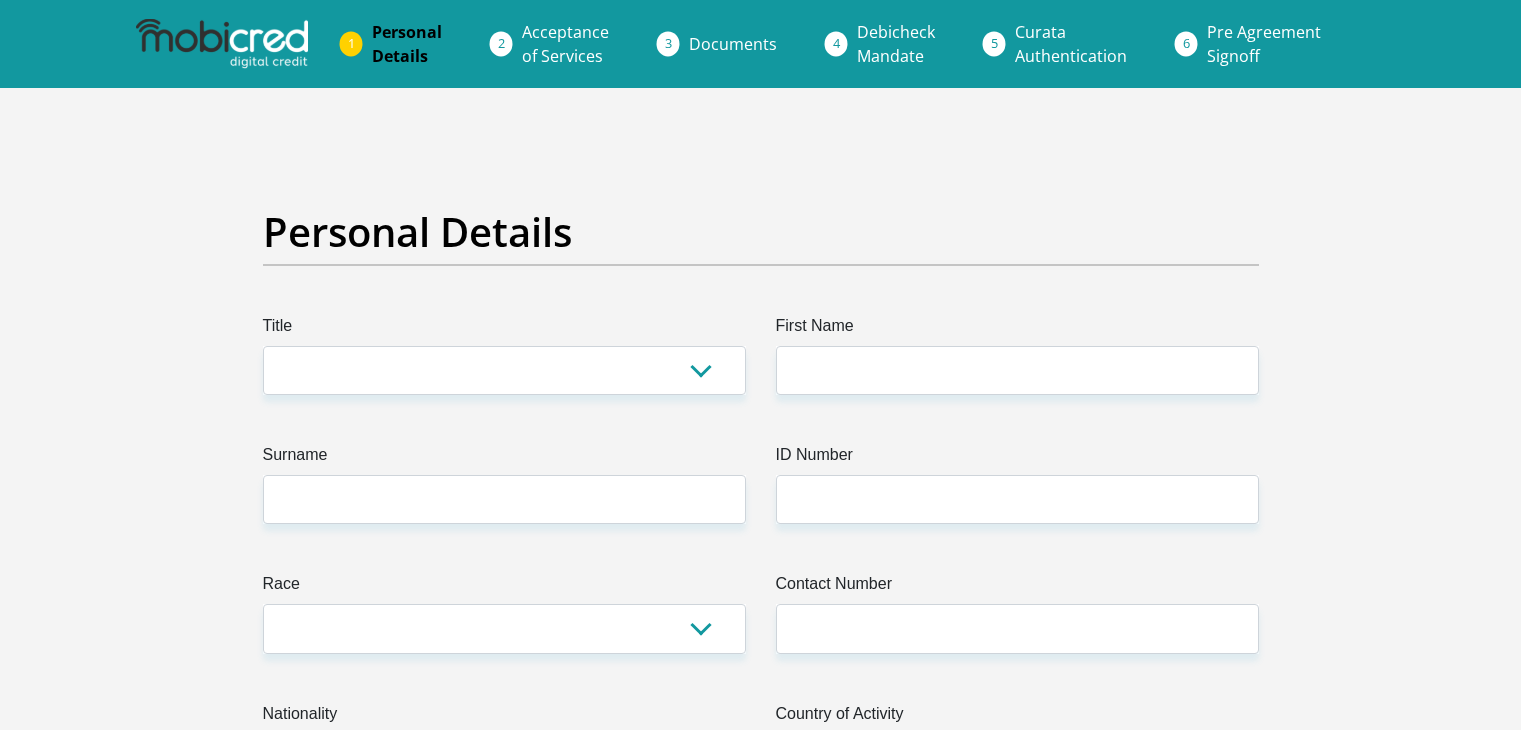 scroll, scrollTop: 0, scrollLeft: 0, axis: both 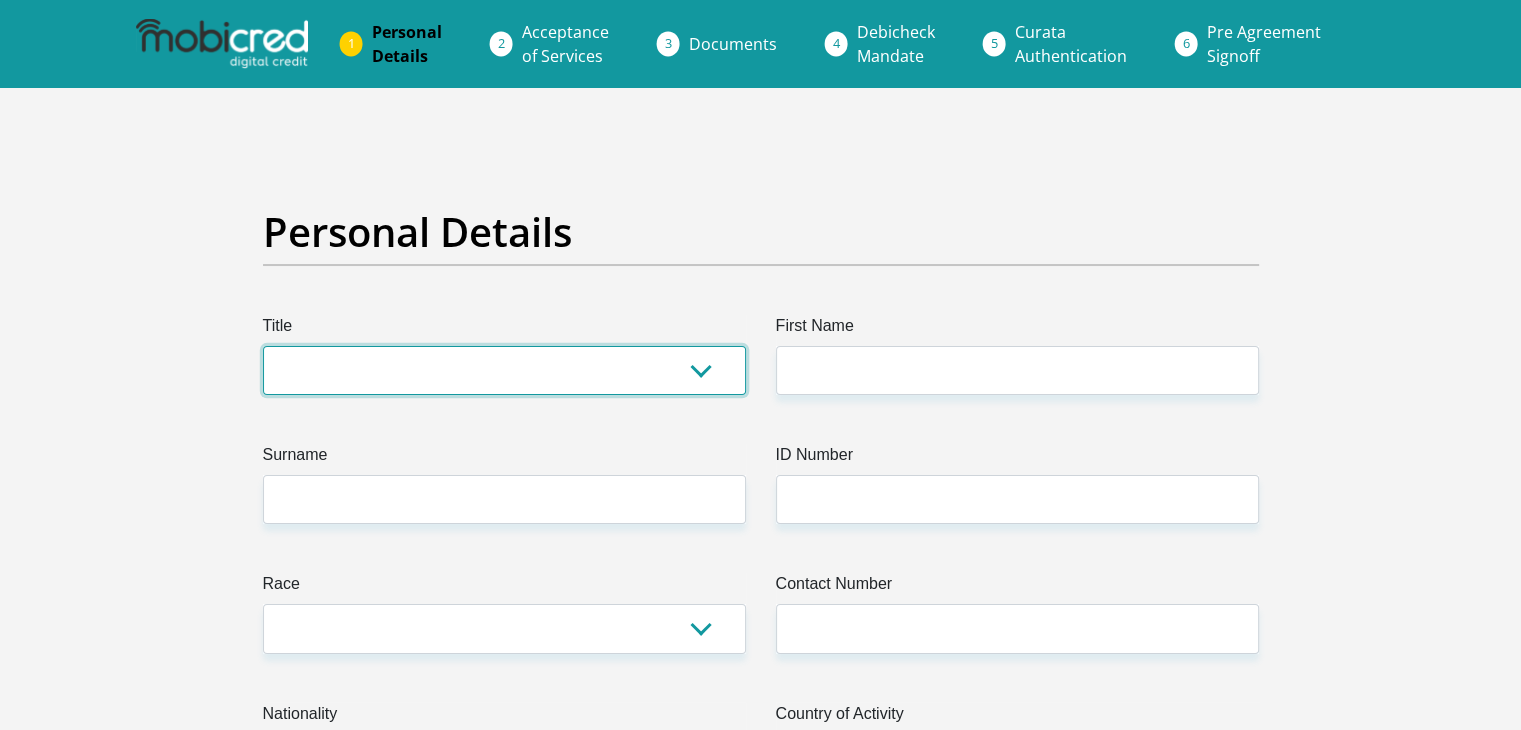 click on "Mr
Ms
Mrs
Dr
Other" at bounding box center (504, 370) 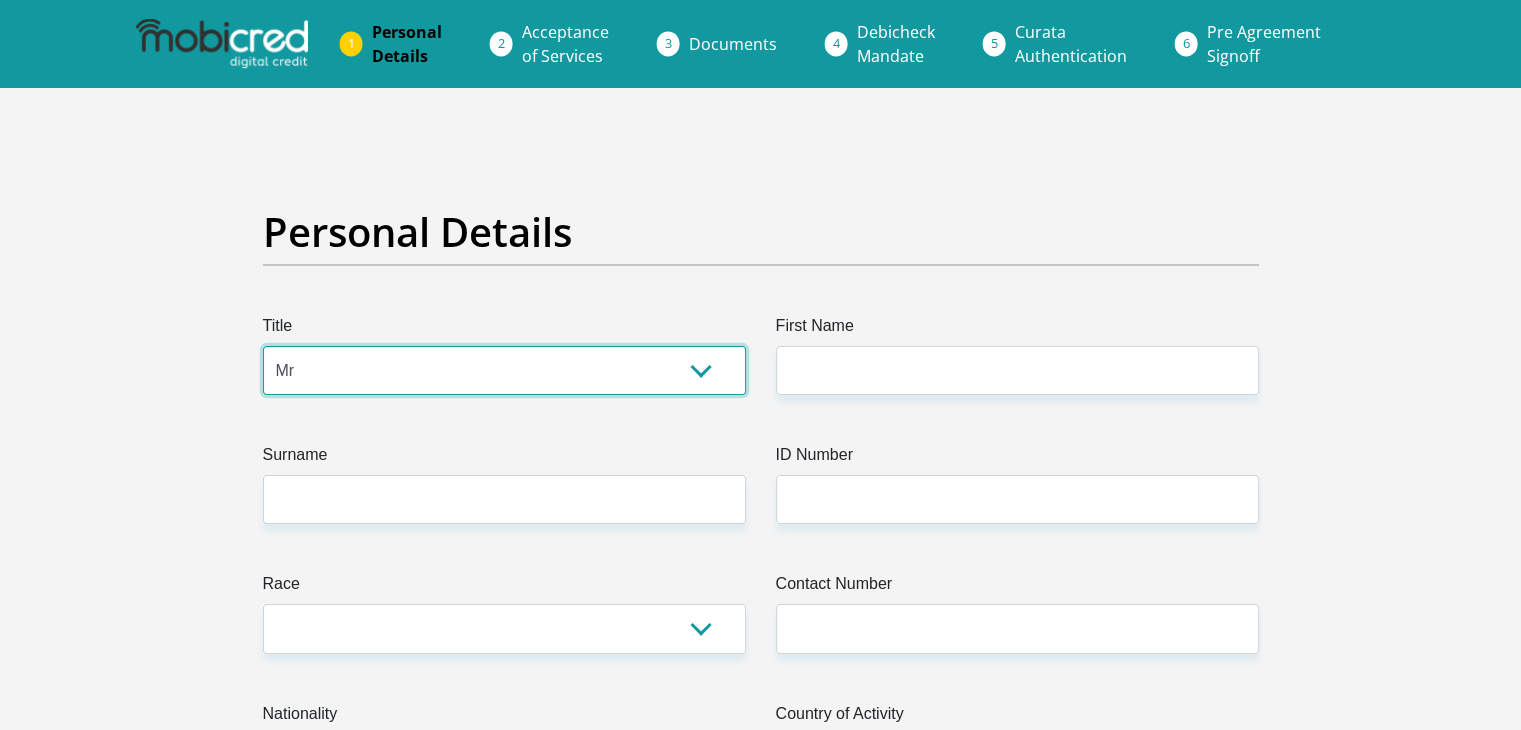 click on "Mr
Ms
Mrs
Dr
Other" at bounding box center (504, 370) 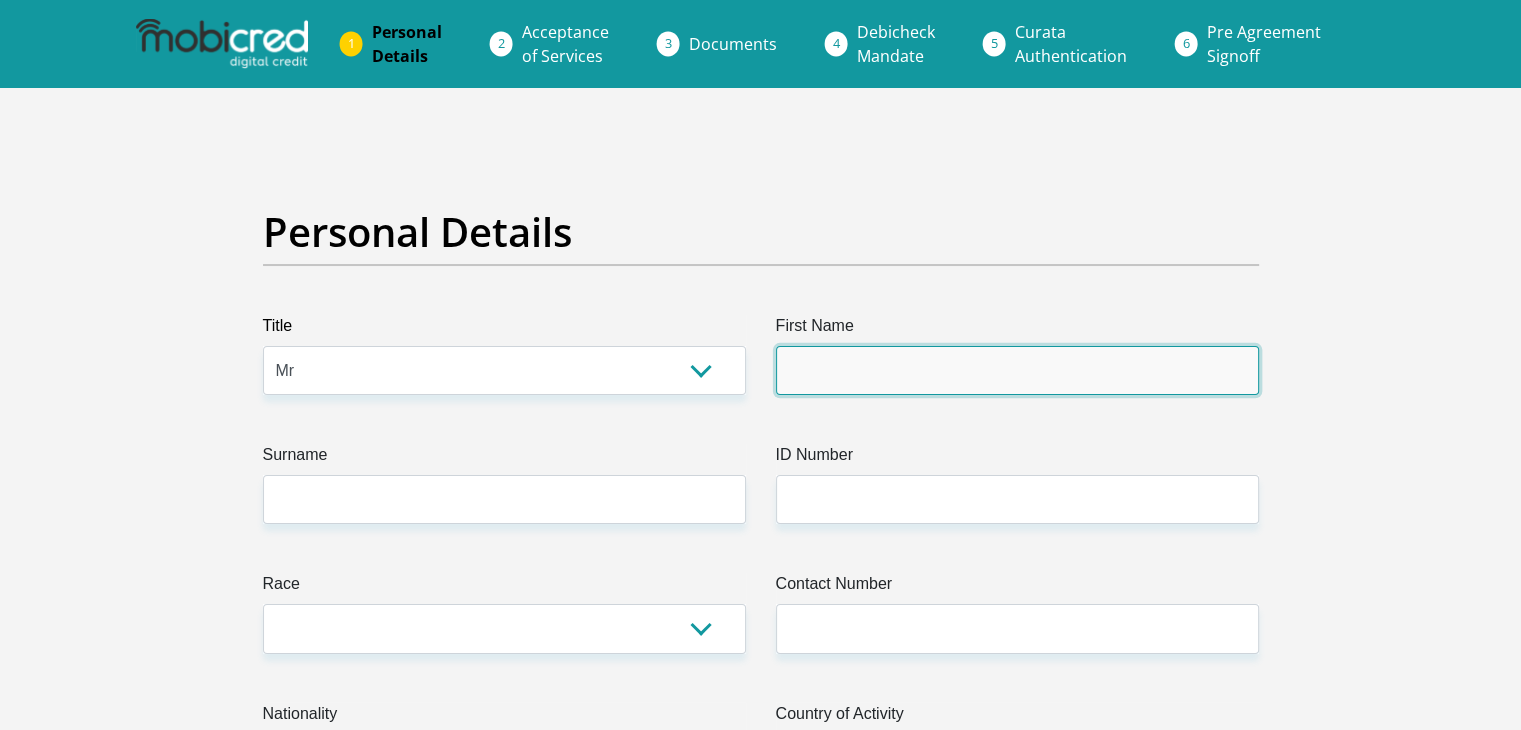 click on "First Name" at bounding box center (1017, 370) 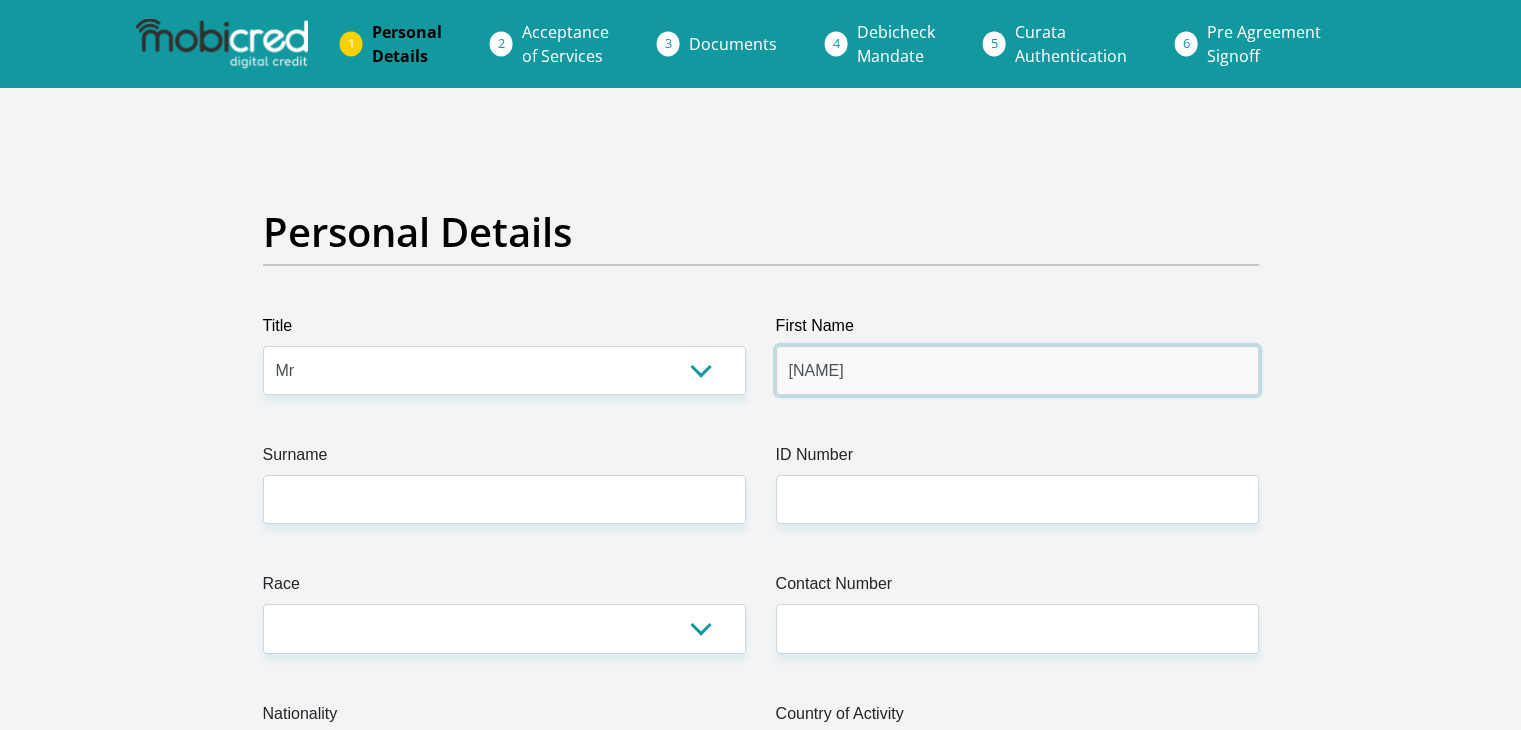 type on "Reagan" 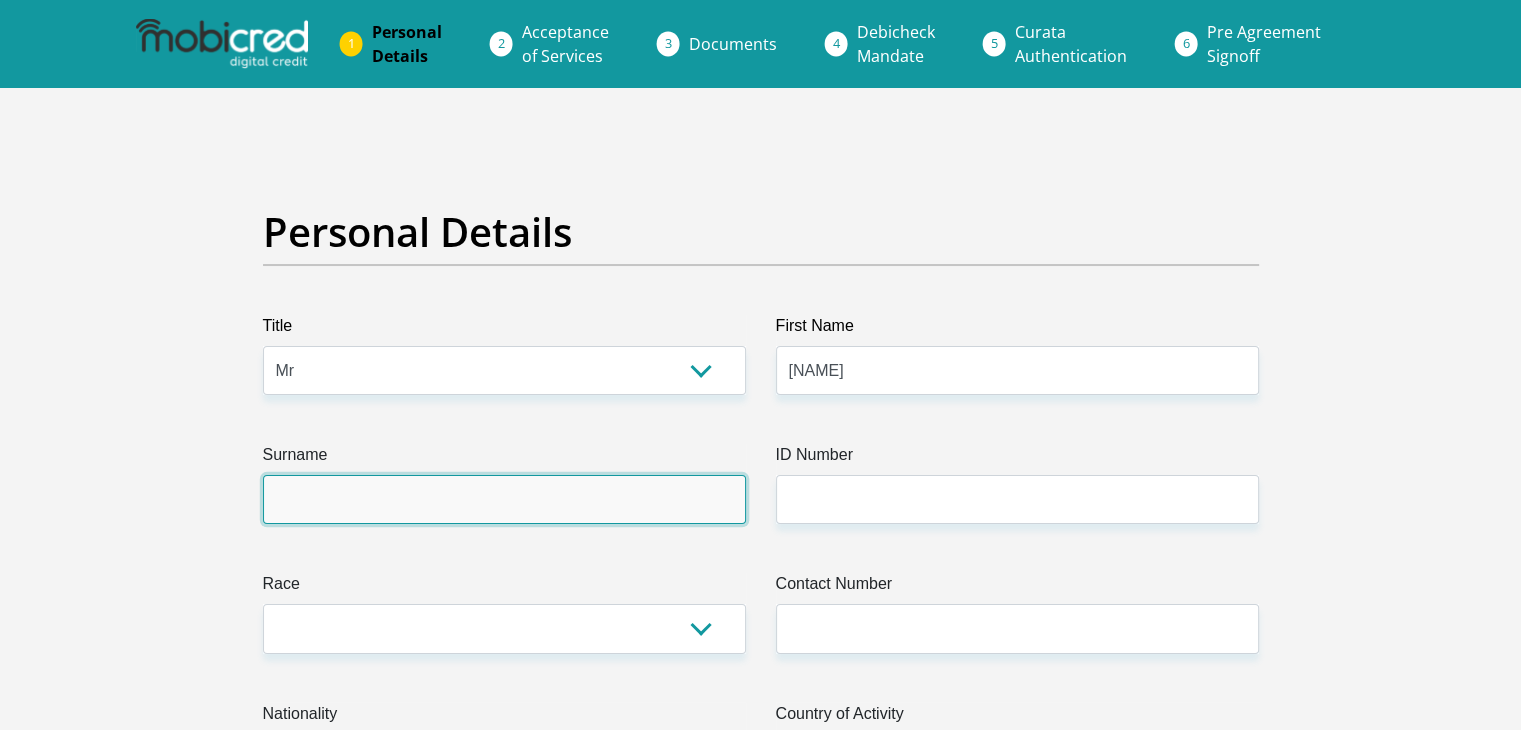 click on "Surname" at bounding box center [504, 499] 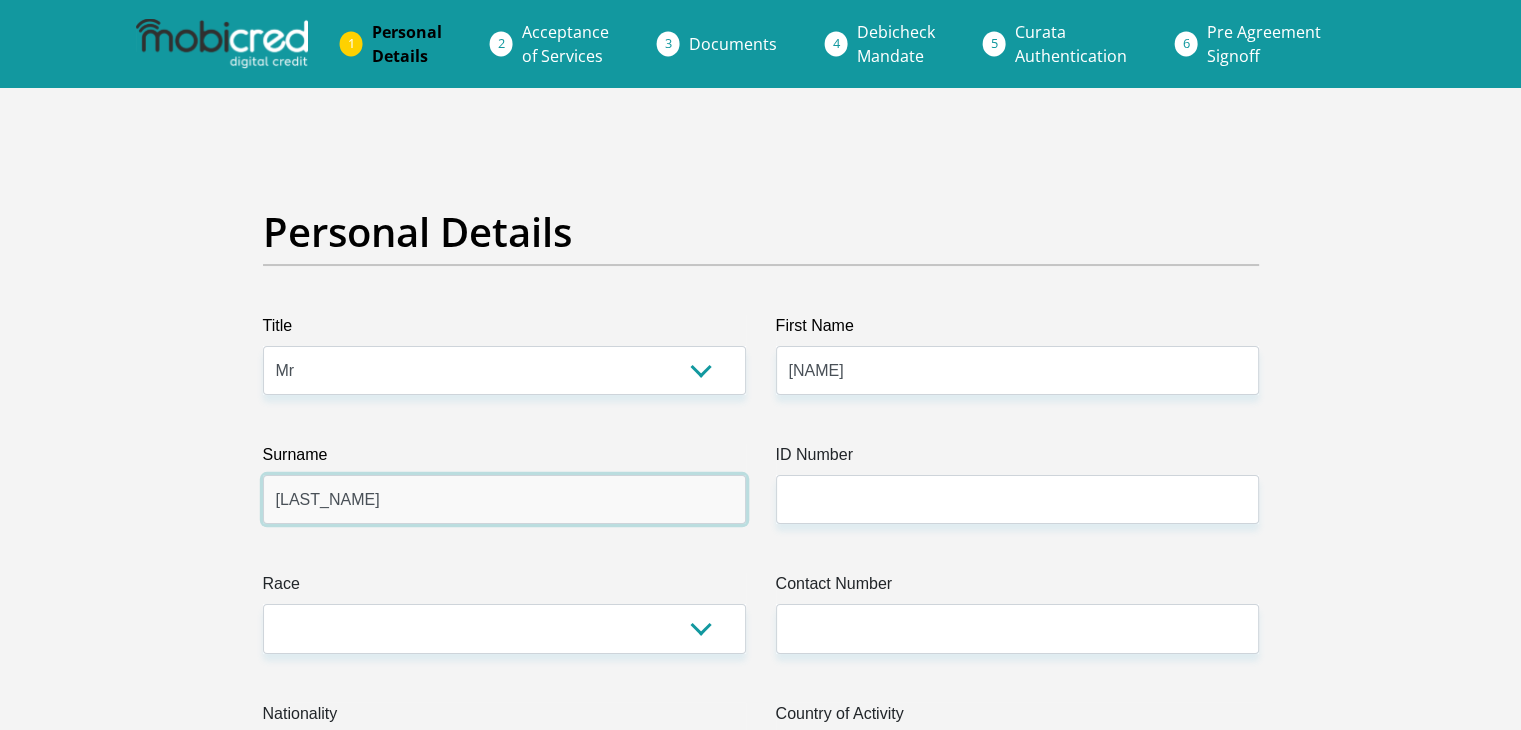 type on "Schoeman" 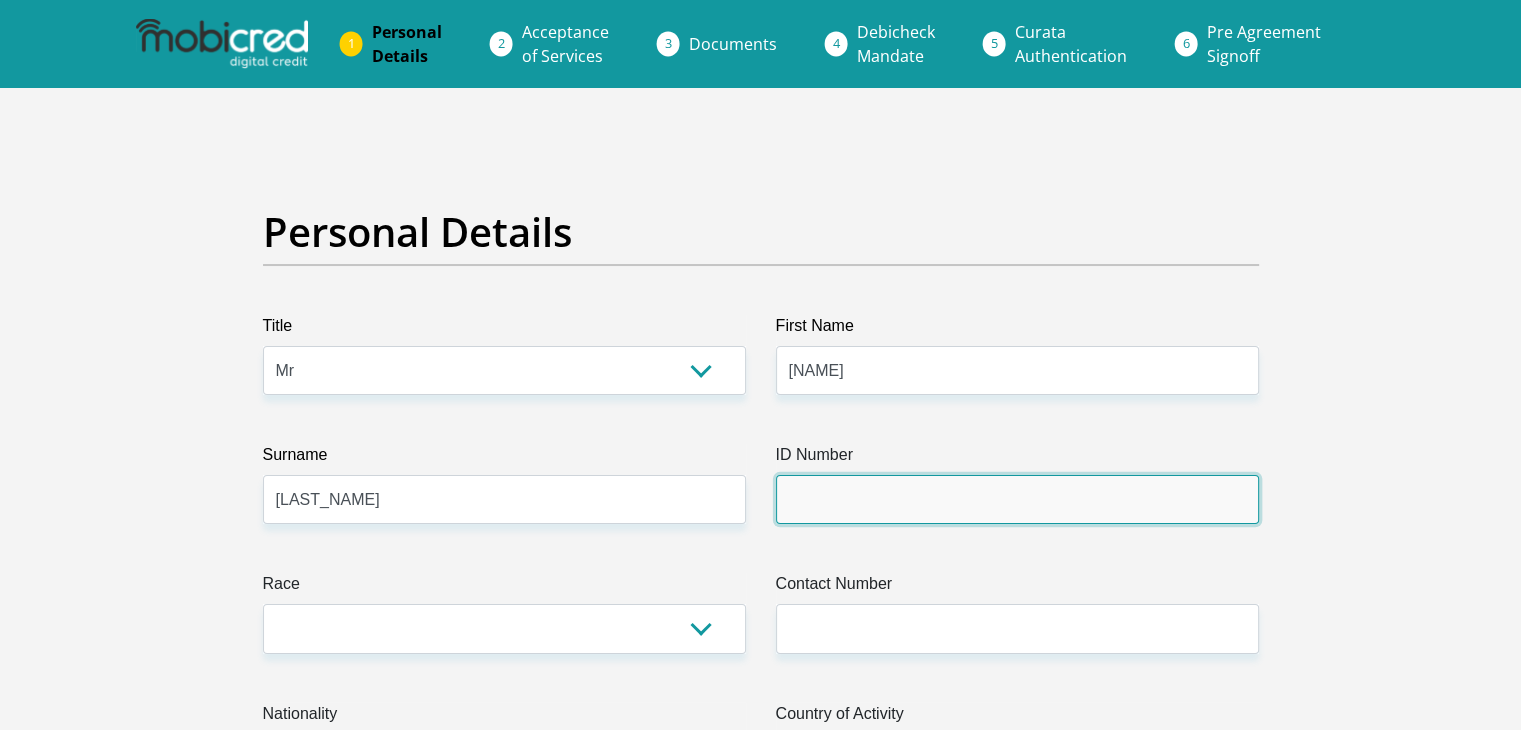 click on "ID Number" at bounding box center (1017, 499) 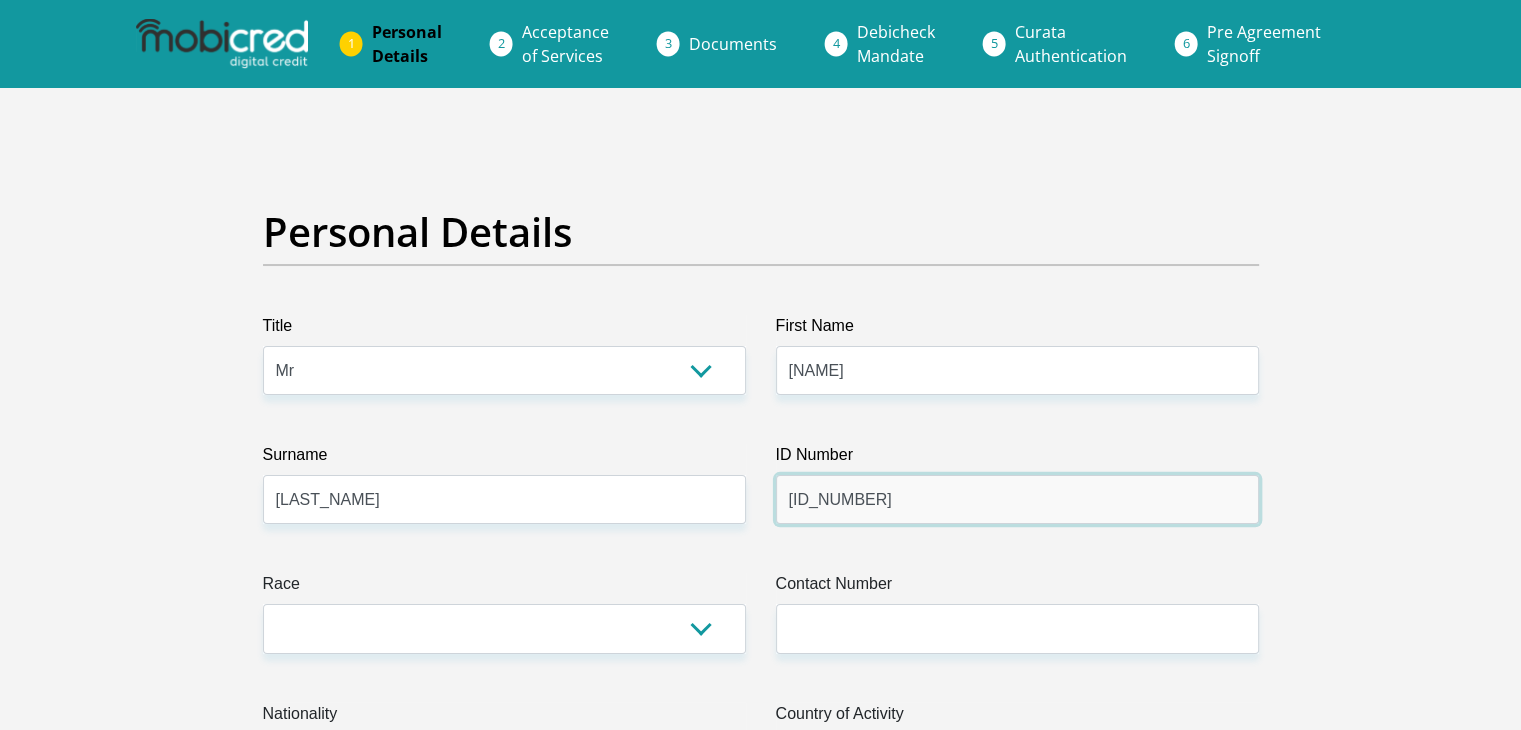 type on "0107075276082" 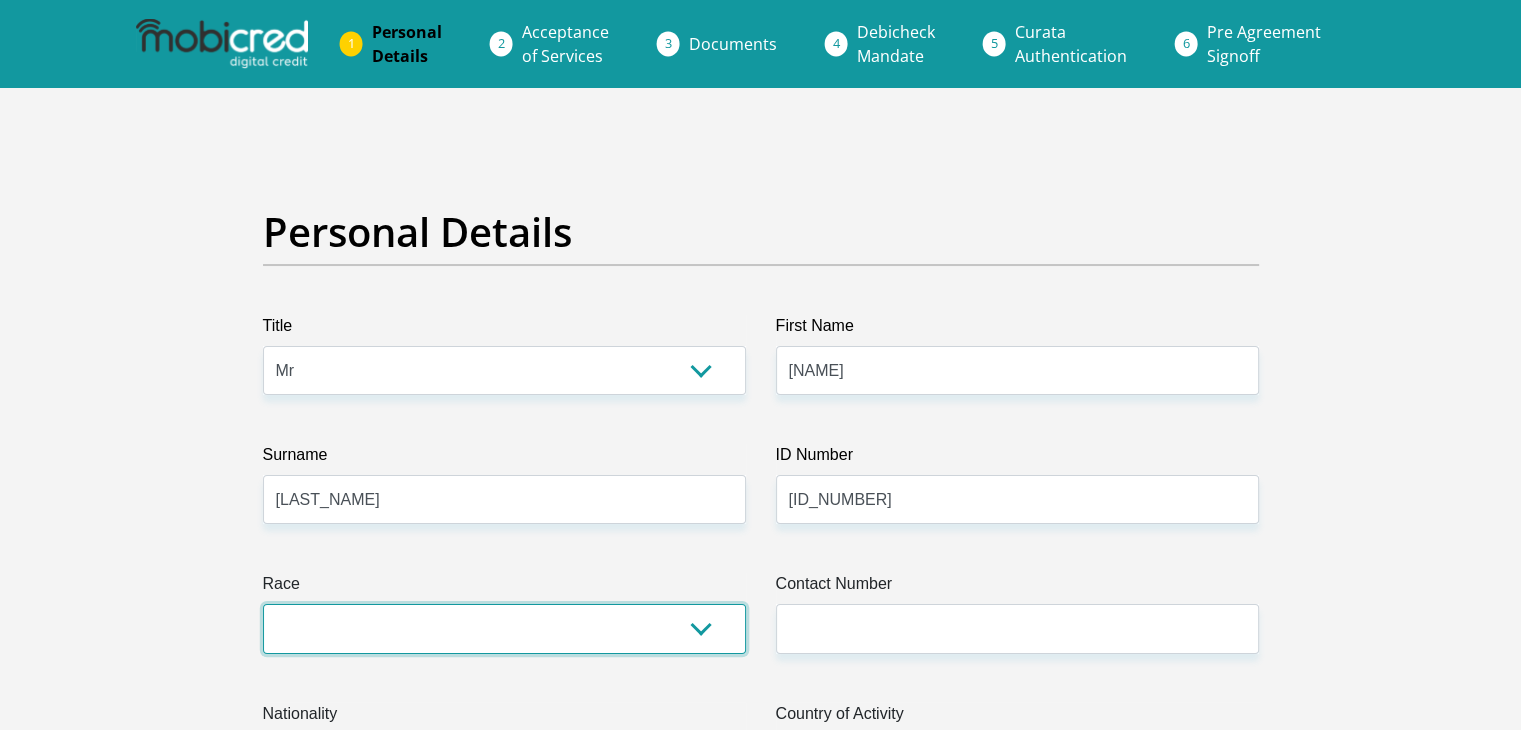 click on "Black
Coloured
Indian
White
Other" at bounding box center [504, 628] 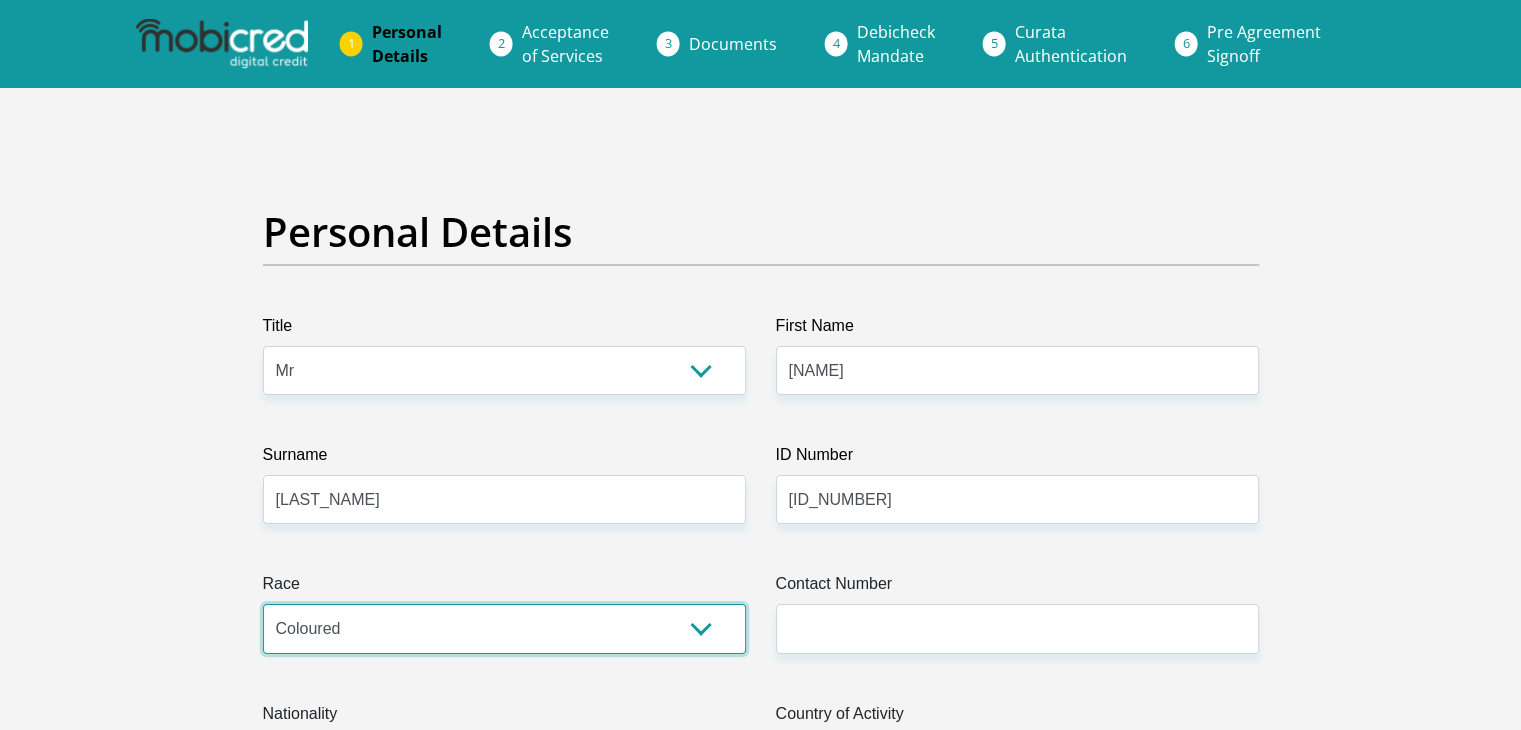 click on "Black
Coloured
Indian
White
Other" at bounding box center (504, 628) 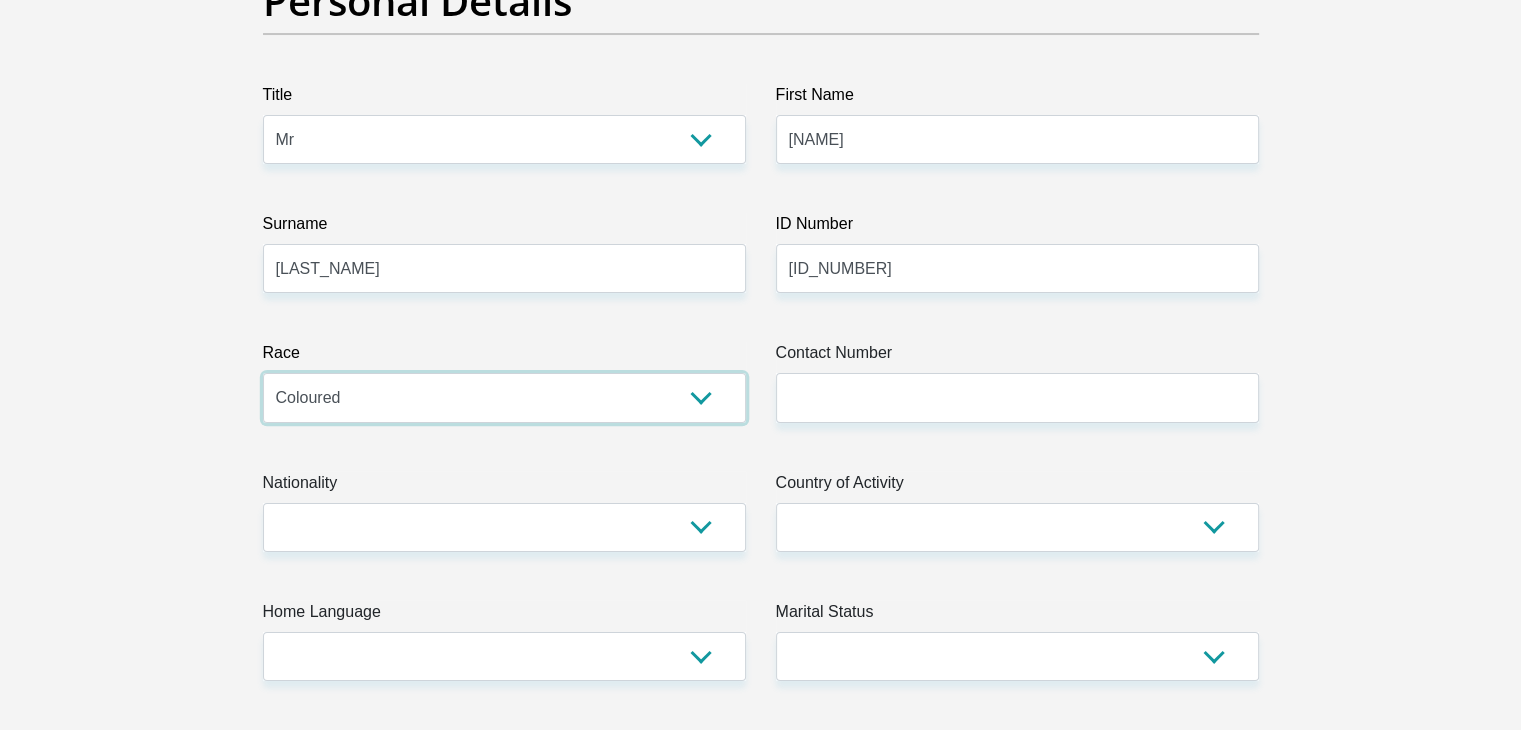 scroll, scrollTop: 235, scrollLeft: 0, axis: vertical 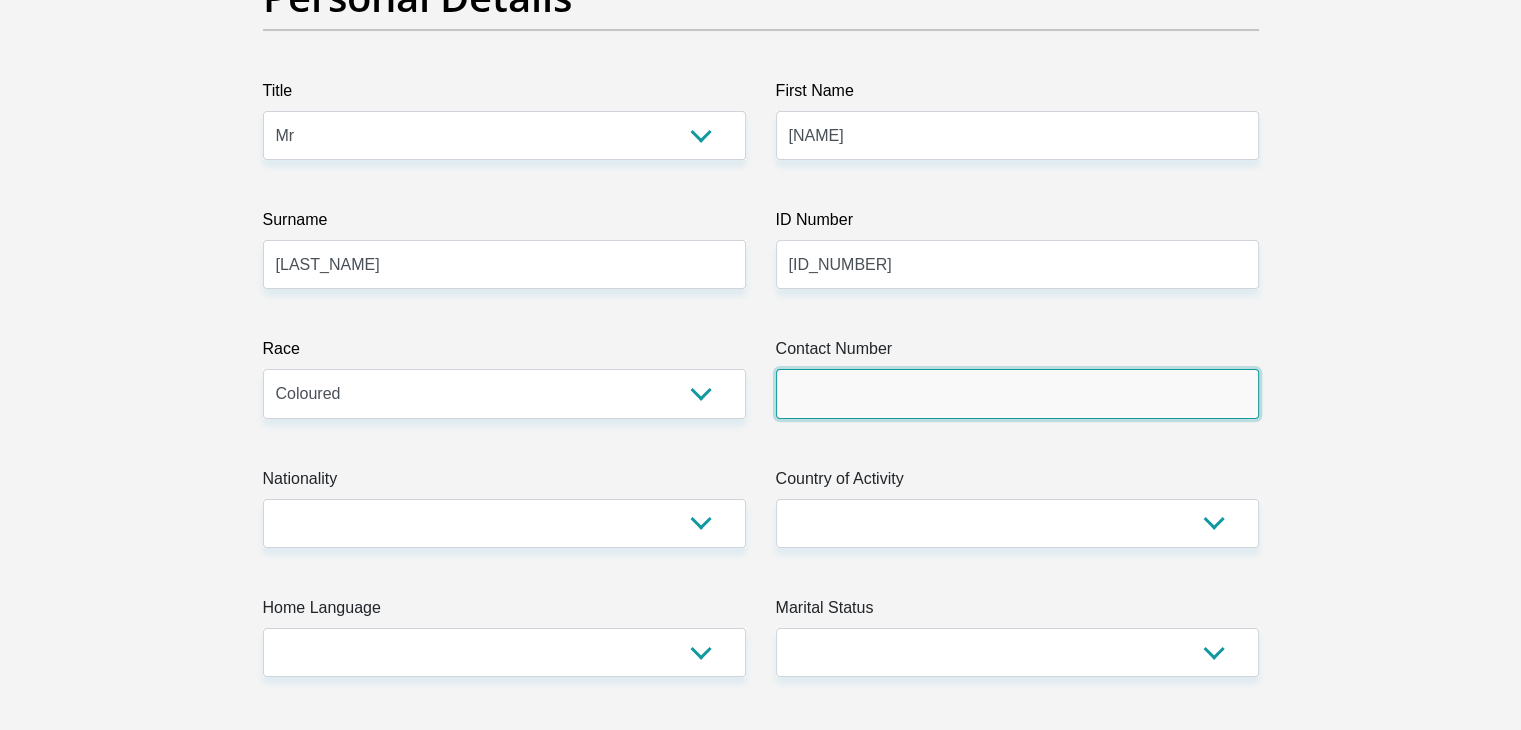 click on "Contact Number" at bounding box center [1017, 393] 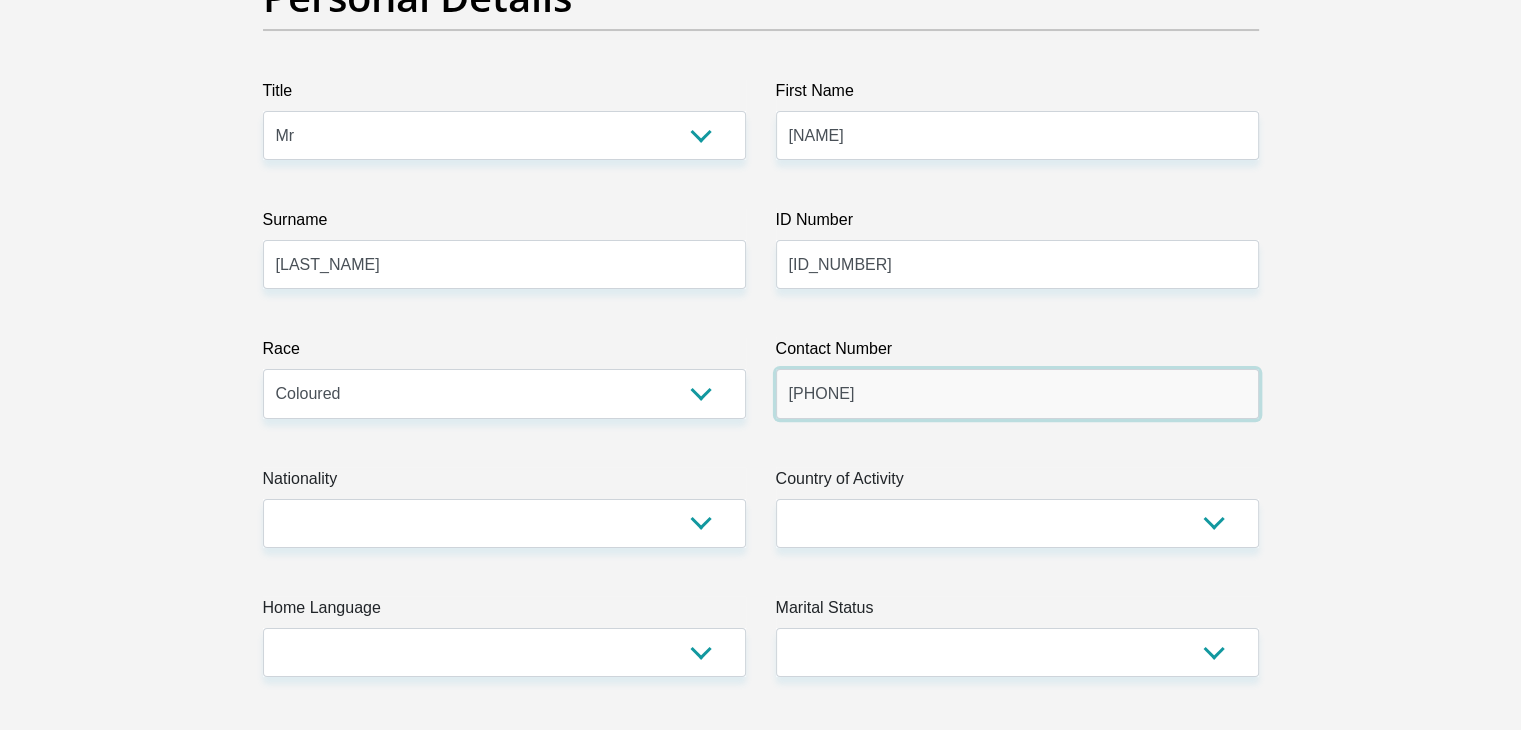 type on "0652775544" 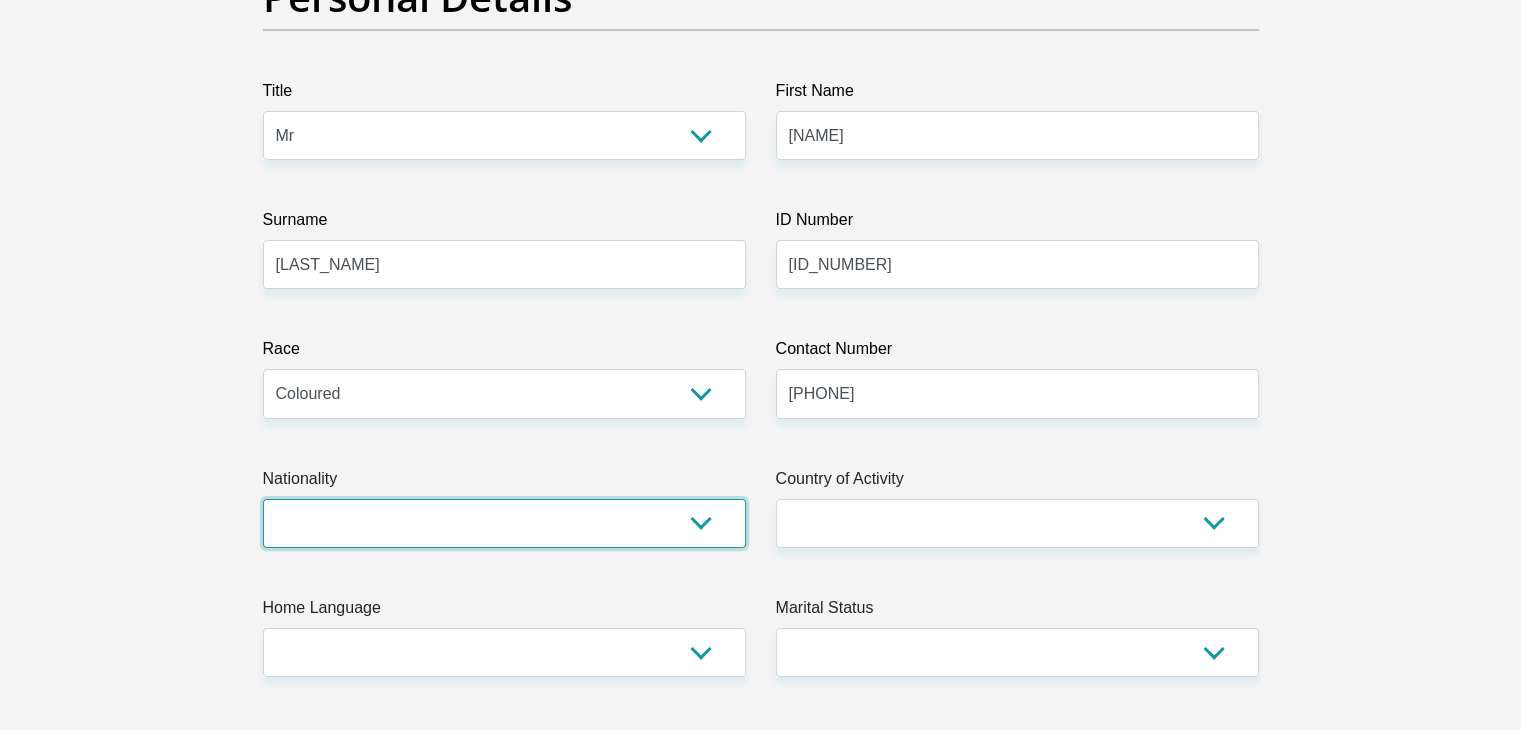 click on "South Africa
Afghanistan
Aland Islands
Albania
Algeria
America Samoa
American Virgin Islands
Andorra
Angola
Anguilla
Antarctica
Antigua and Barbuda
Argentina
Armenia
Aruba
Ascension Island
Australia
Austria
Azerbaijan
Bahamas
Bahrain
Bangladesh
Barbados
Chad" at bounding box center [504, 523] 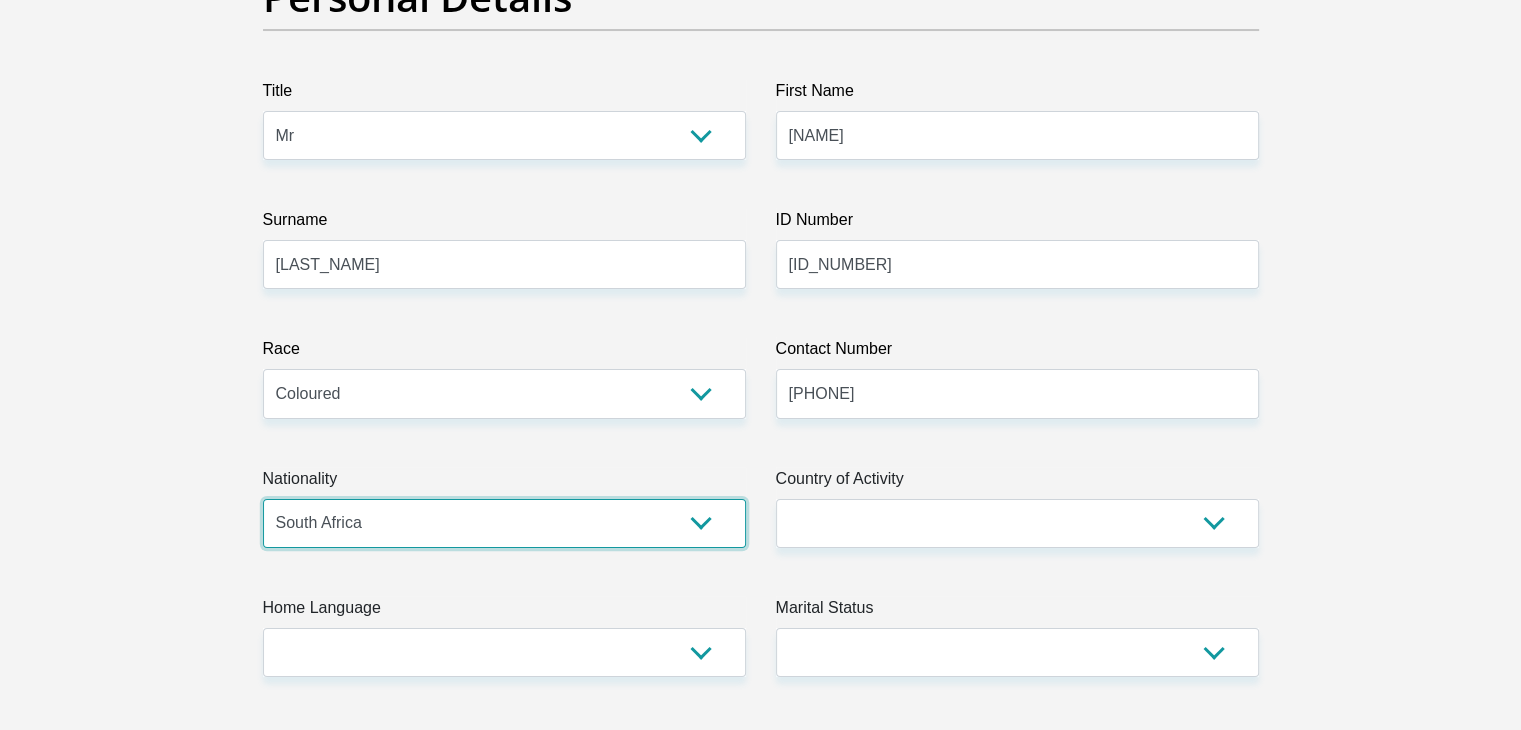 click on "South Africa
Afghanistan
Aland Islands
Albania
Algeria
America Samoa
American Virgin Islands
Andorra
Angola
Anguilla
Antarctica
Antigua and Barbuda
Argentina
Armenia
Aruba
Ascension Island
Australia
Austria
Azerbaijan
Bahamas
Bahrain
Bangladesh
Barbados
Chad" at bounding box center [504, 523] 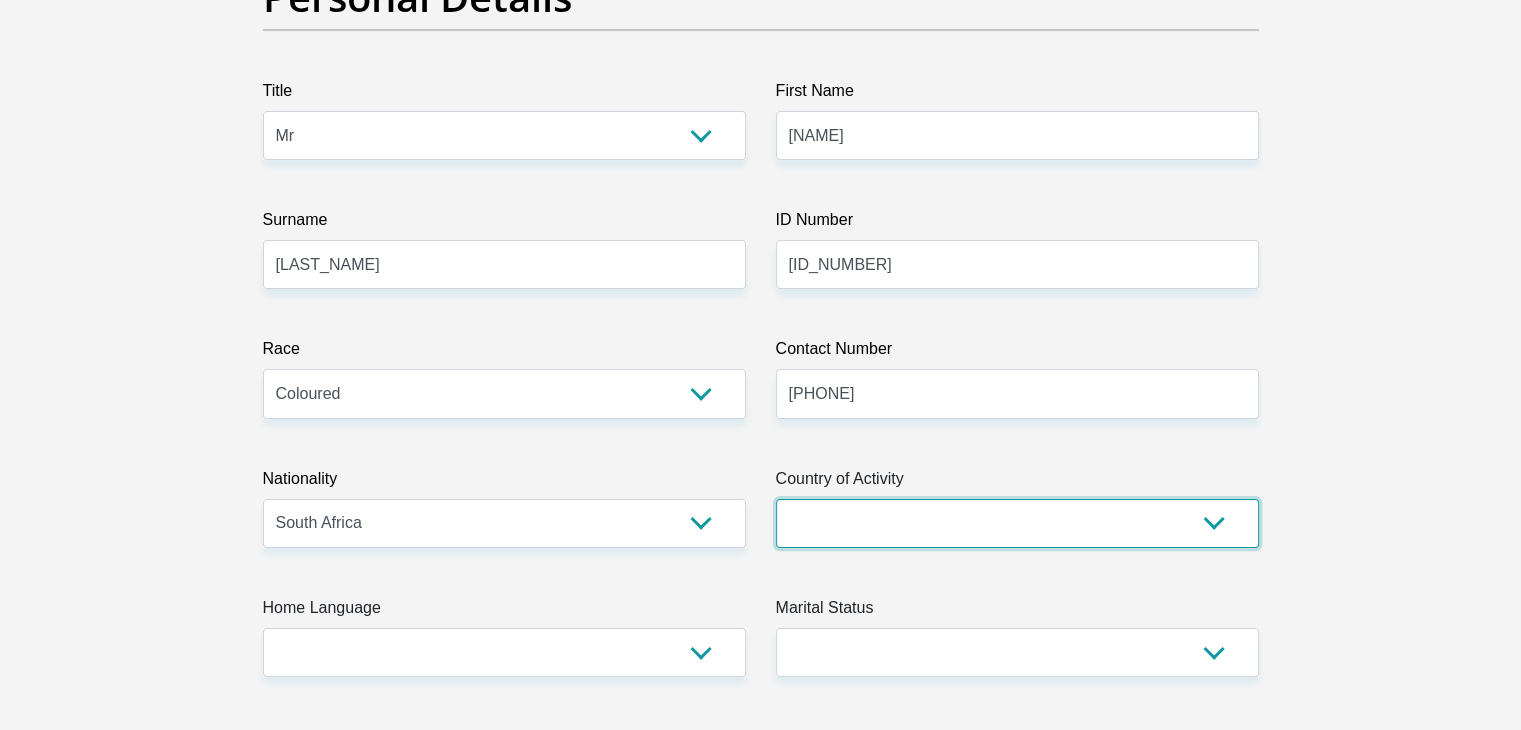 click on "South Africa
Afghanistan
Aland Islands
Albania
Algeria
America Samoa
American Virgin Islands
Andorra
Angola
Anguilla
Antarctica
Antigua and Barbuda
Argentina
Armenia
Aruba
Ascension Island
Australia
Austria
Azerbaijan
Chad" at bounding box center (1017, 523) 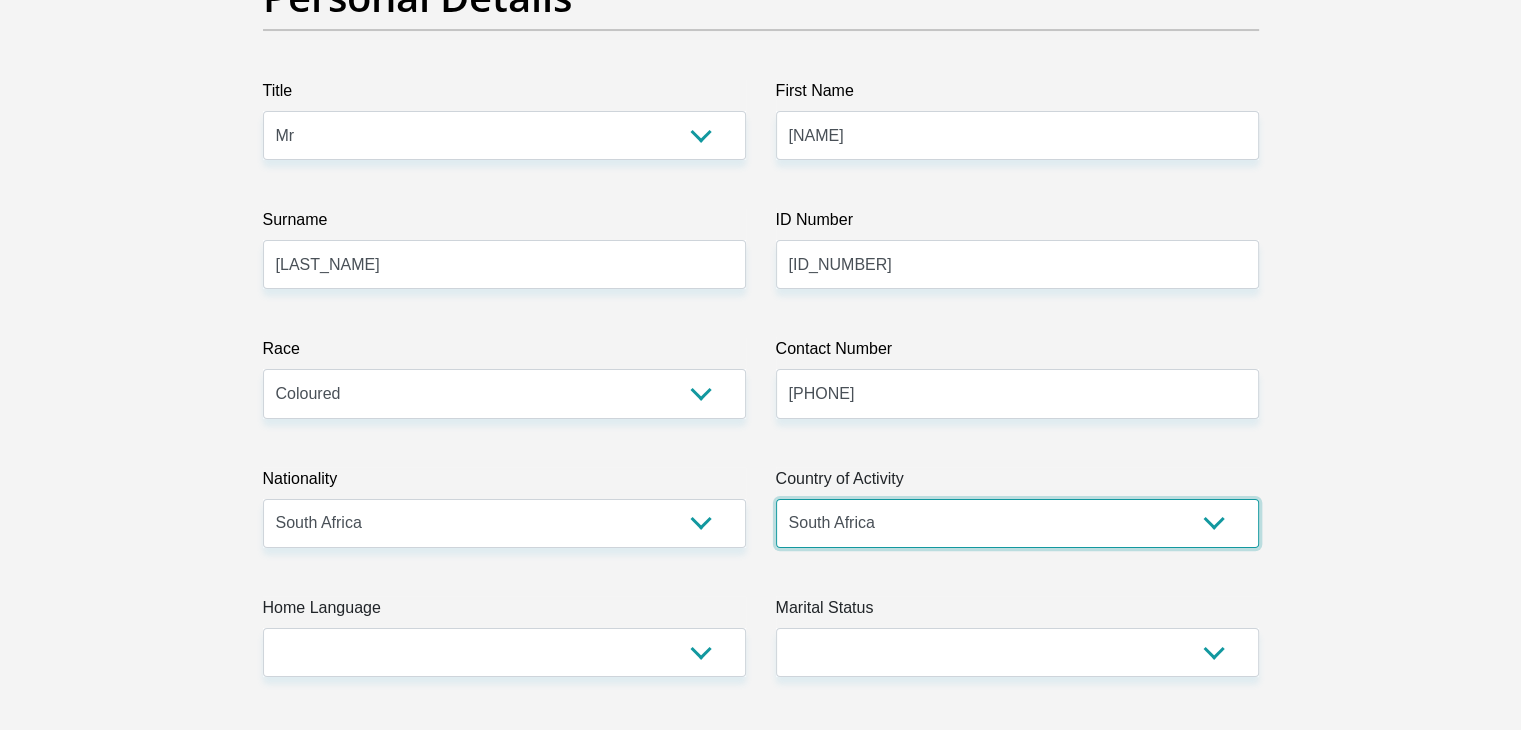 click on "South Africa
Afghanistan
Aland Islands
Albania
Algeria
America Samoa
American Virgin Islands
Andorra
Angola
Anguilla
Antarctica
Antigua and Barbuda
Argentina
Armenia
Aruba
Ascension Island
Australia
Austria
Azerbaijan
Chad" at bounding box center (1017, 523) 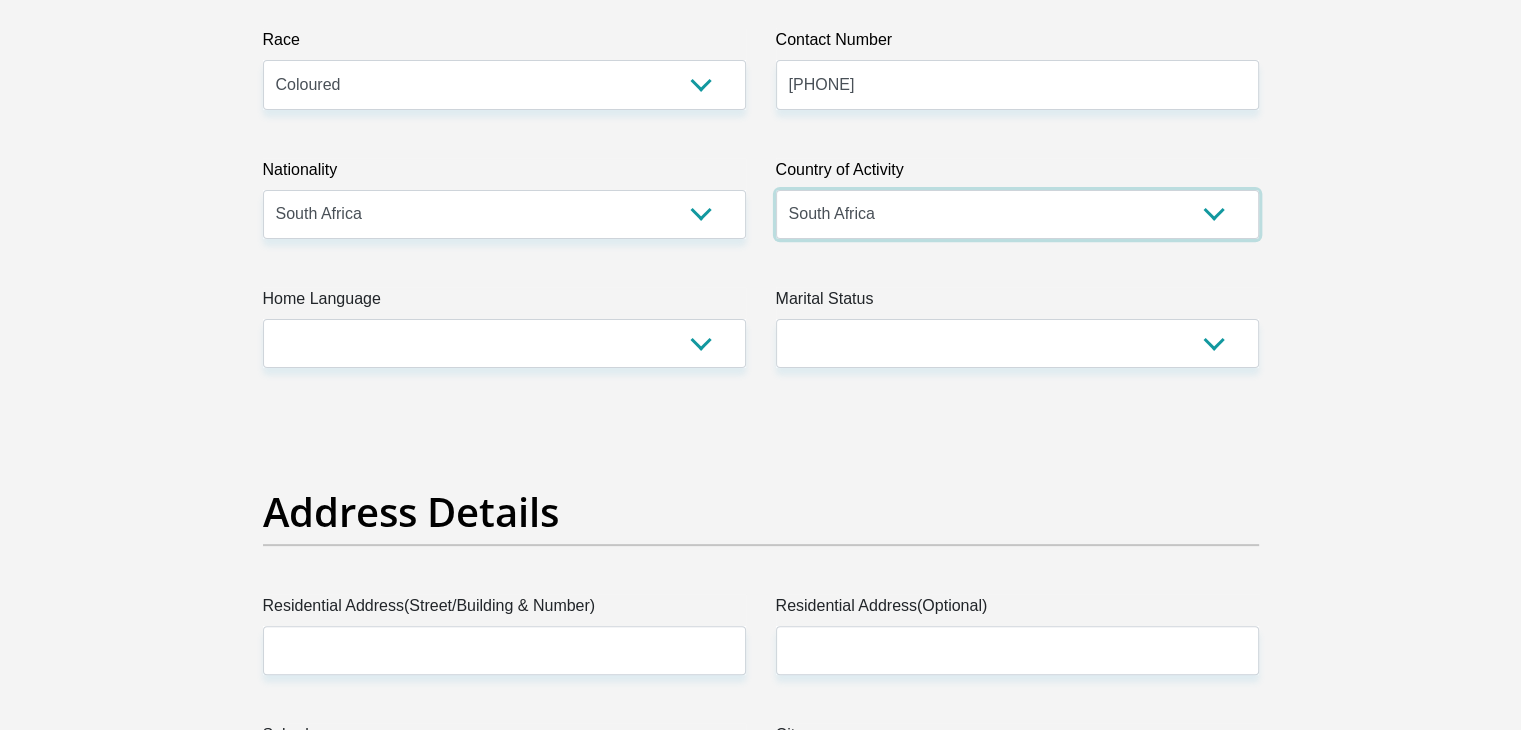 scroll, scrollTop: 548, scrollLeft: 0, axis: vertical 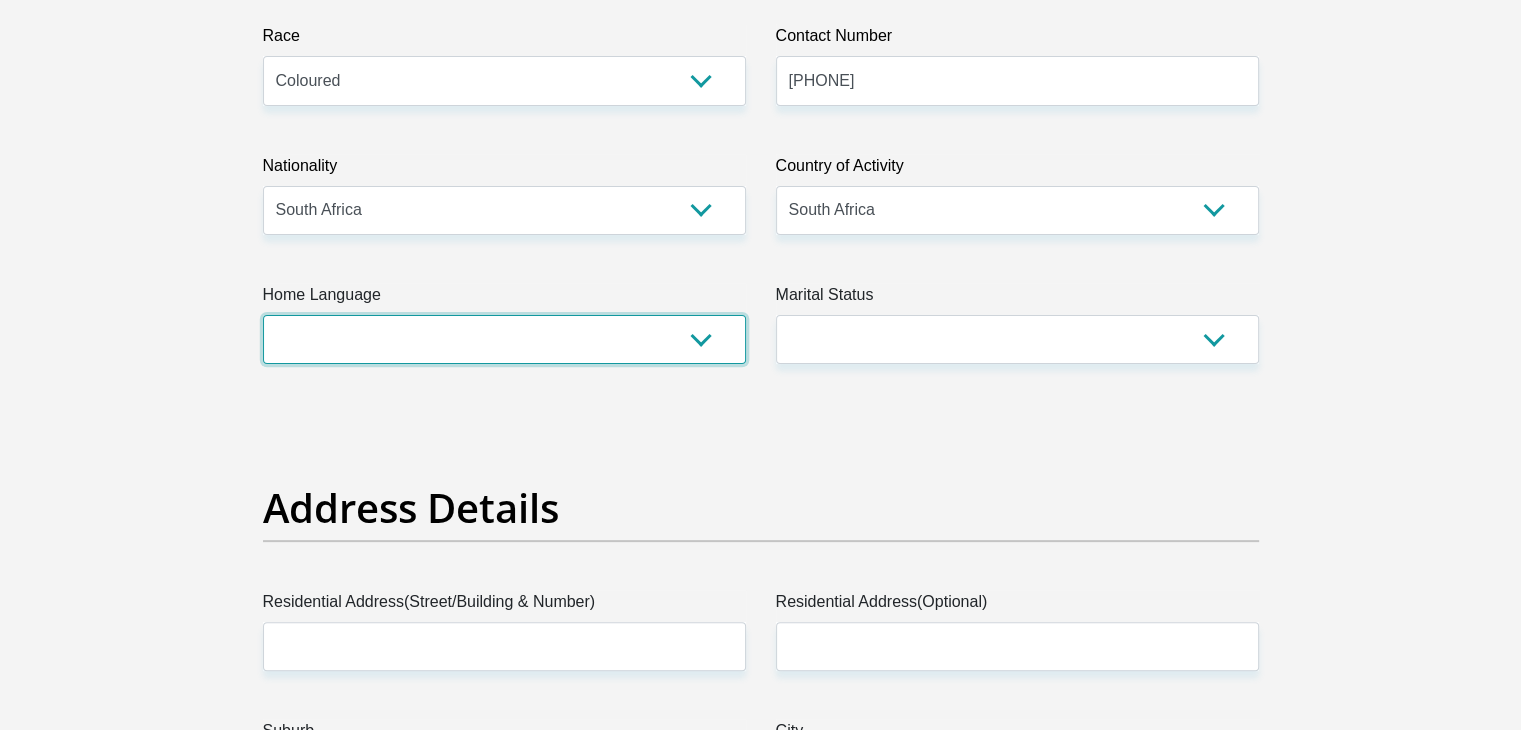 click on "Afrikaans
English
Sepedi
South Ndebele
Southern Sotho
Swati
Tsonga
Tswana
Venda
Xhosa
Zulu
Other" at bounding box center (504, 339) 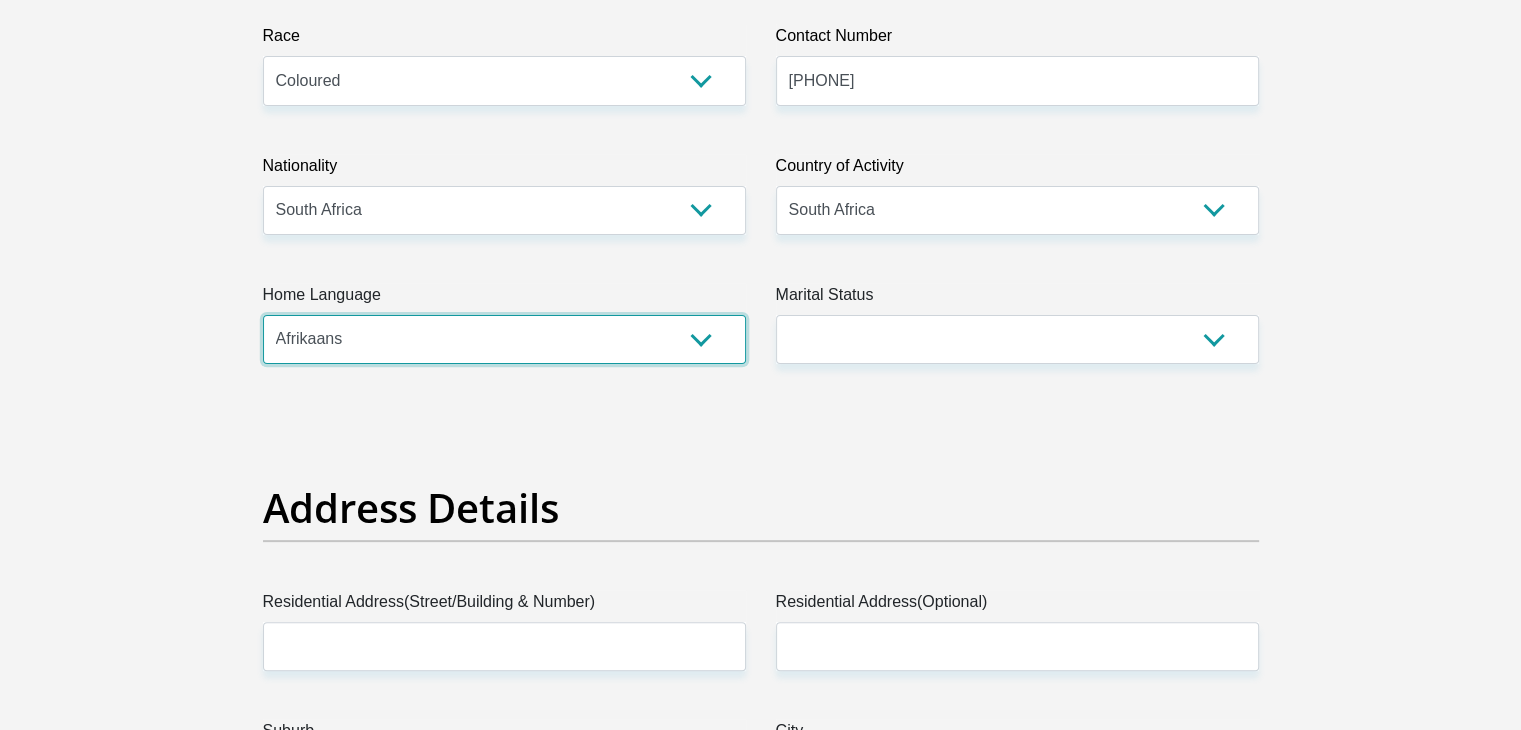 click on "Afrikaans
English
Sepedi
South Ndebele
Southern Sotho
Swati
Tsonga
Tswana
Venda
Xhosa
Zulu
Other" at bounding box center (504, 339) 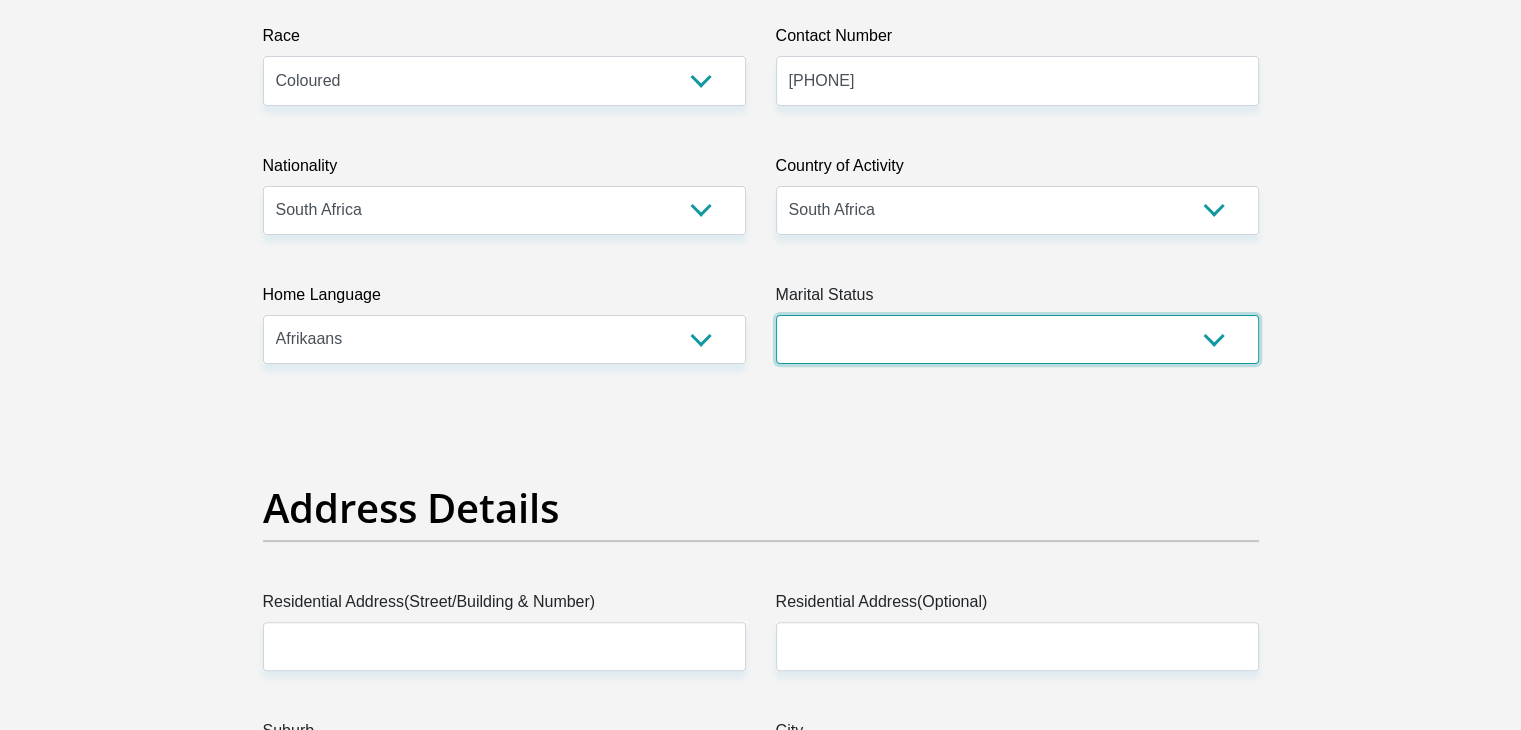 click on "Married ANC
Single
Divorced
Widowed
Married COP or Customary Law" at bounding box center [1017, 339] 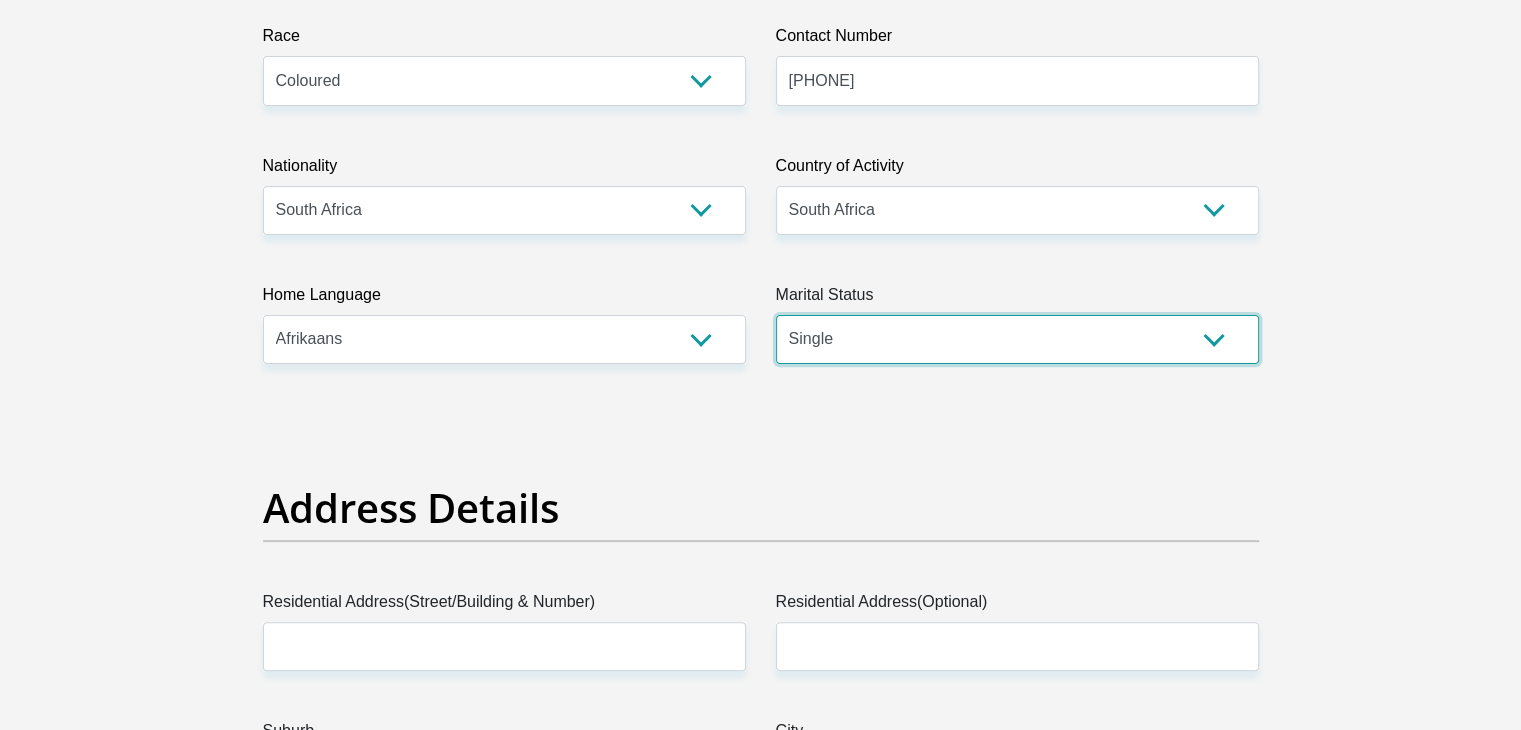 click on "Married ANC
Single
Divorced
Widowed
Married COP or Customary Law" at bounding box center (1017, 339) 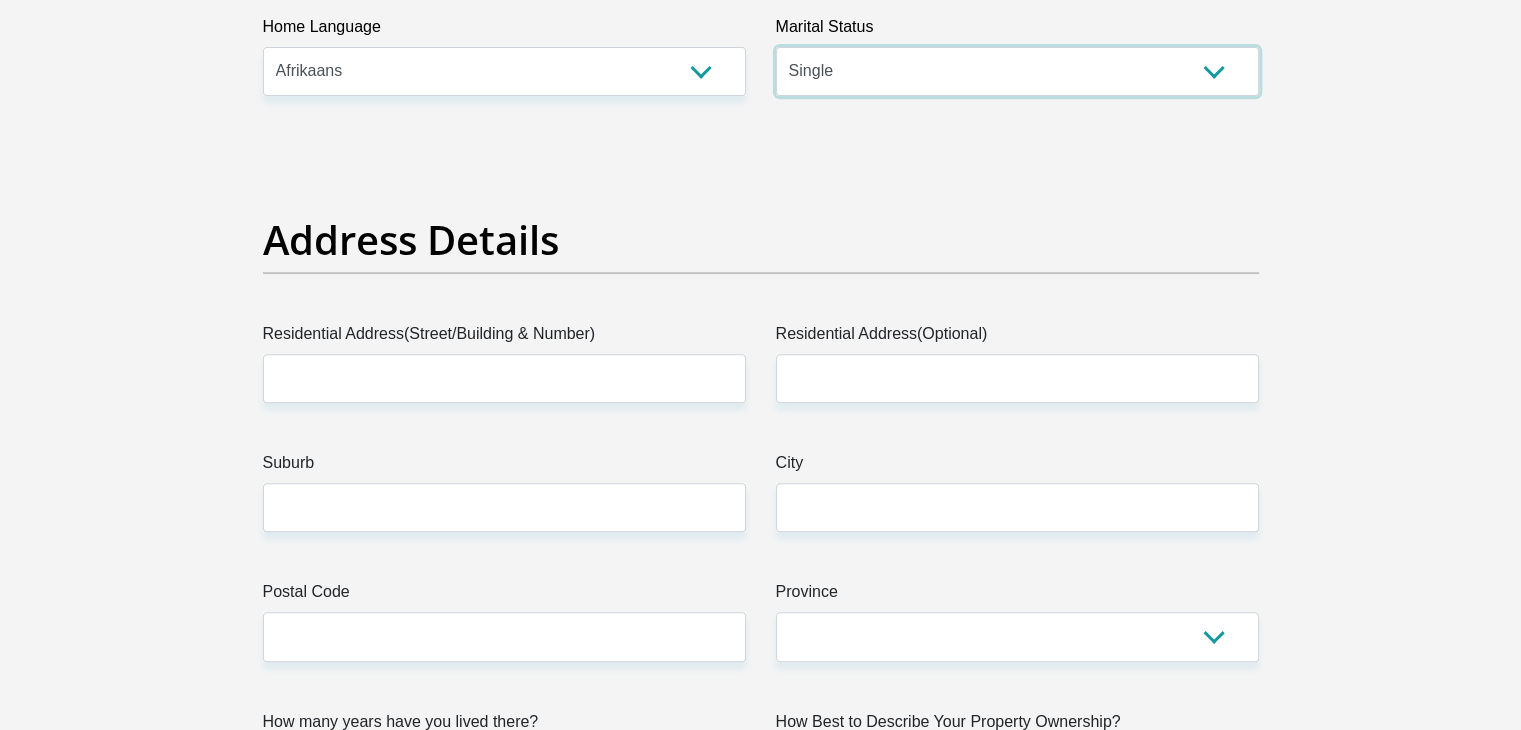scroll, scrollTop: 820, scrollLeft: 0, axis: vertical 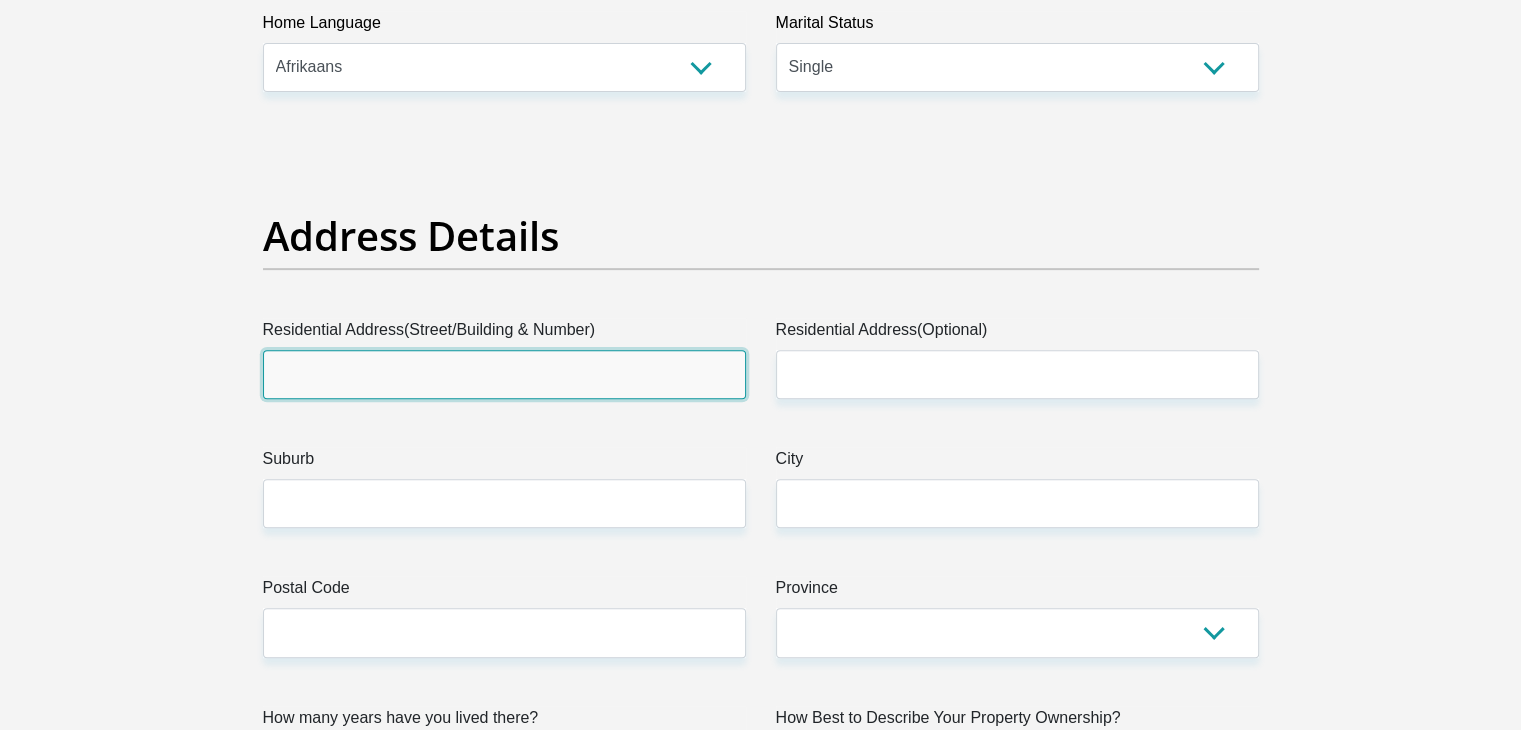 click on "Residential Address(Street/Building & Number)" at bounding box center [504, 374] 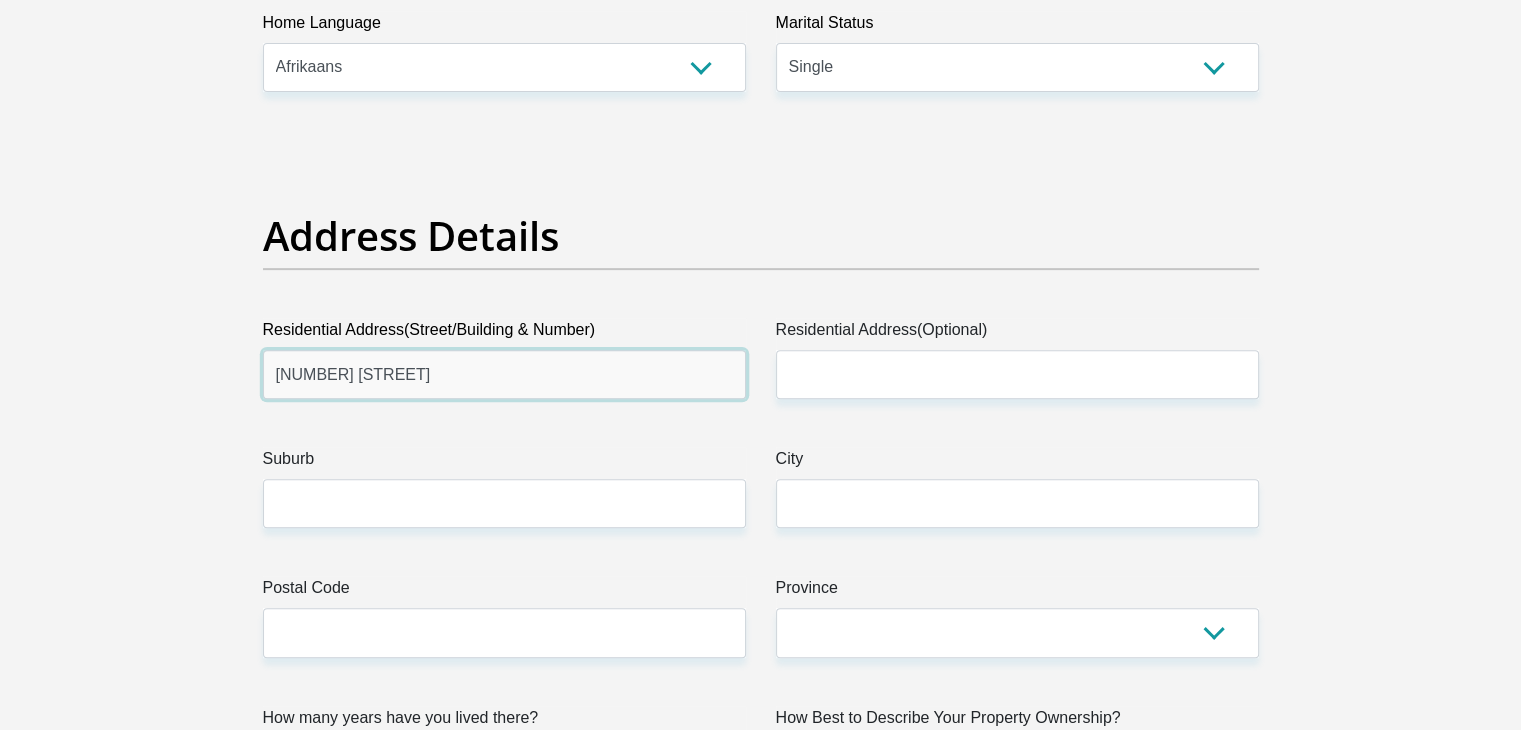 type on "158 Gotha Street" 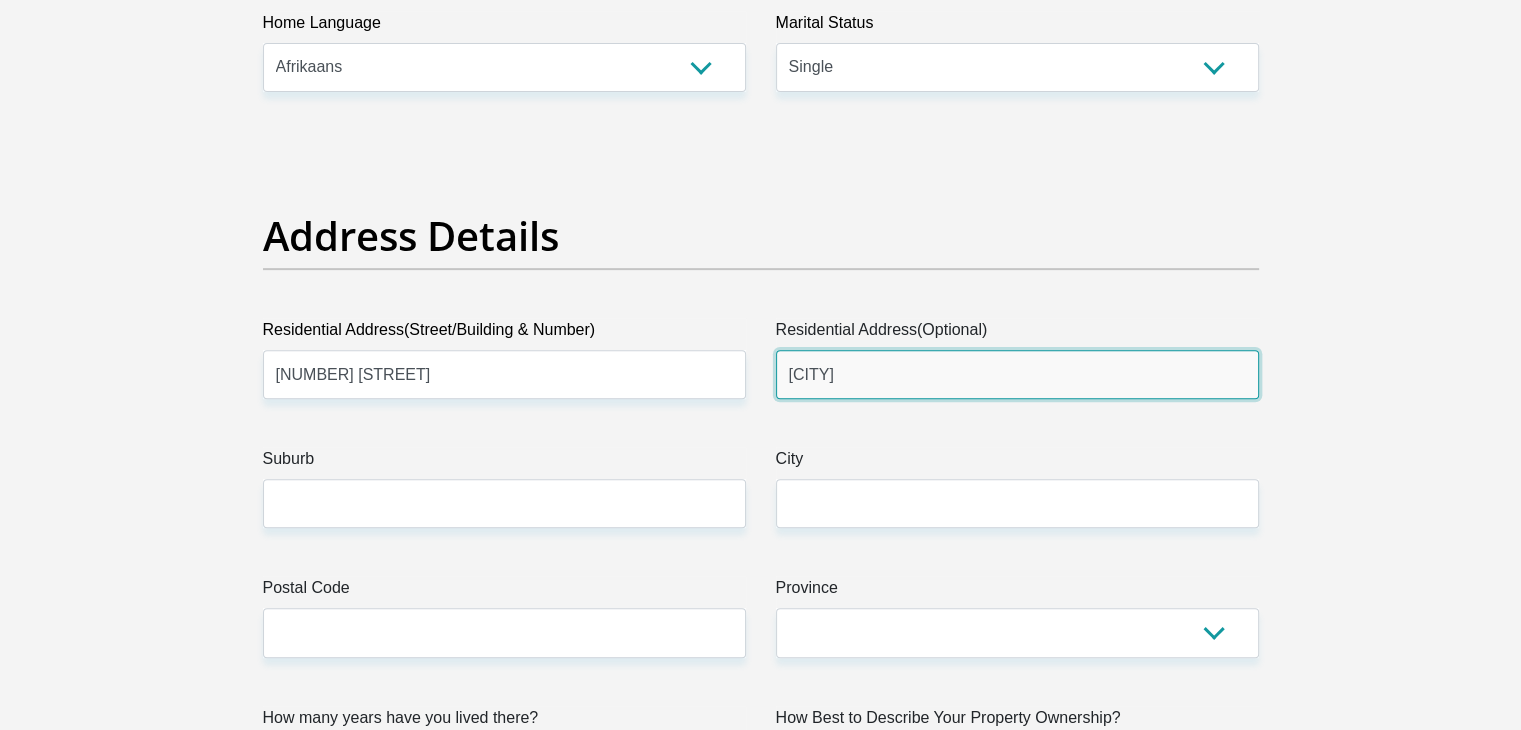 type on "The Hague" 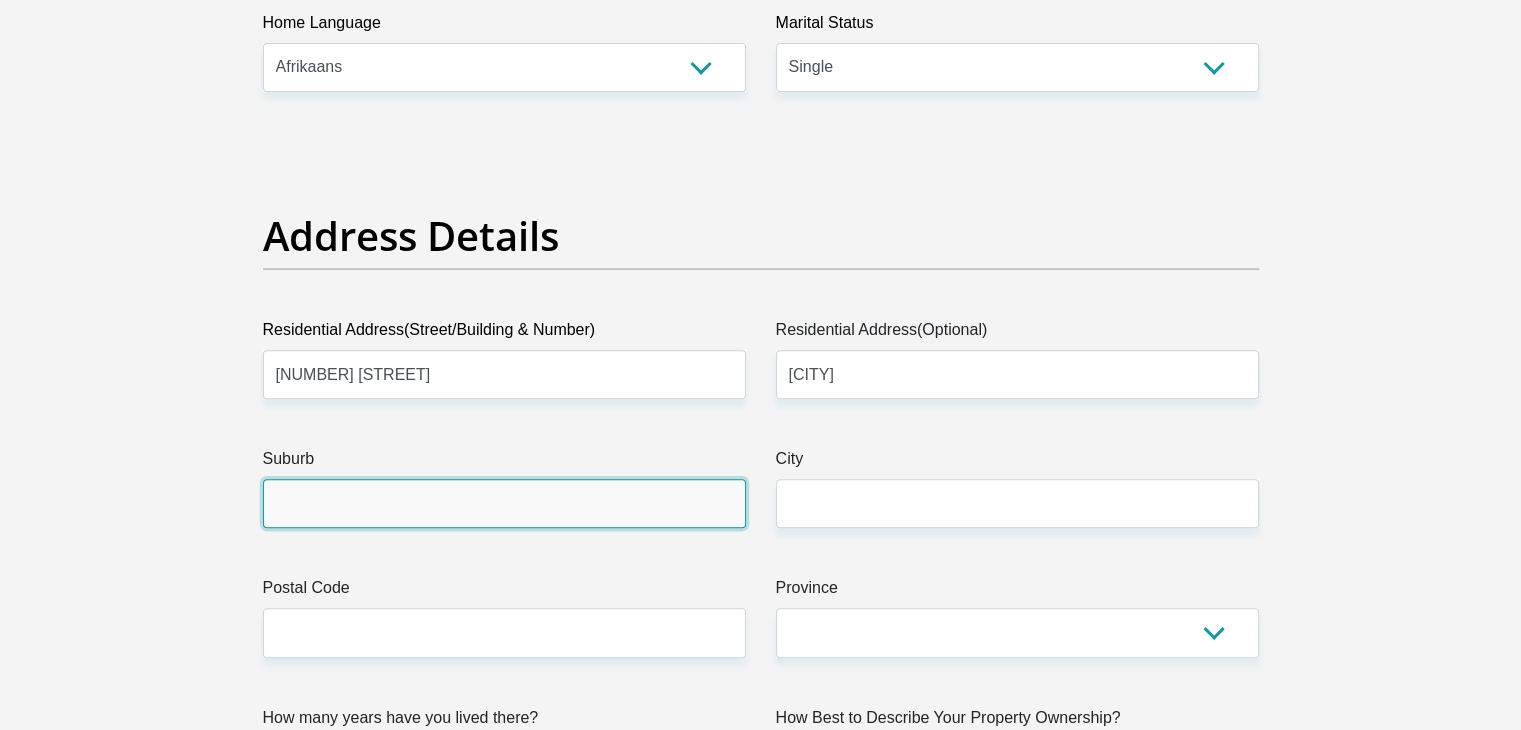 click on "Suburb" at bounding box center (504, 503) 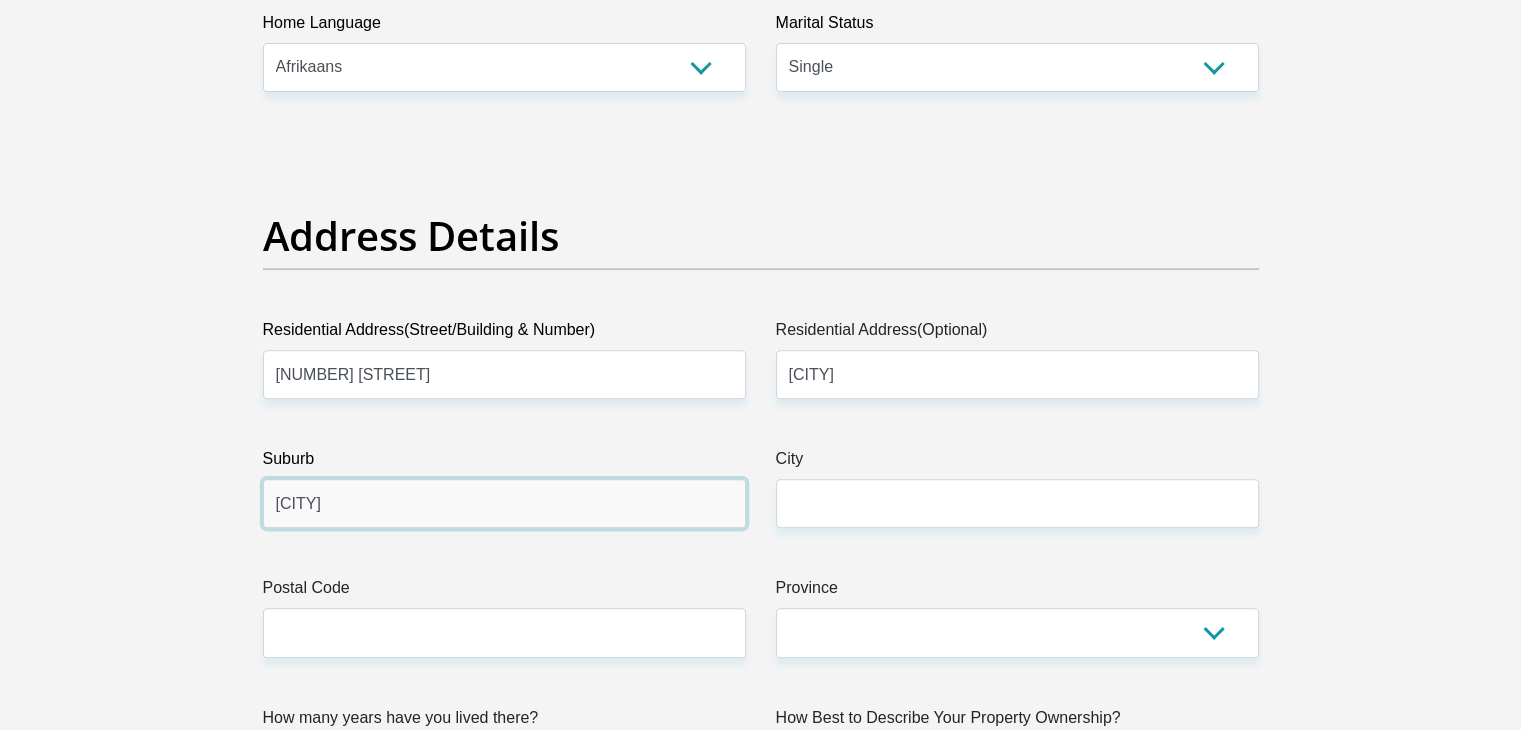 type on "Delft" 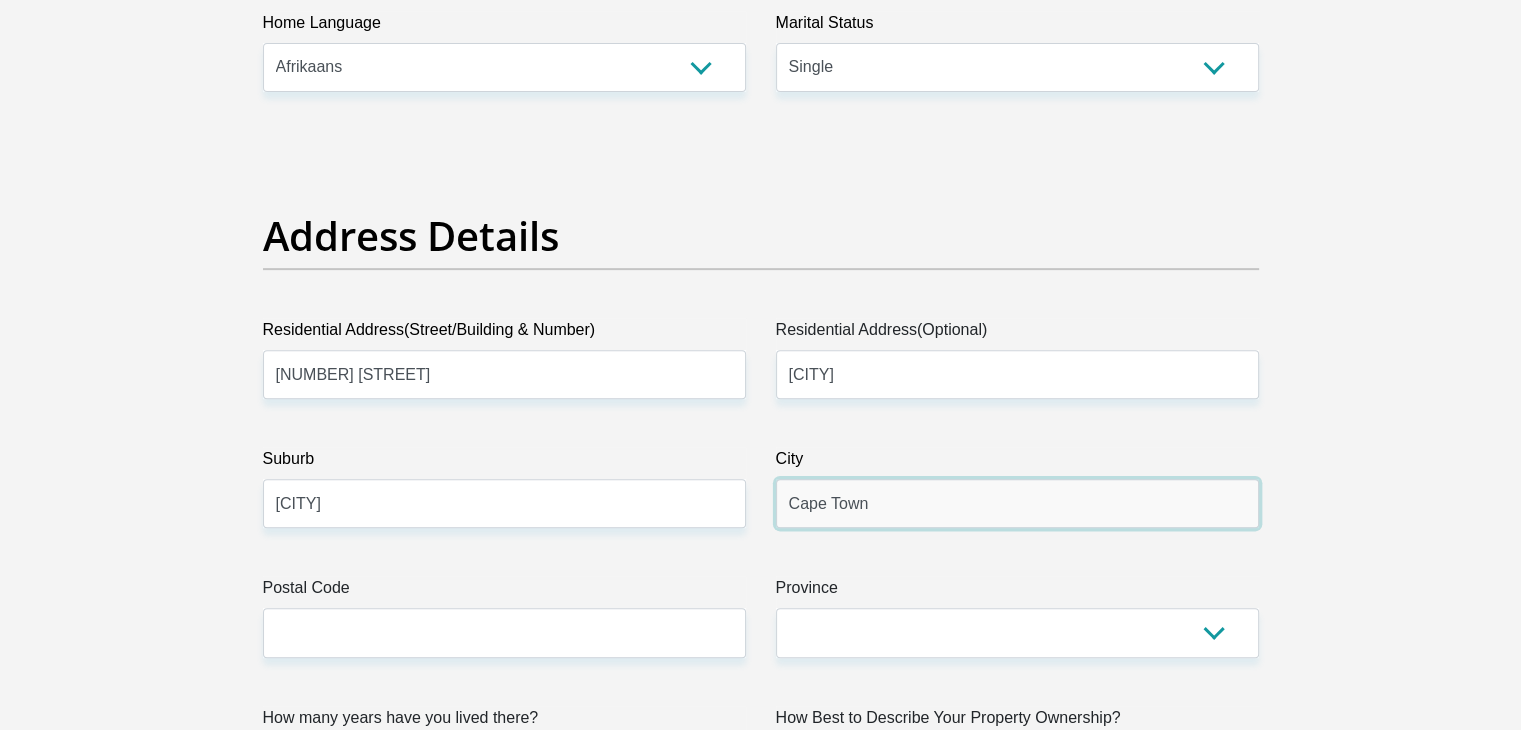 type on "Cape Town" 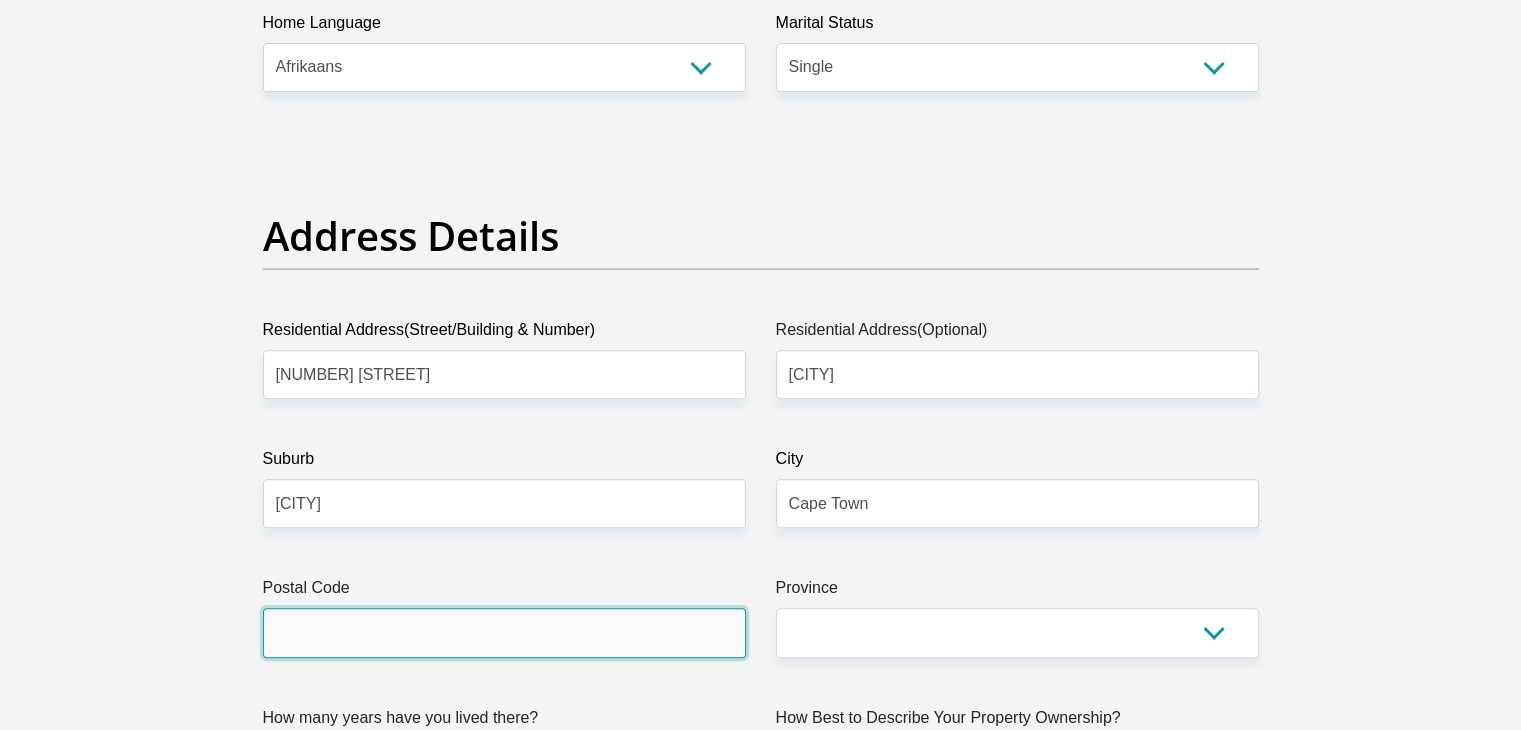 click on "Postal Code" at bounding box center [504, 632] 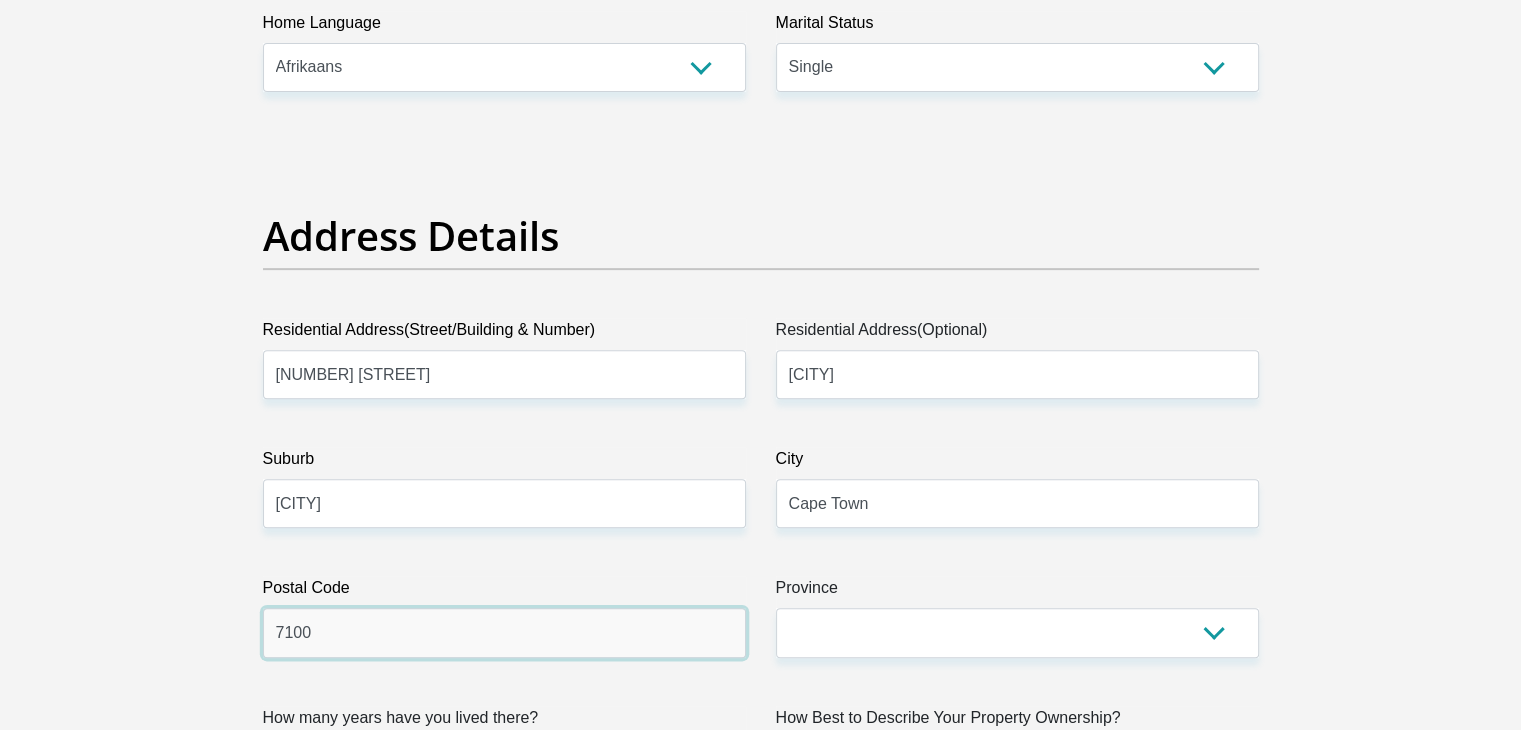 type on "7100" 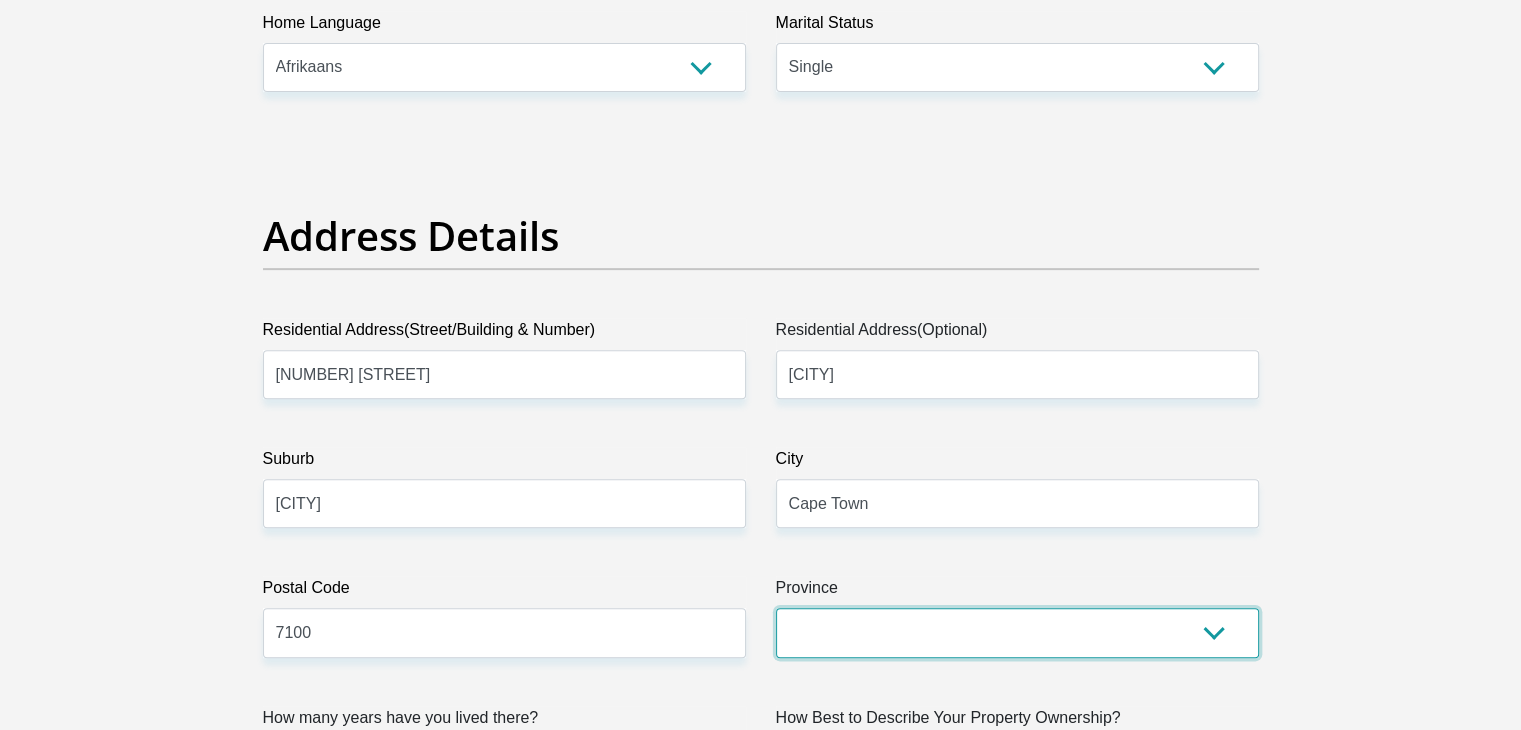 select on "Western Cape" 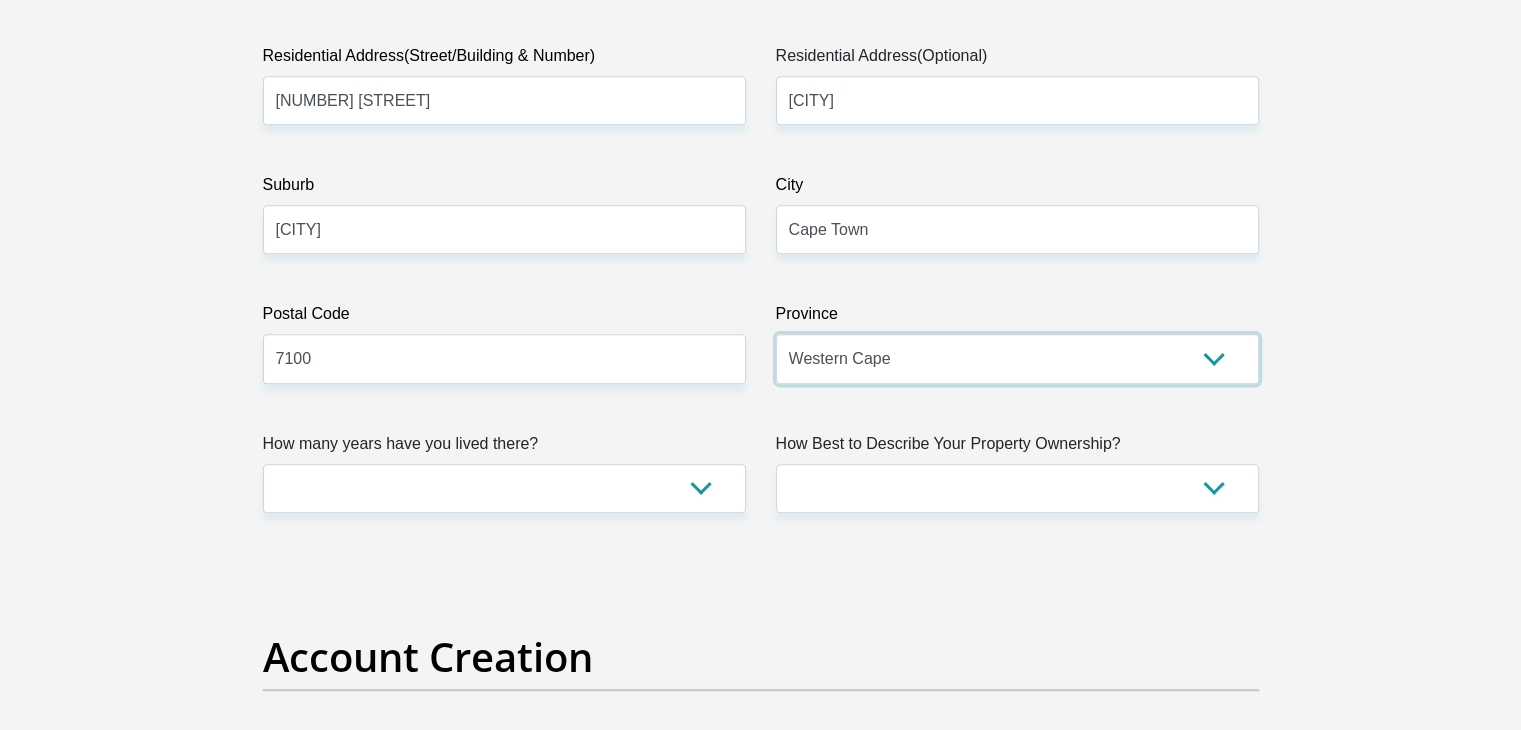 scroll, scrollTop: 1127, scrollLeft: 0, axis: vertical 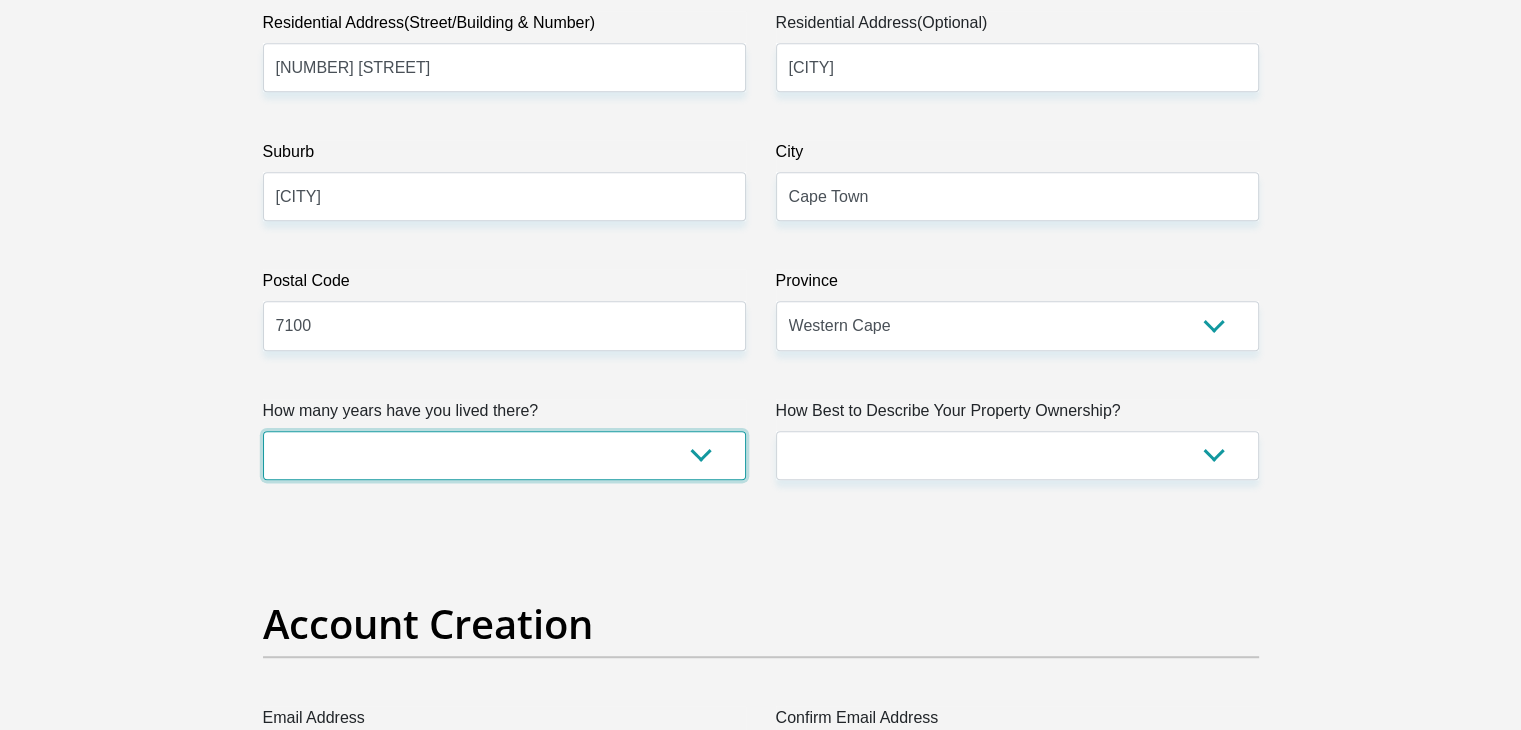 click on "less than 1 year
1-3 years
3-5 years
5+ years" at bounding box center (504, 455) 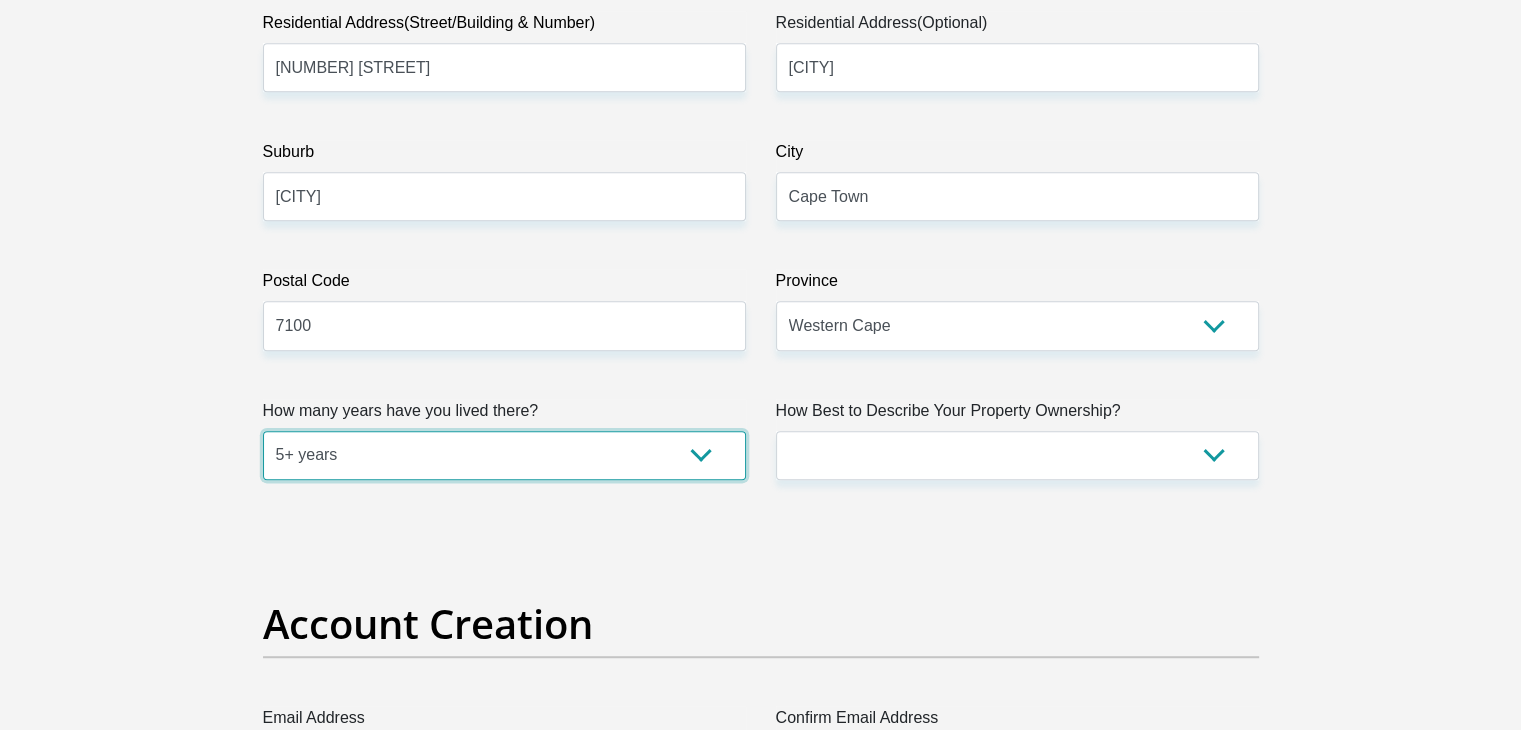 click on "less than 1 year
1-3 years
3-5 years
5+ years" at bounding box center [504, 455] 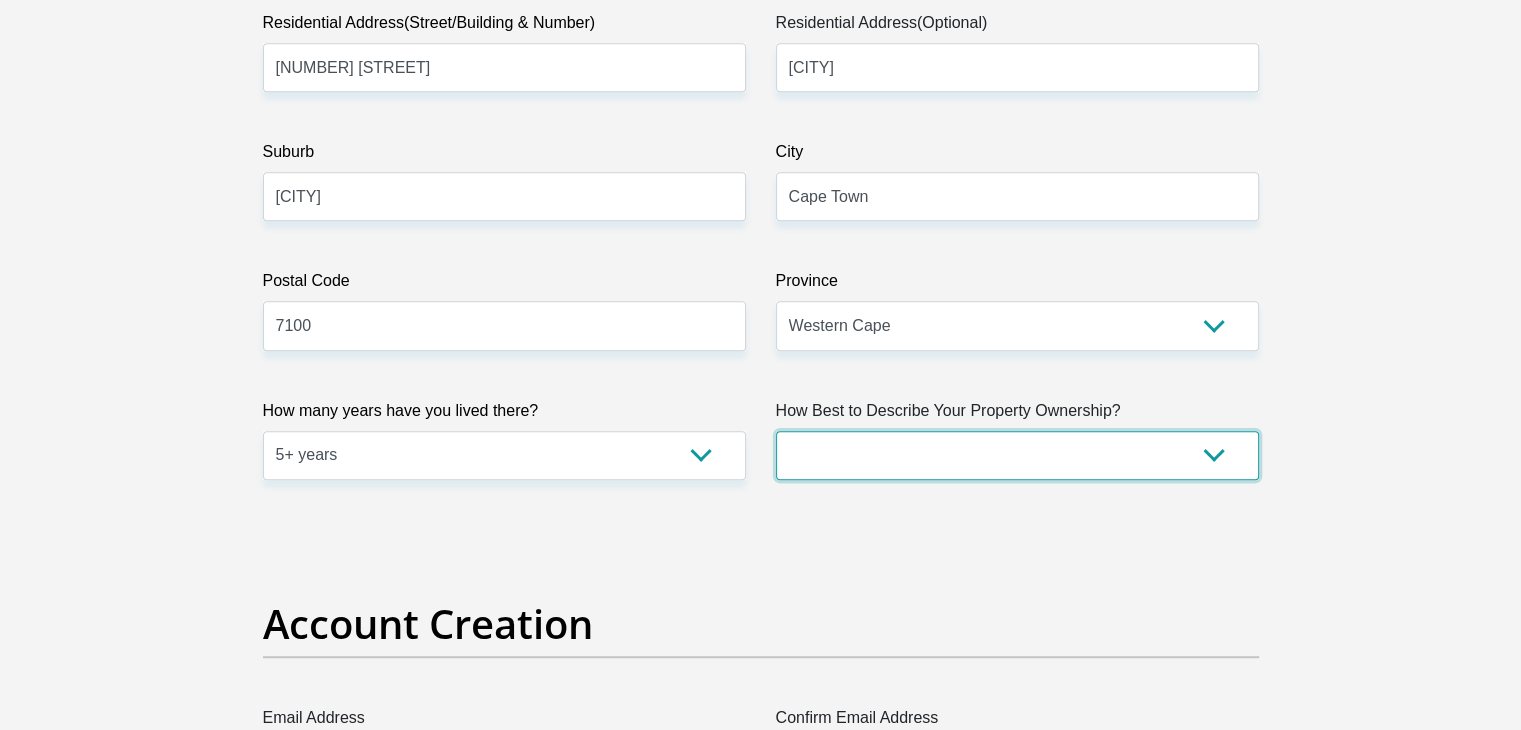 click on "Owned
Rented
Family Owned
Company Dwelling" at bounding box center (1017, 455) 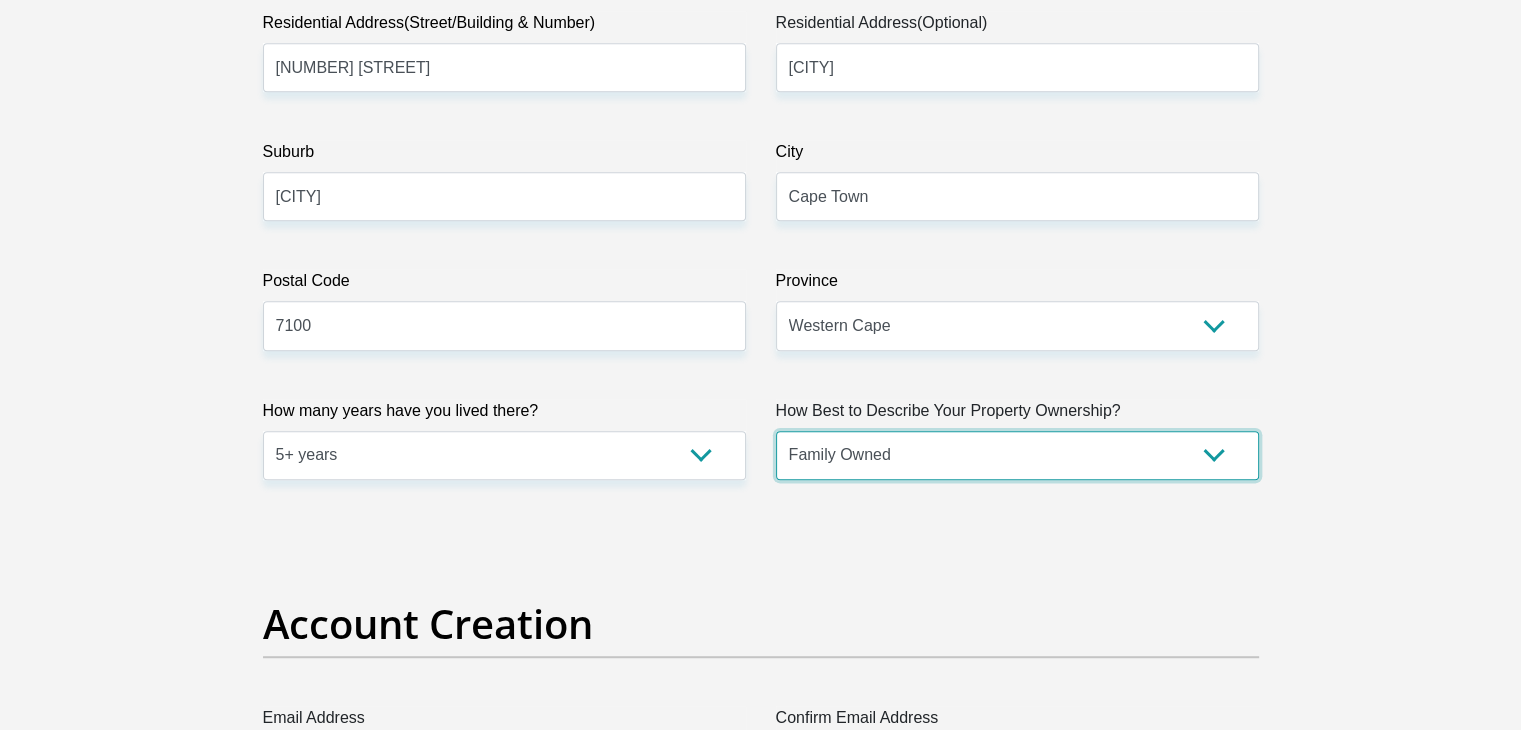 click on "Owned
Rented
Family Owned
Company Dwelling" at bounding box center (1017, 455) 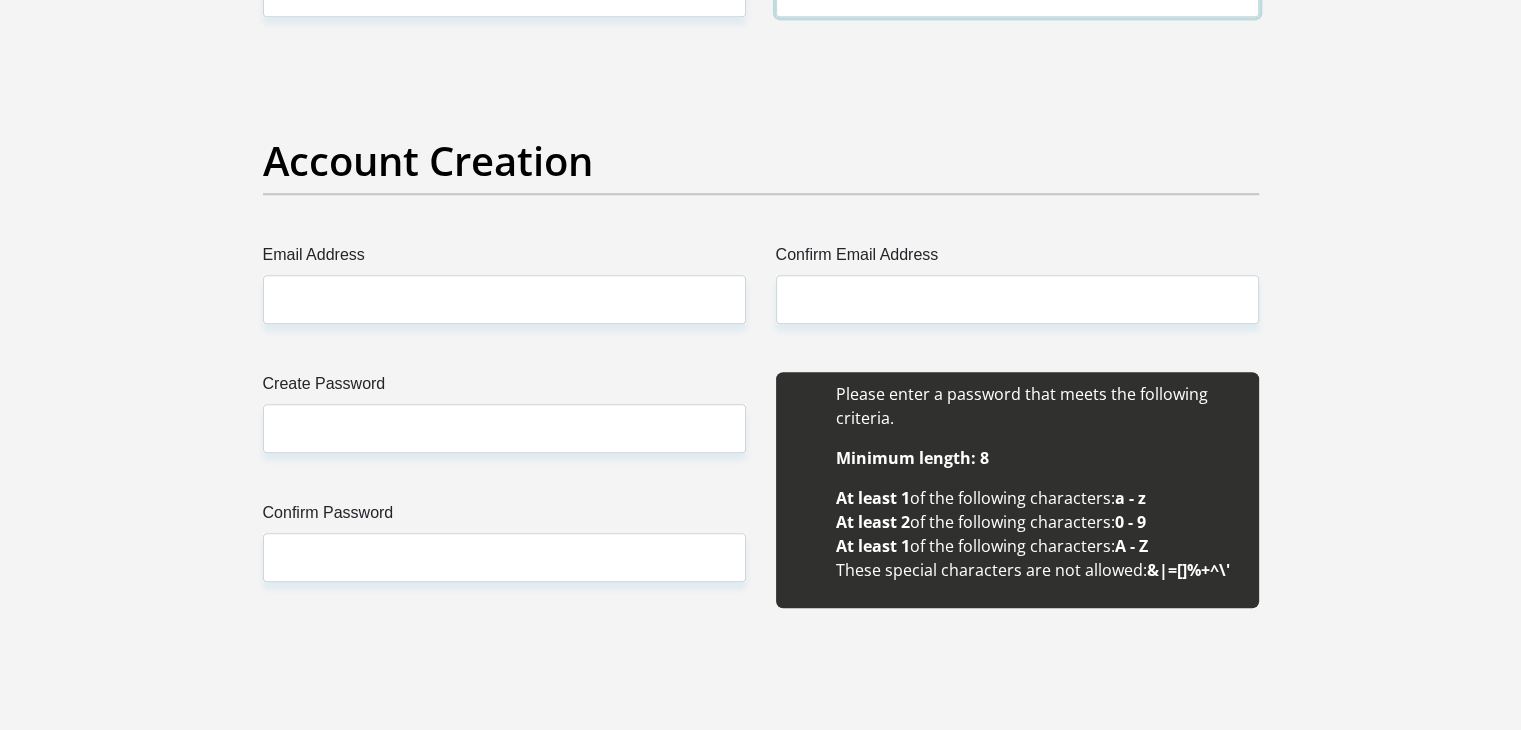 scroll, scrollTop: 1595, scrollLeft: 0, axis: vertical 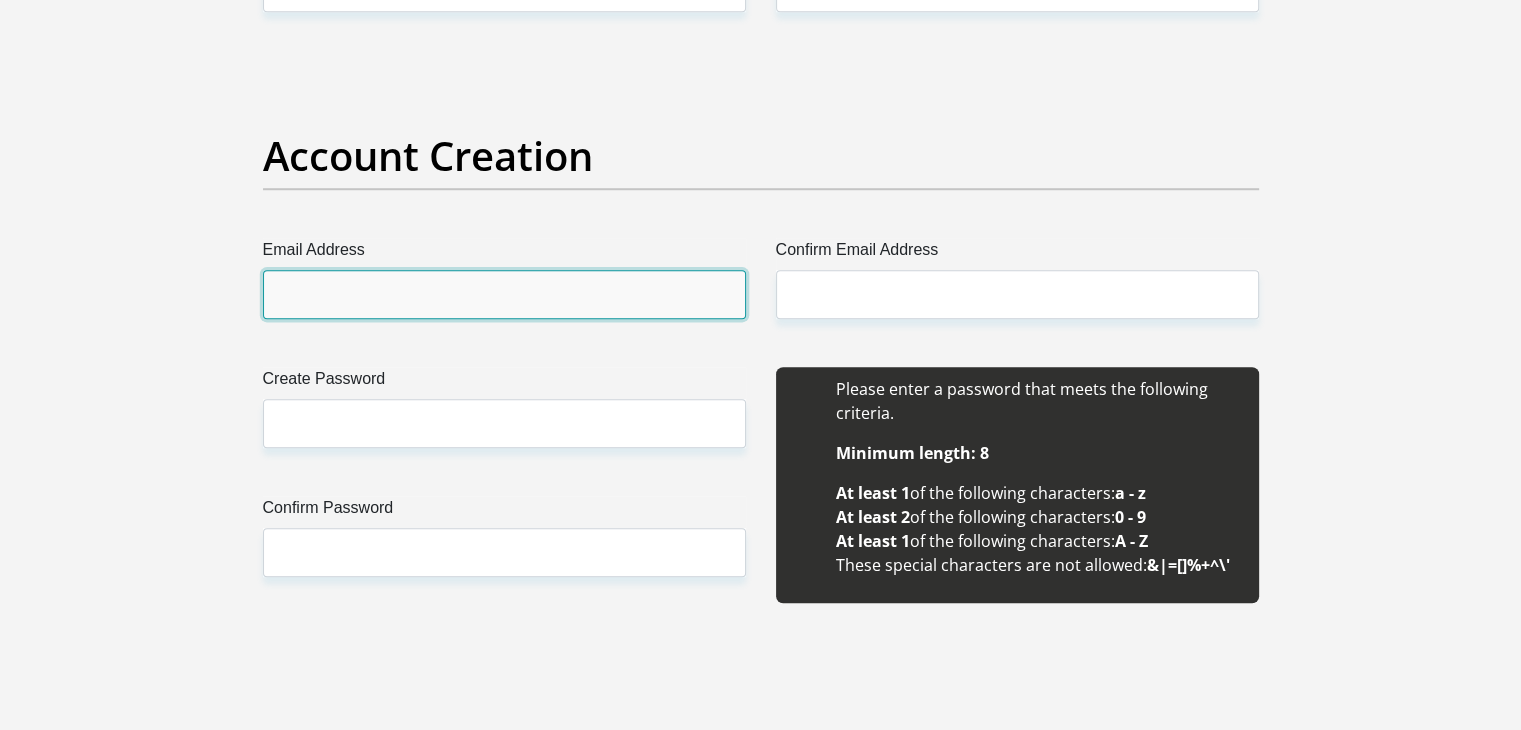 click on "Email Address" at bounding box center [504, 294] 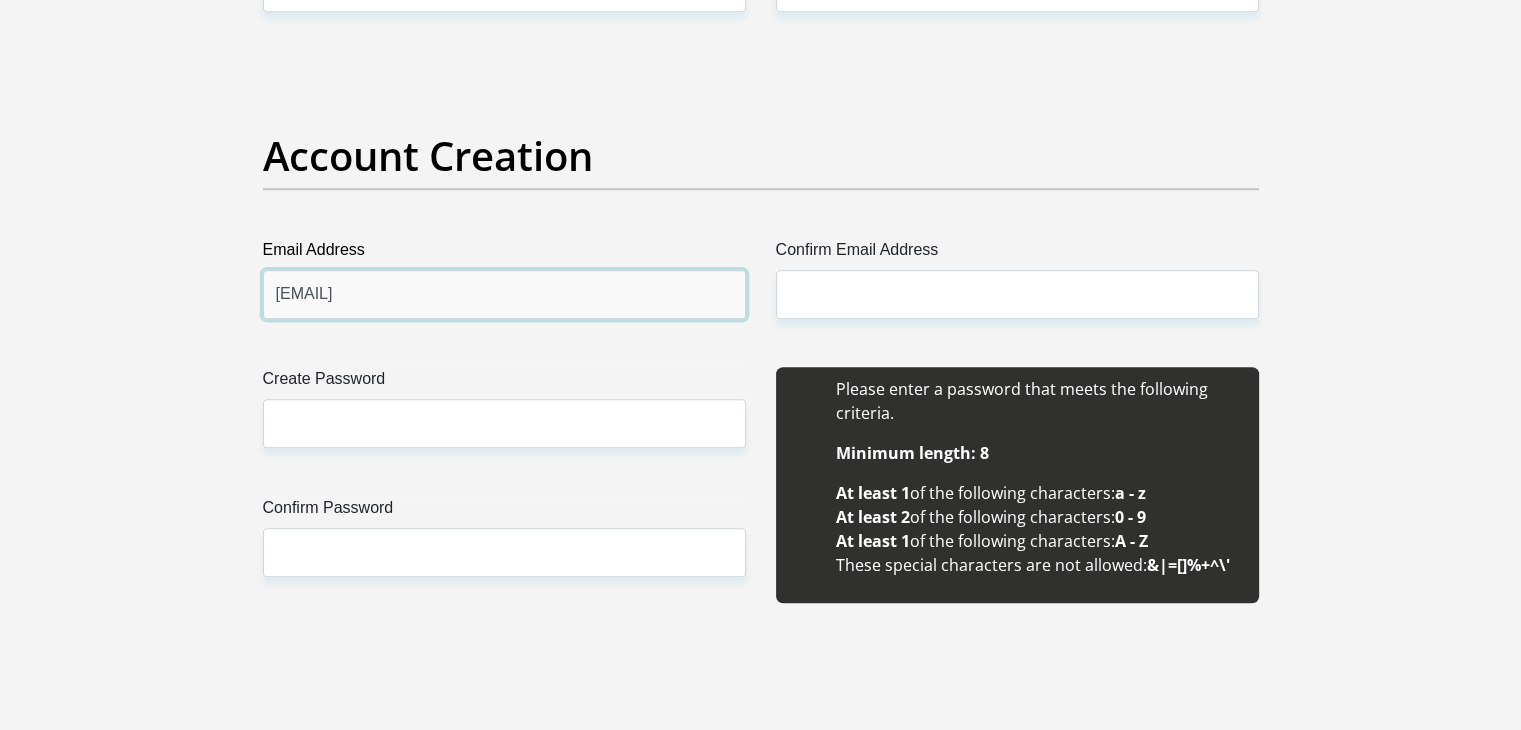 type on "[EMAIL]" 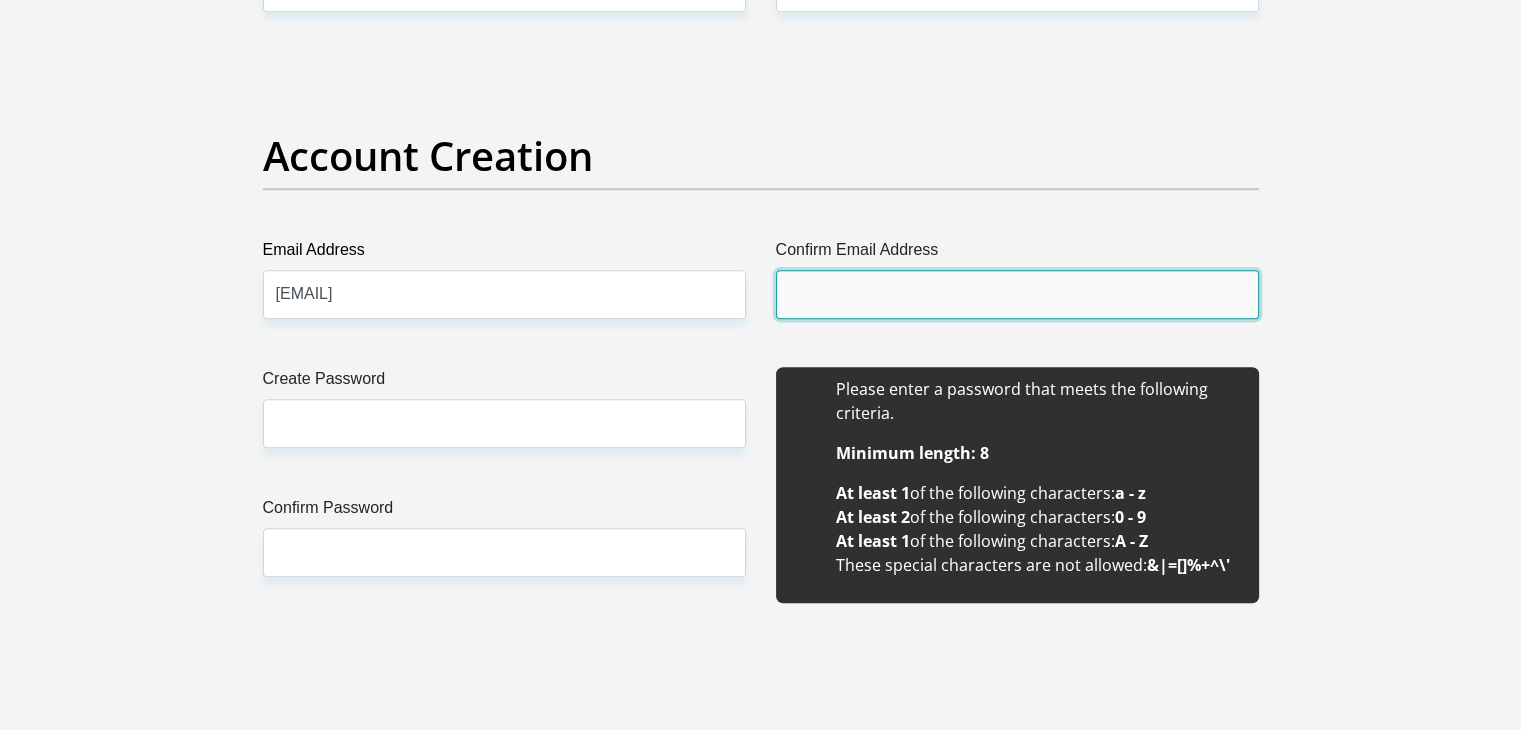 click on "Confirm Email Address" at bounding box center [1017, 294] 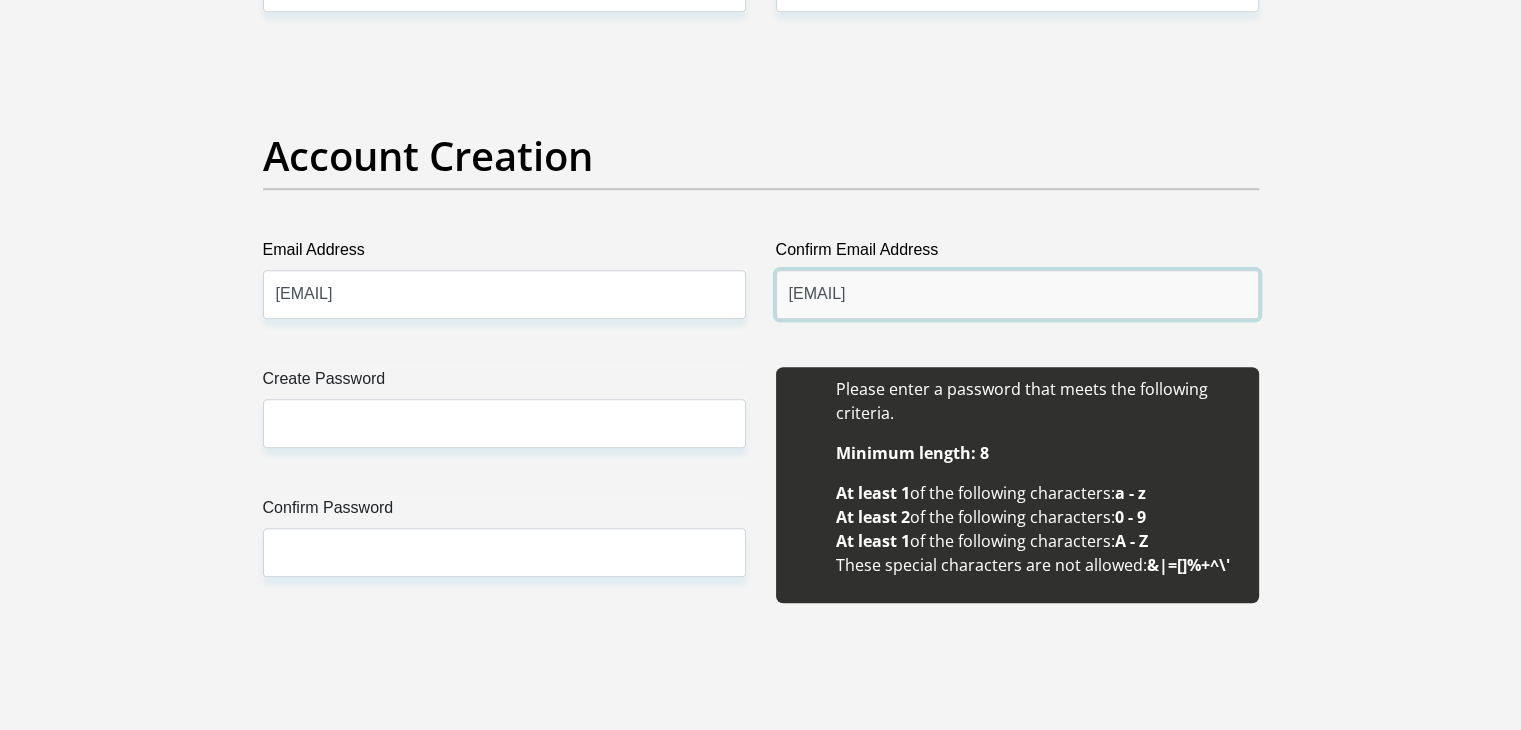 type on "[EMAIL]" 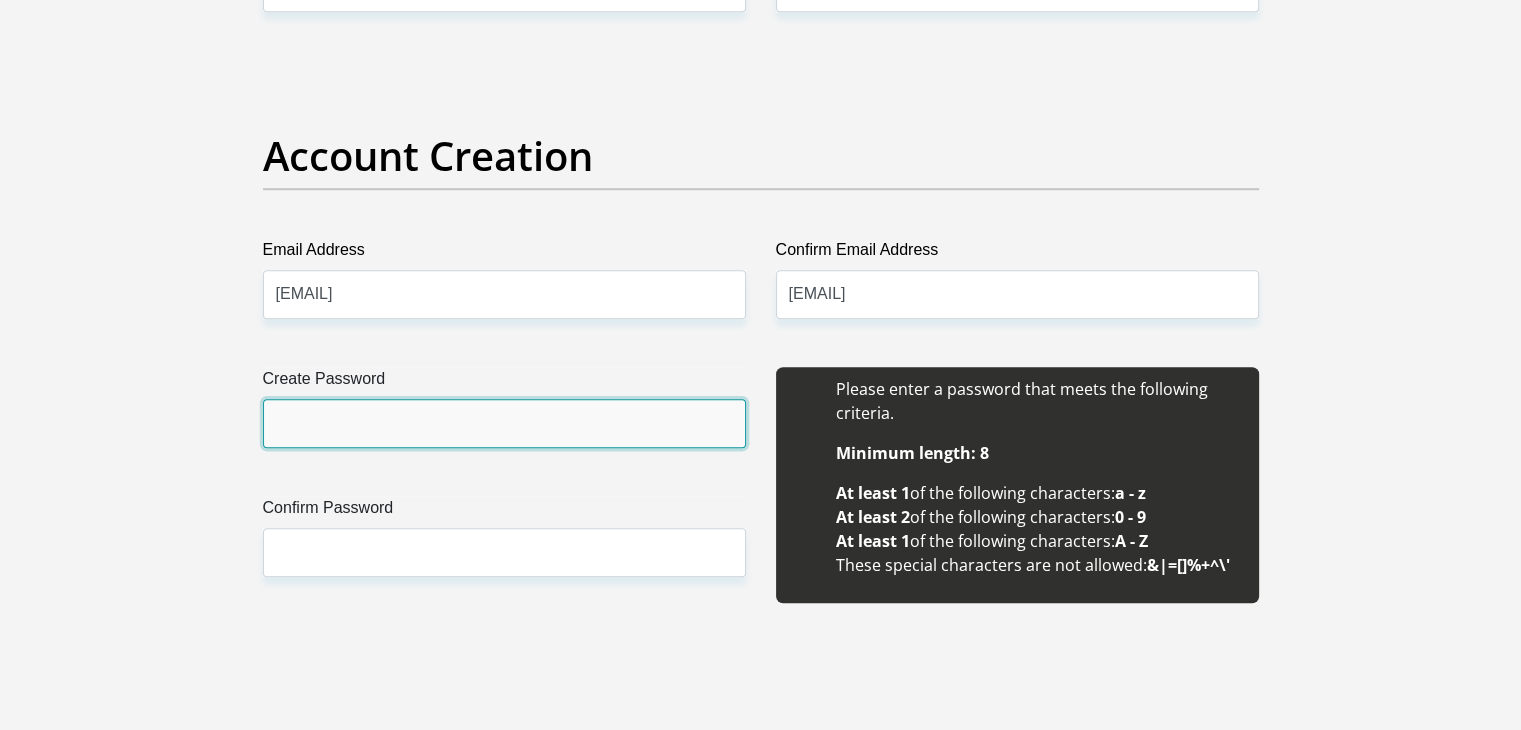 click on "Create Password" at bounding box center (504, 423) 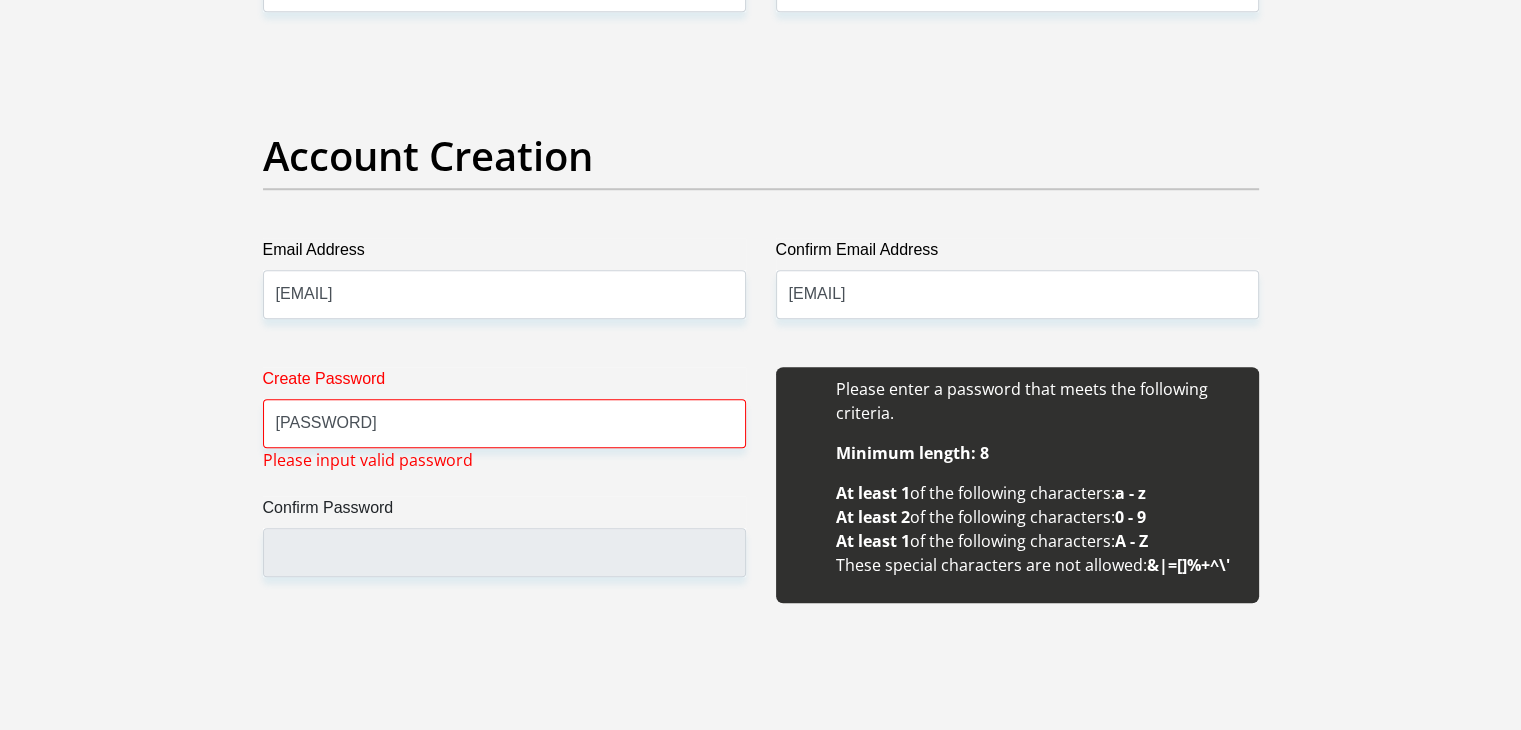 click on "Create Password
Re@g@ns7
Please input valid password
Confirm Password" at bounding box center [504, 496] 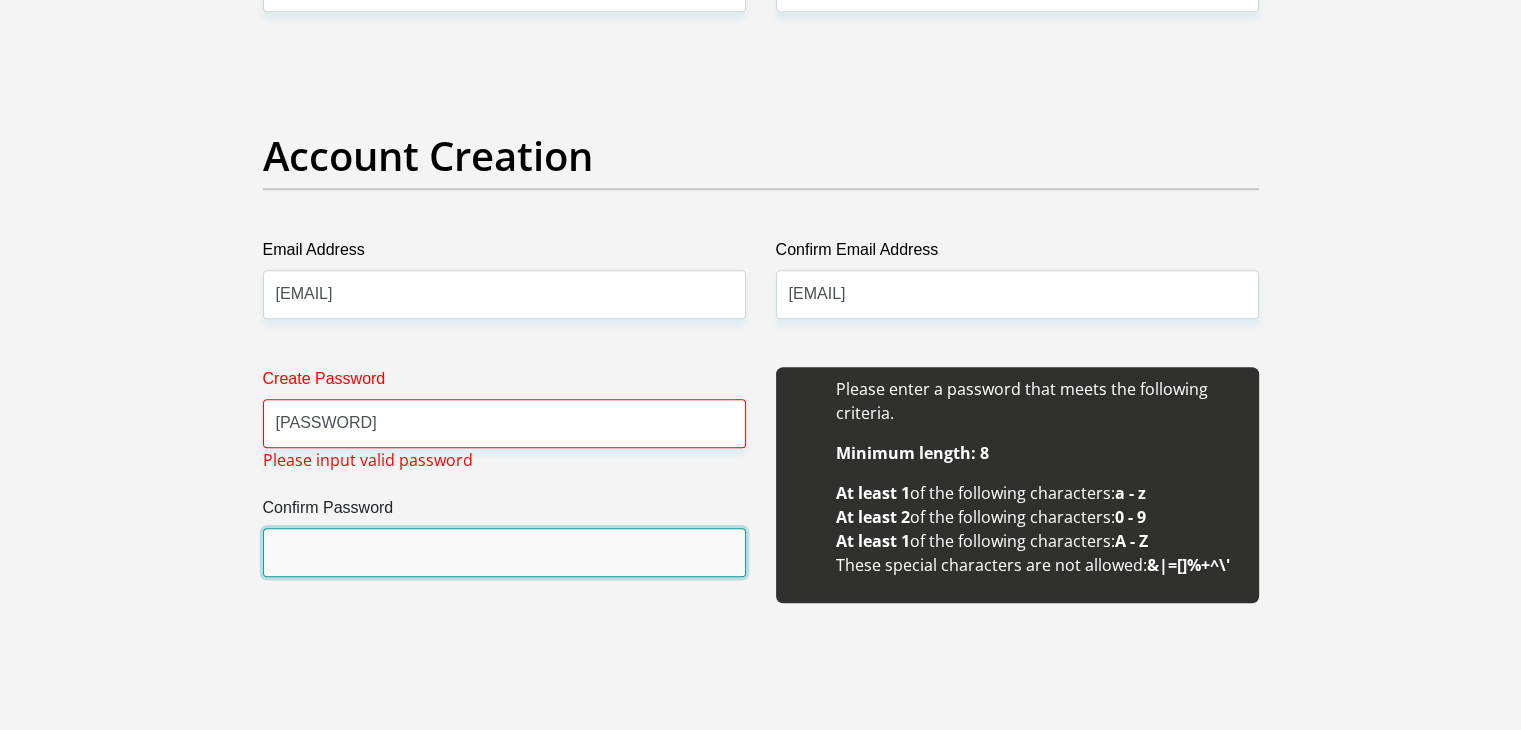 click on "Confirm Password" at bounding box center (504, 552) 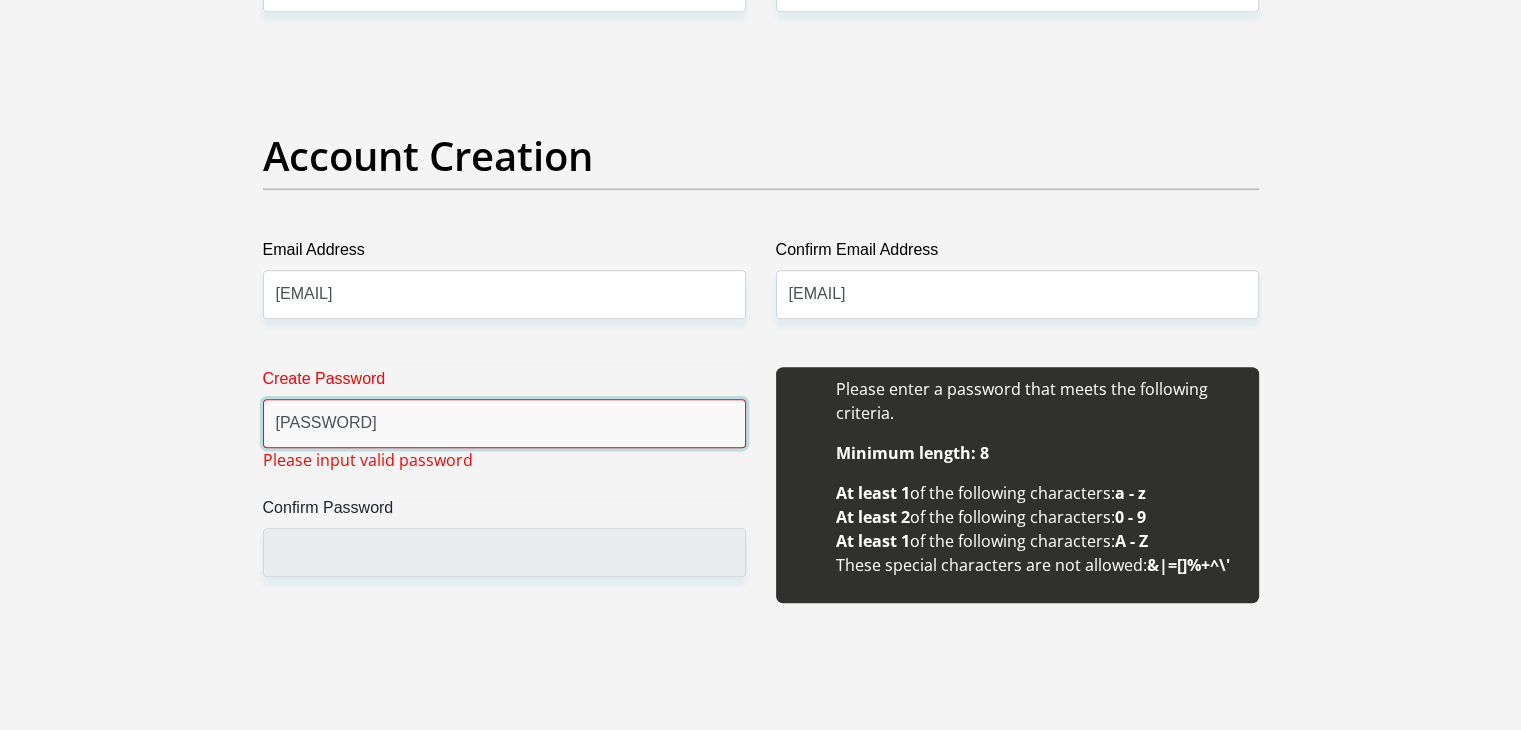 click on "Re@g@ns7" at bounding box center (504, 423) 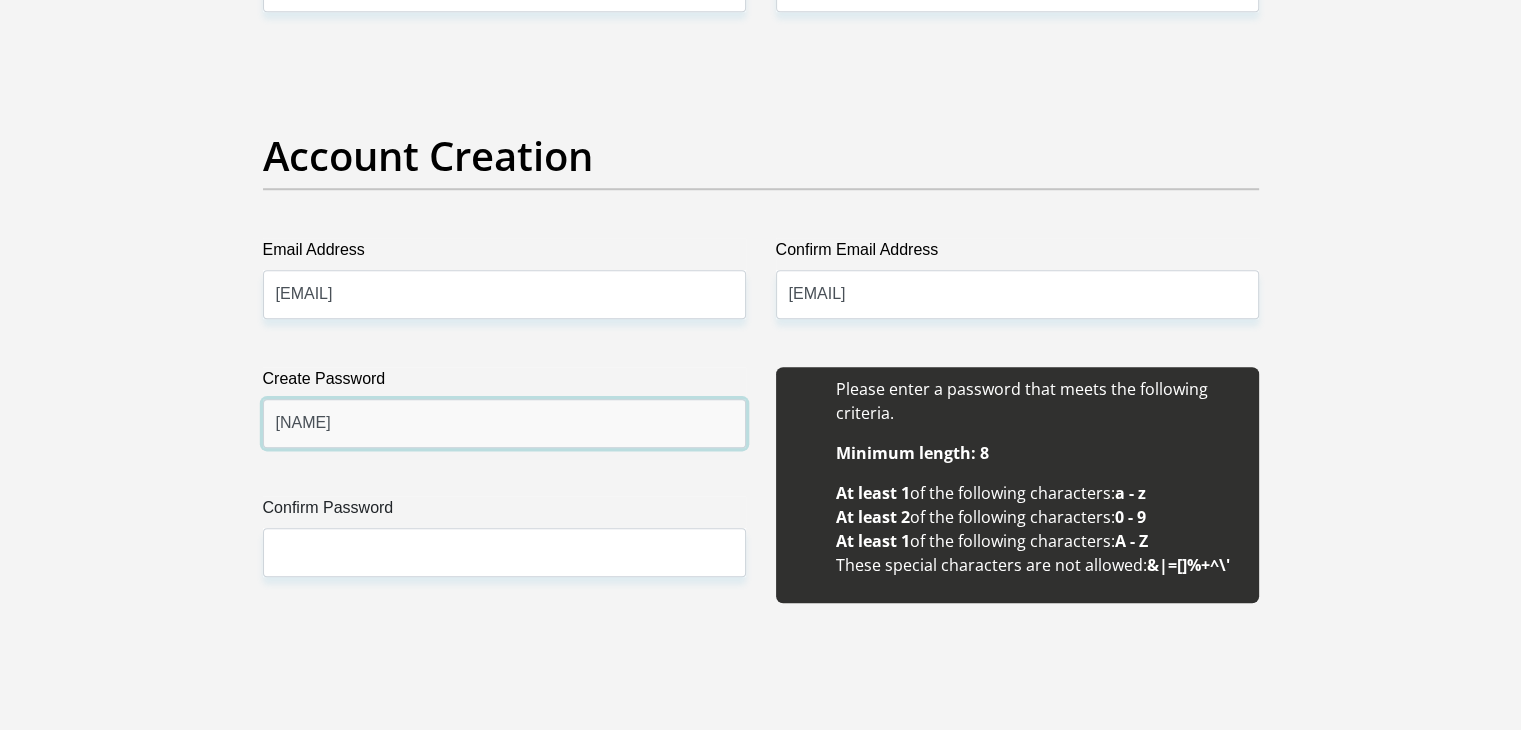 type on "Re@g@ns77" 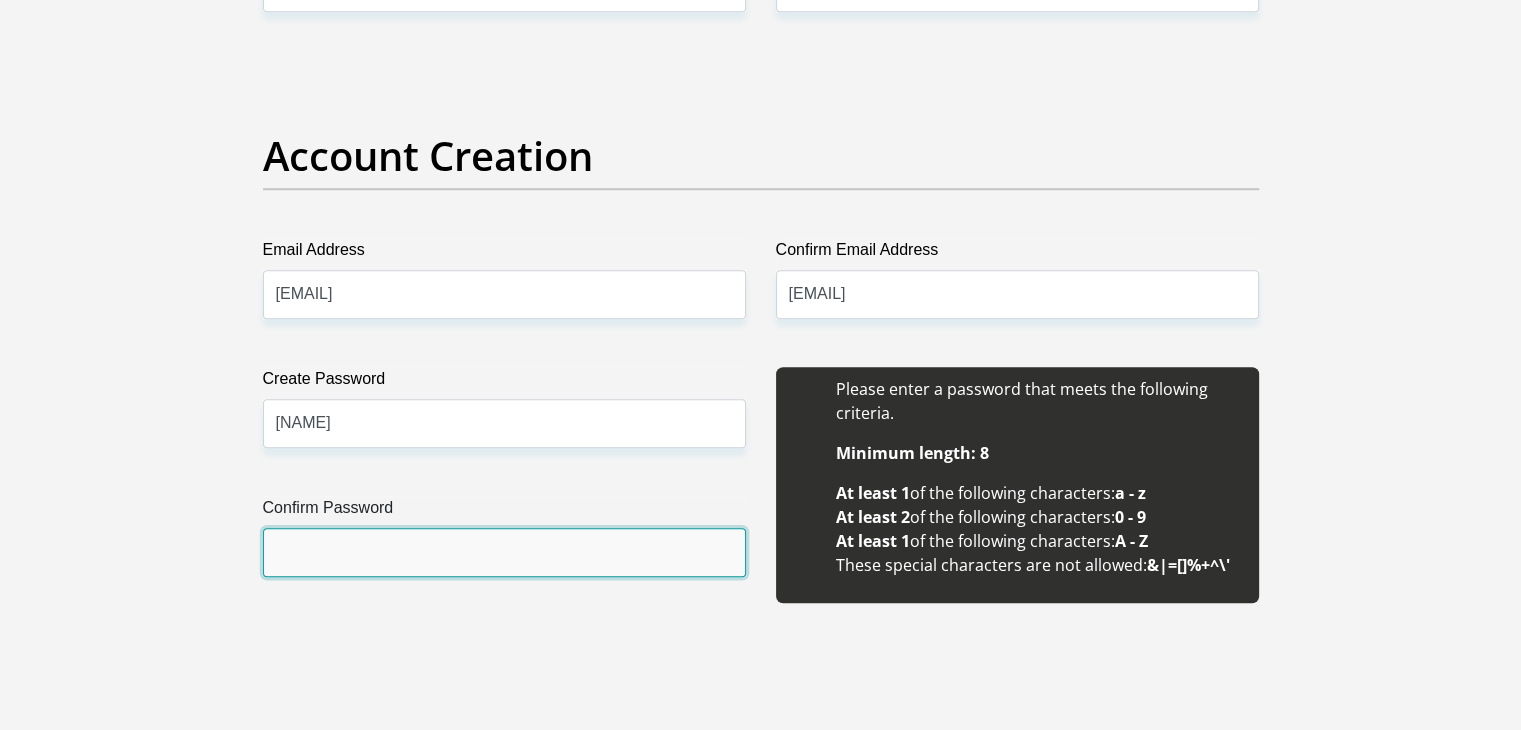 click on "Confirm Password" at bounding box center (504, 552) 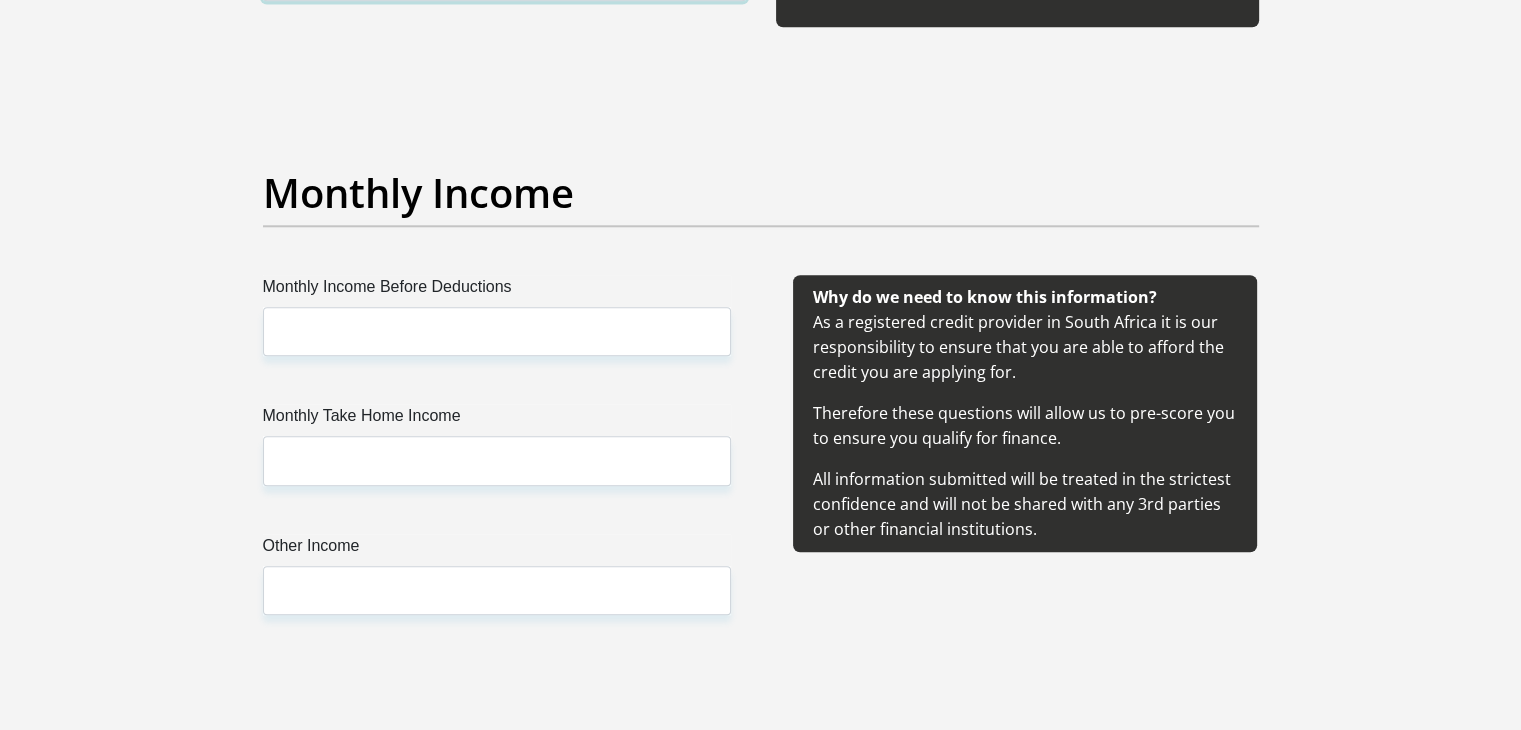 scroll, scrollTop: 2172, scrollLeft: 0, axis: vertical 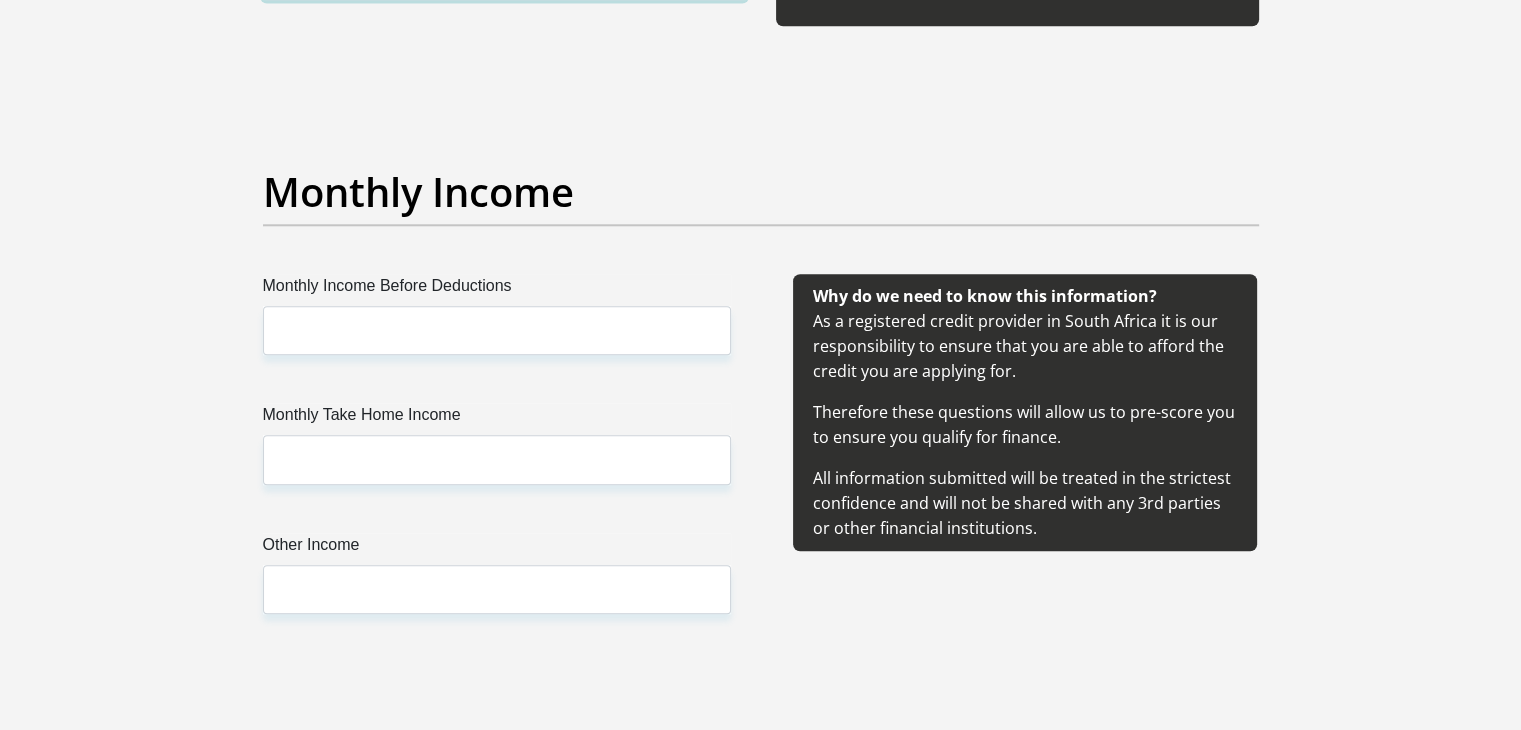 type on "Re@g@ns77" 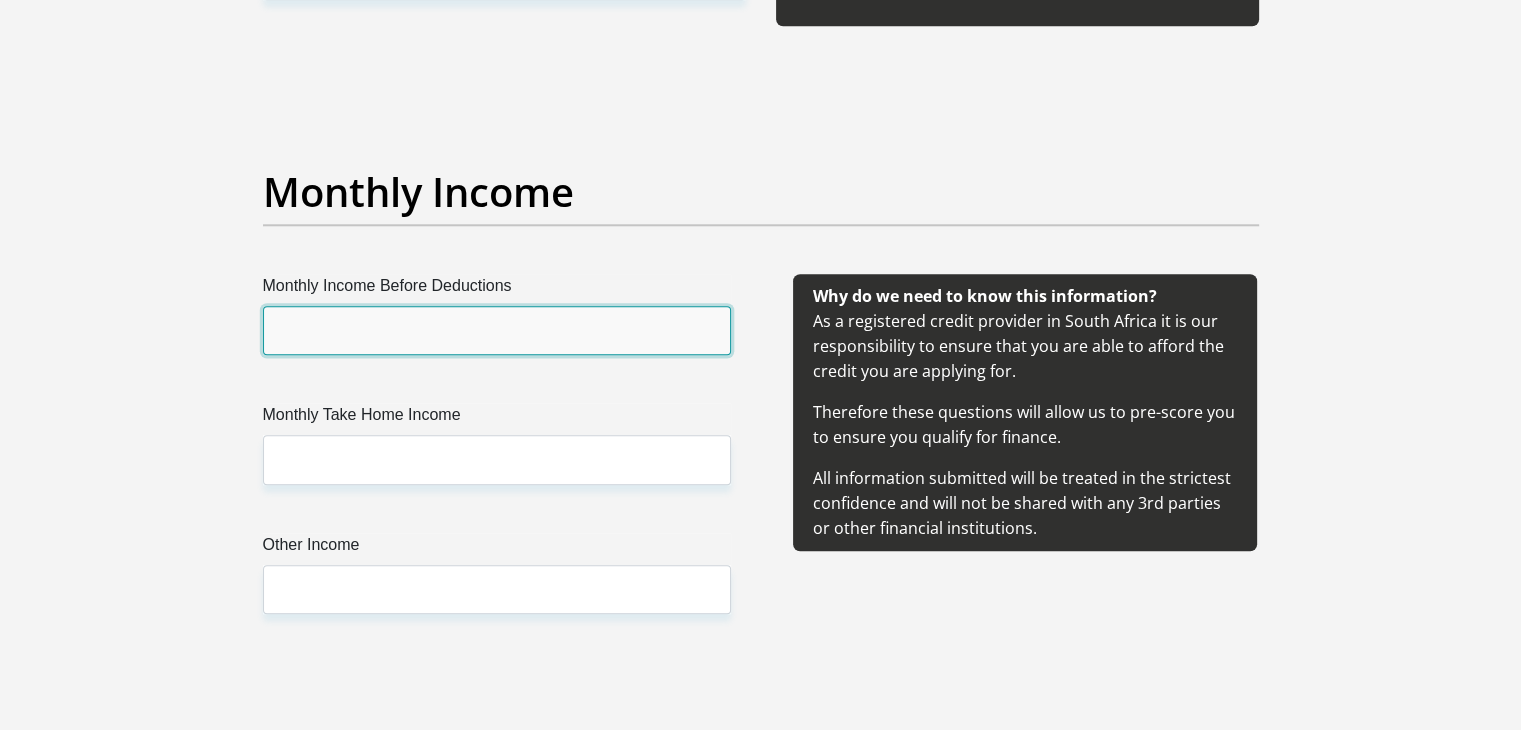click on "Monthly Income Before Deductions" at bounding box center [497, 330] 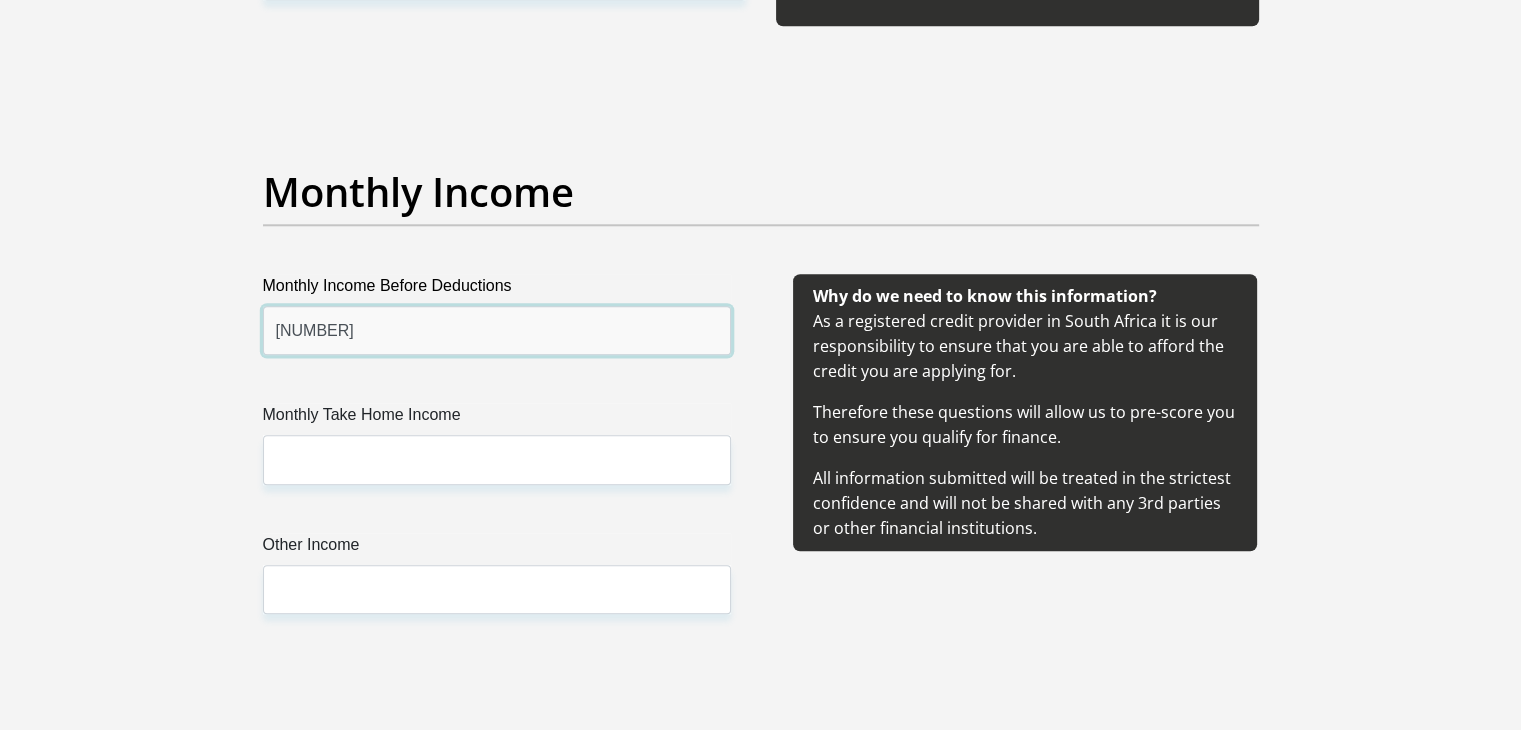 type on "15639" 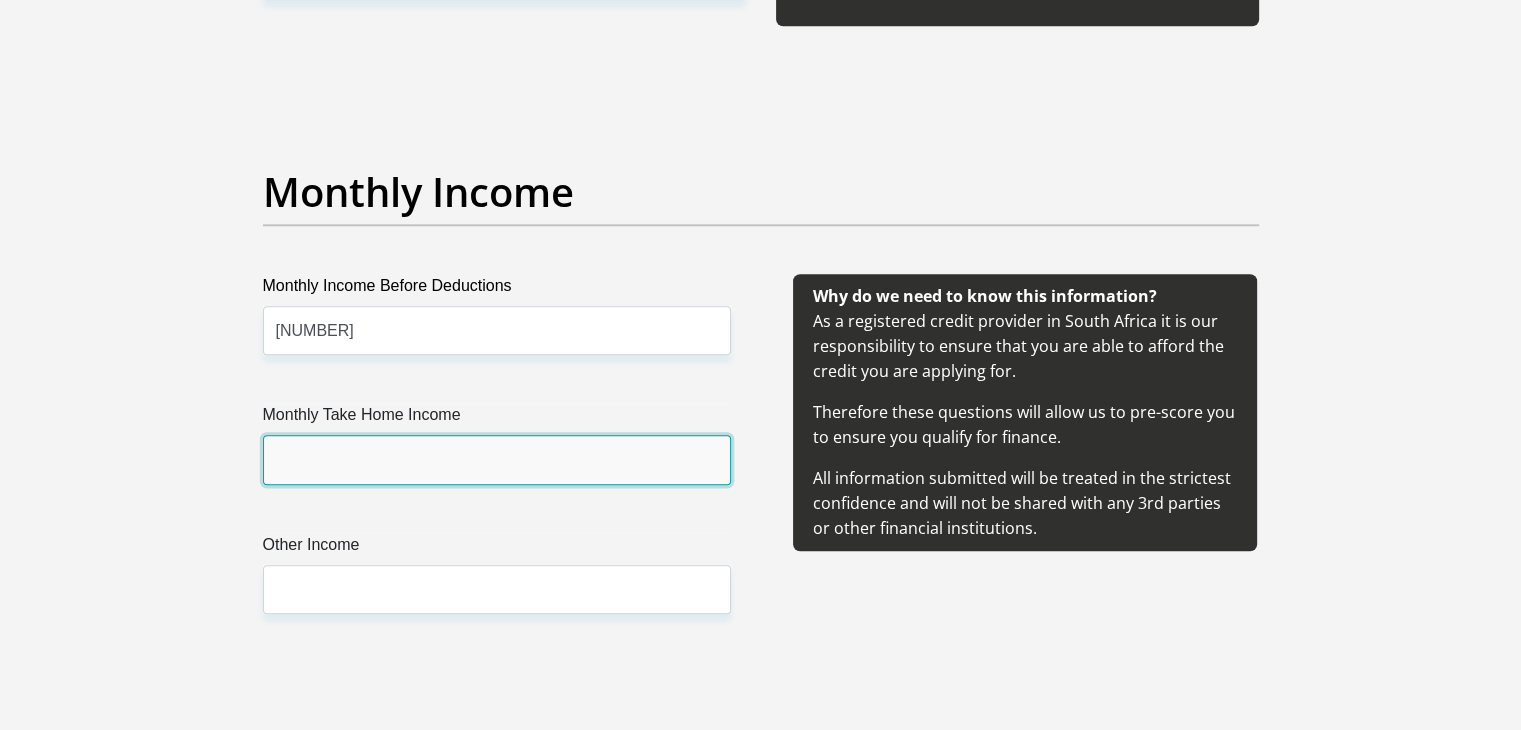 click on "Monthly Take Home Income" at bounding box center [497, 459] 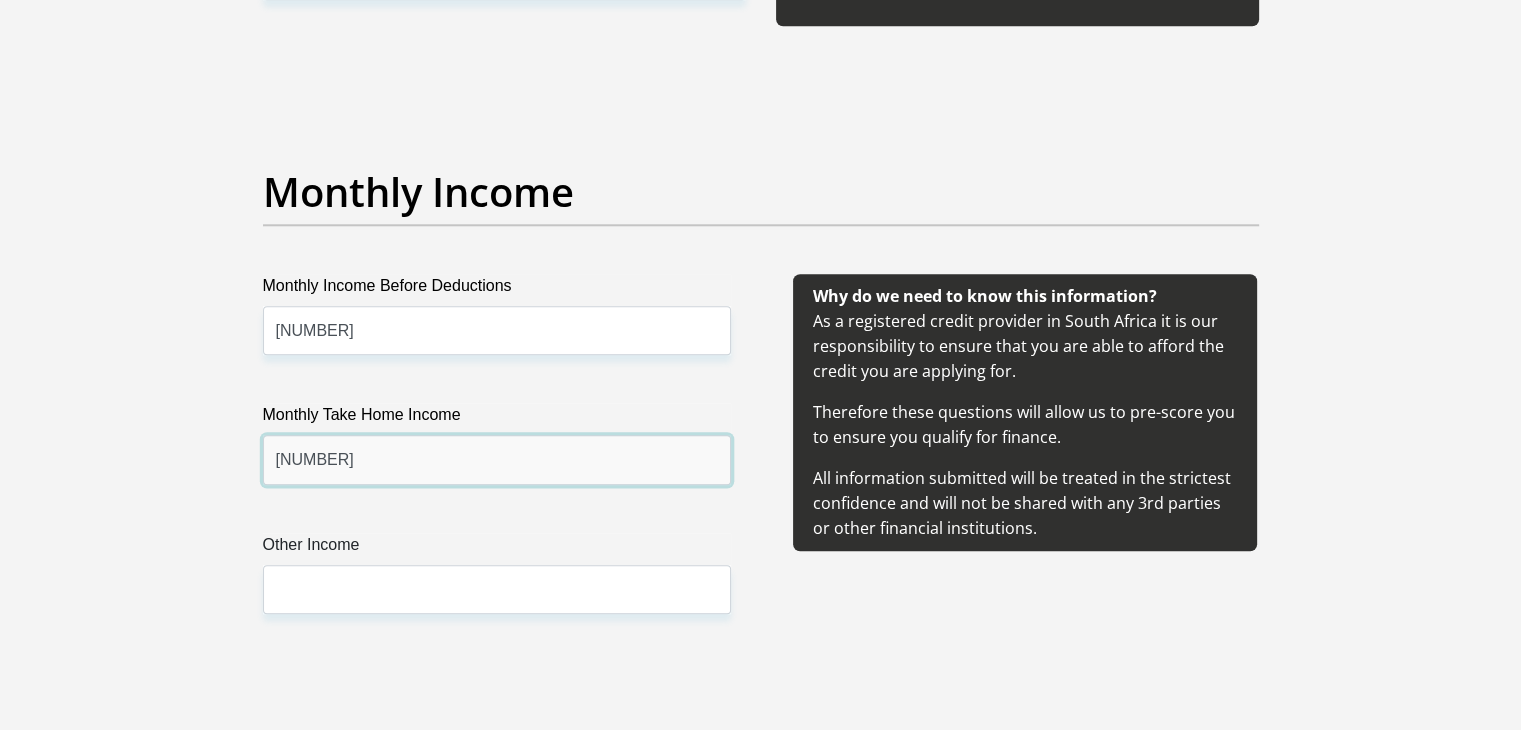 type on "12748" 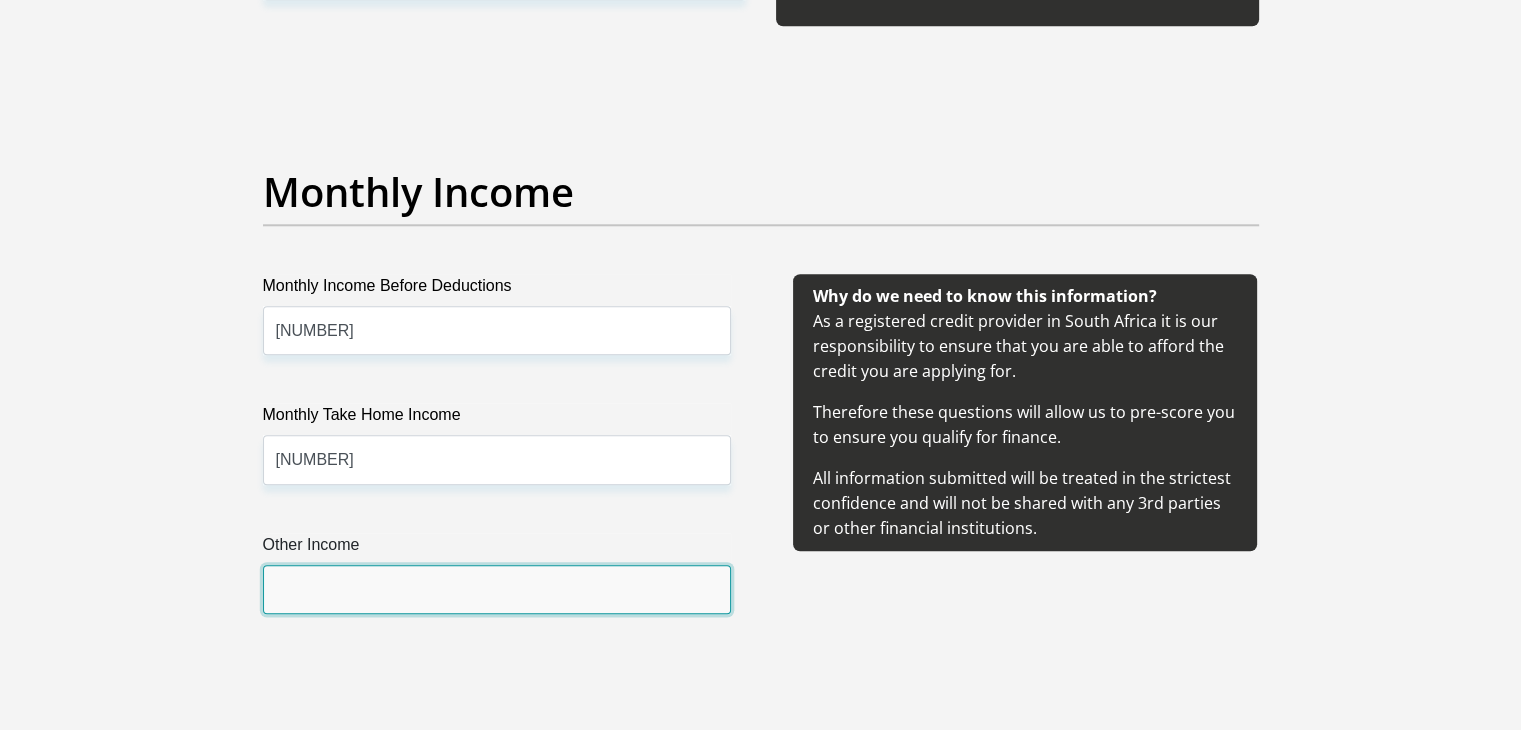 click on "Other Income" at bounding box center [497, 589] 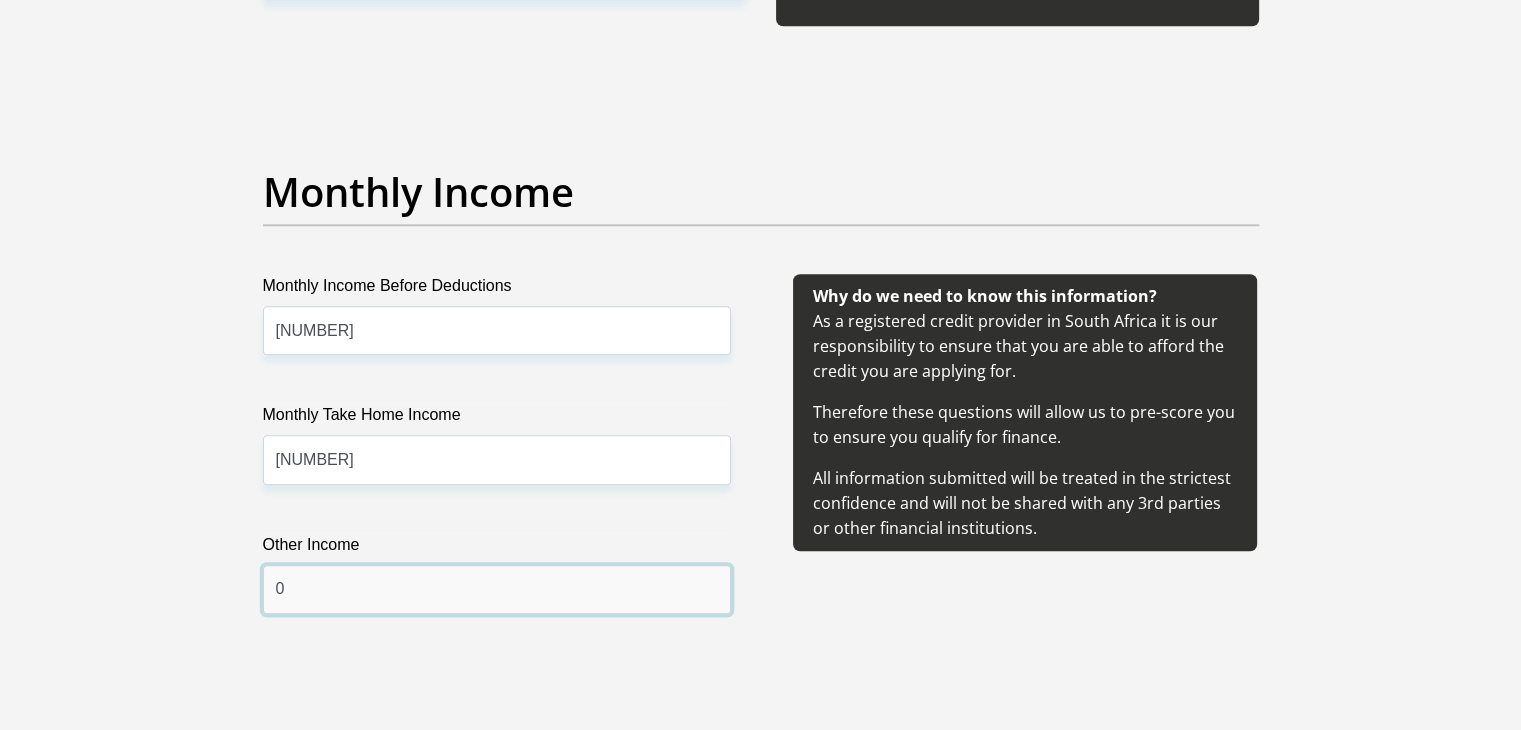 type on "0" 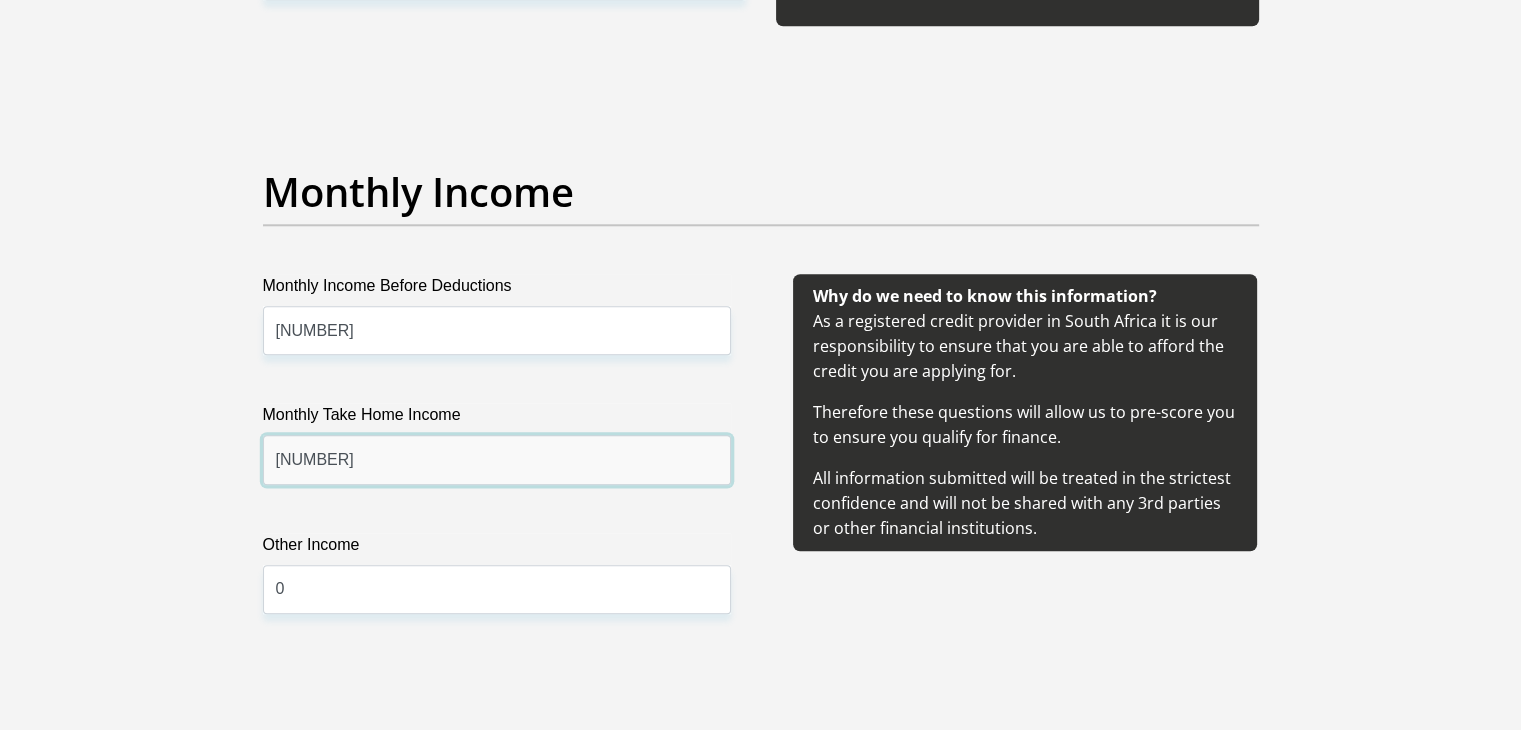 click on "12748" at bounding box center (497, 459) 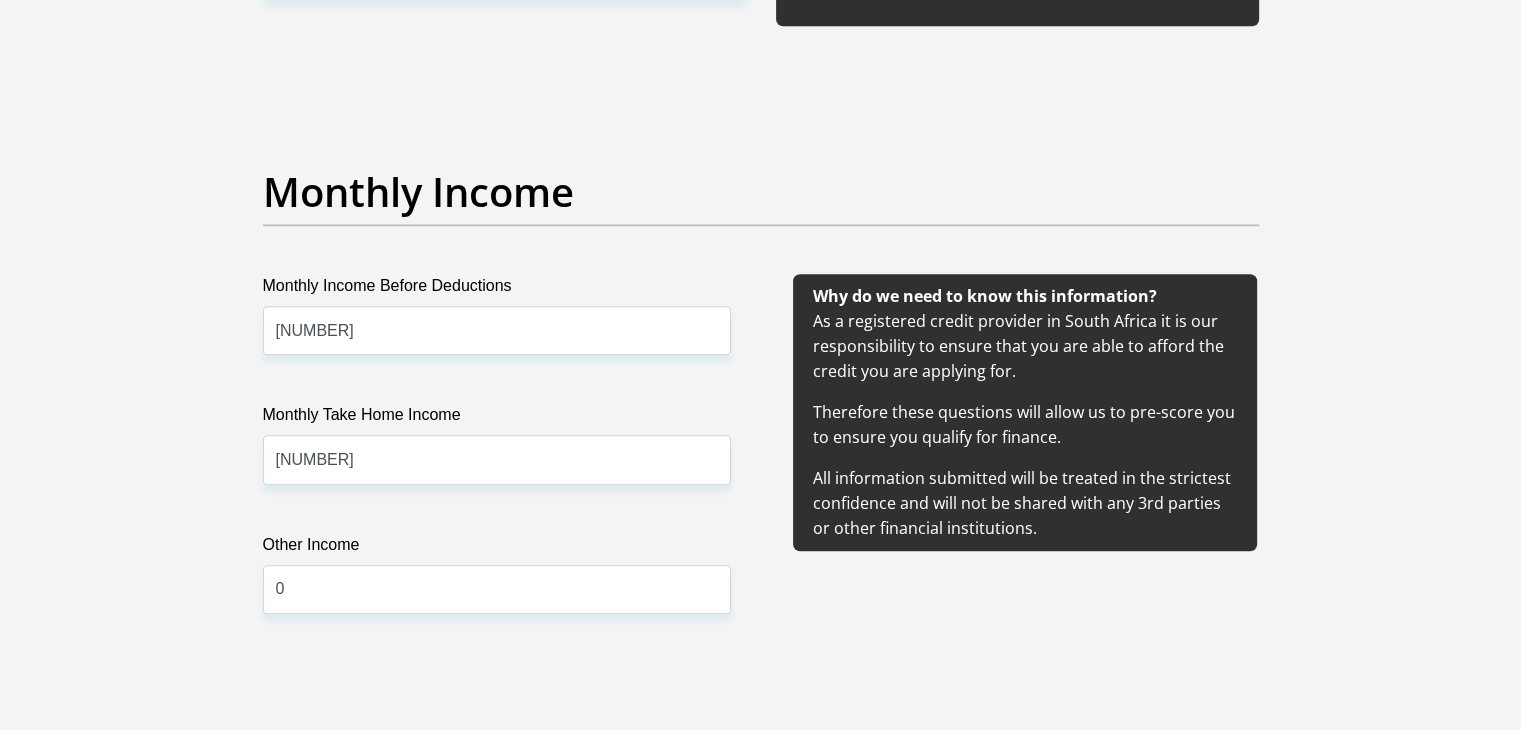 click on "Why do we need to know this information?
As a registered credit provider in South Africa it is our responsibility
to ensure that you are able to afford the credit you are applying for.
Therefore these questions will allow us to pre-score you to ensure you qualify for finance.
All information submitted will be treated in the strictest confidence
and will not be shared with any 3rd parties or other financial institutions." at bounding box center (1025, 468) 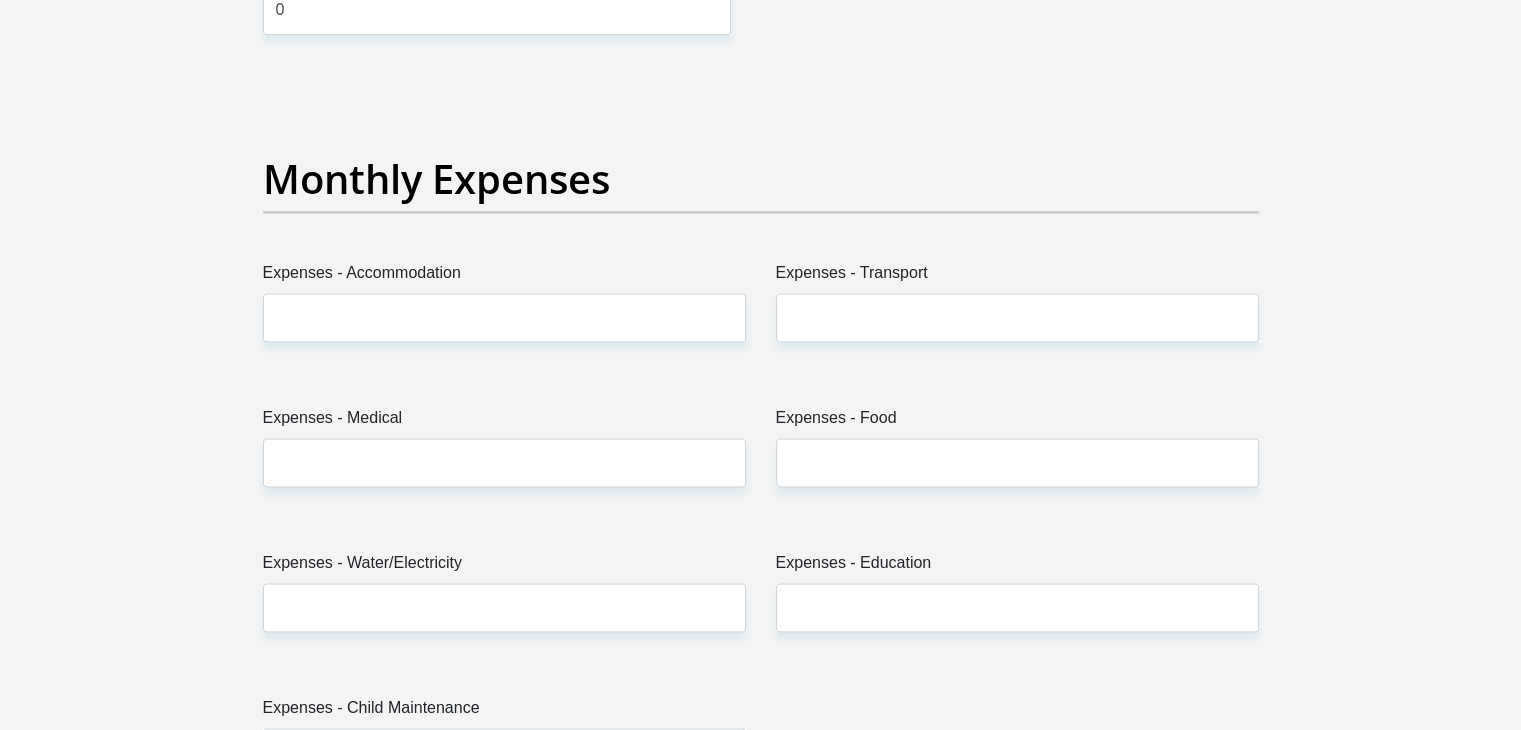 scroll, scrollTop: 2752, scrollLeft: 0, axis: vertical 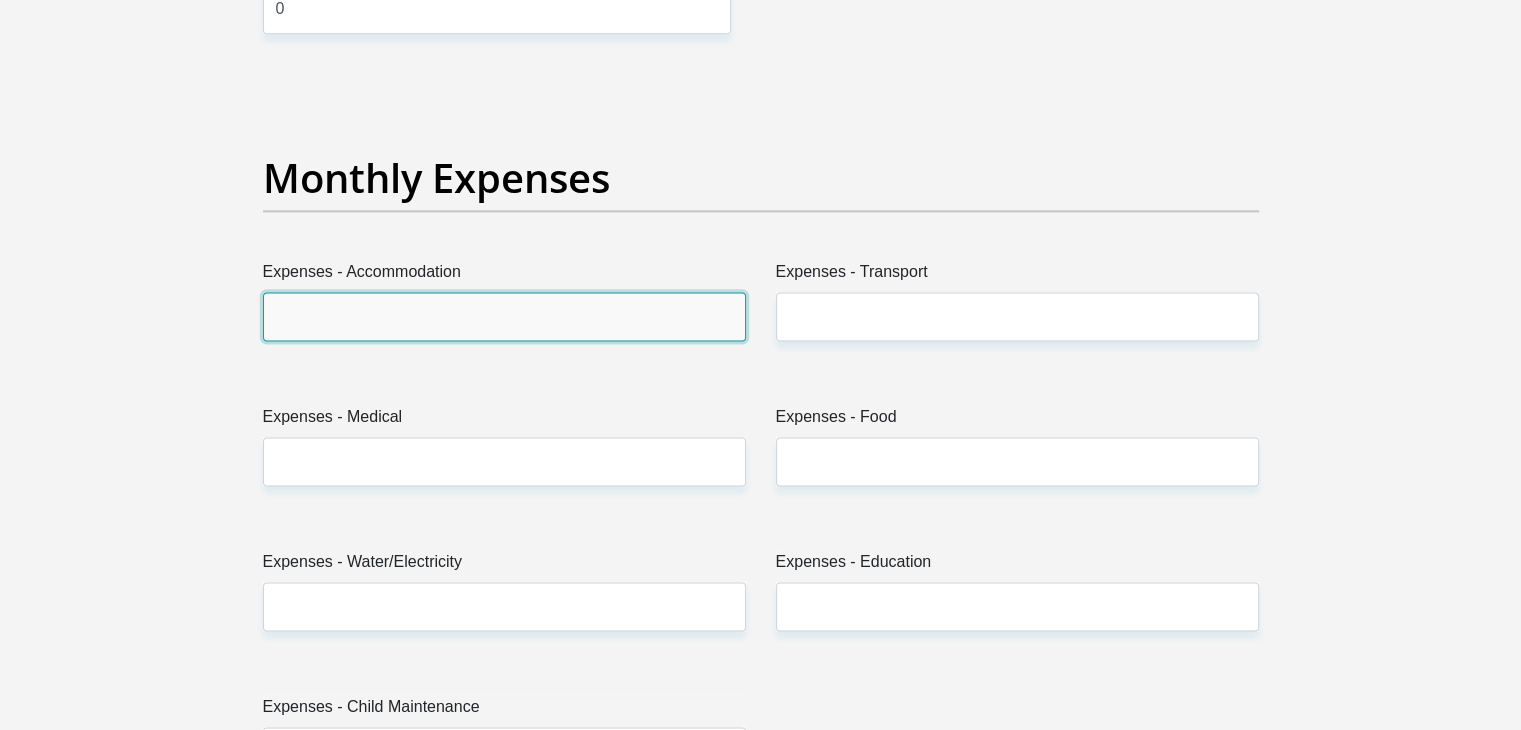 click on "Expenses - Accommodation" at bounding box center (504, 316) 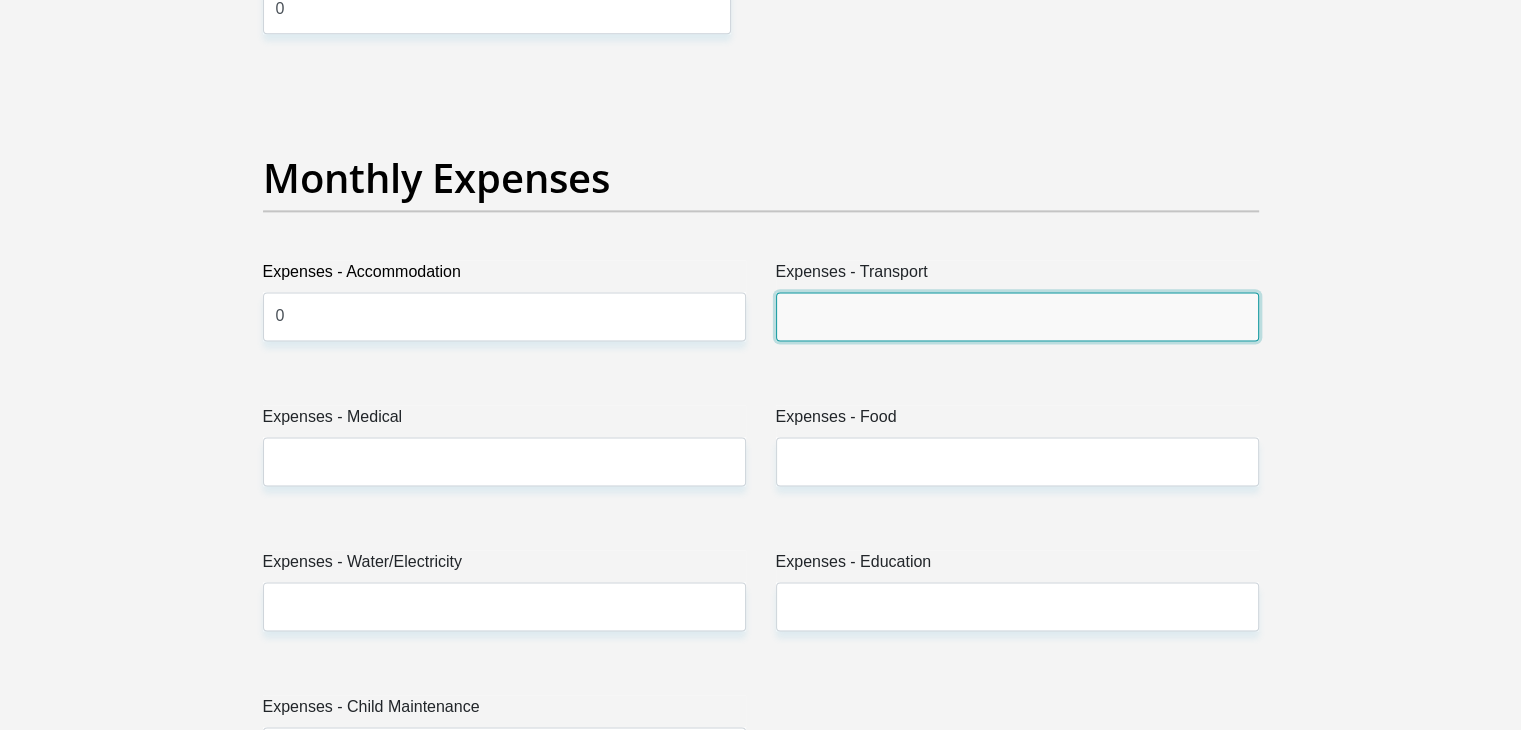 click on "Expenses - Transport" at bounding box center [1017, 316] 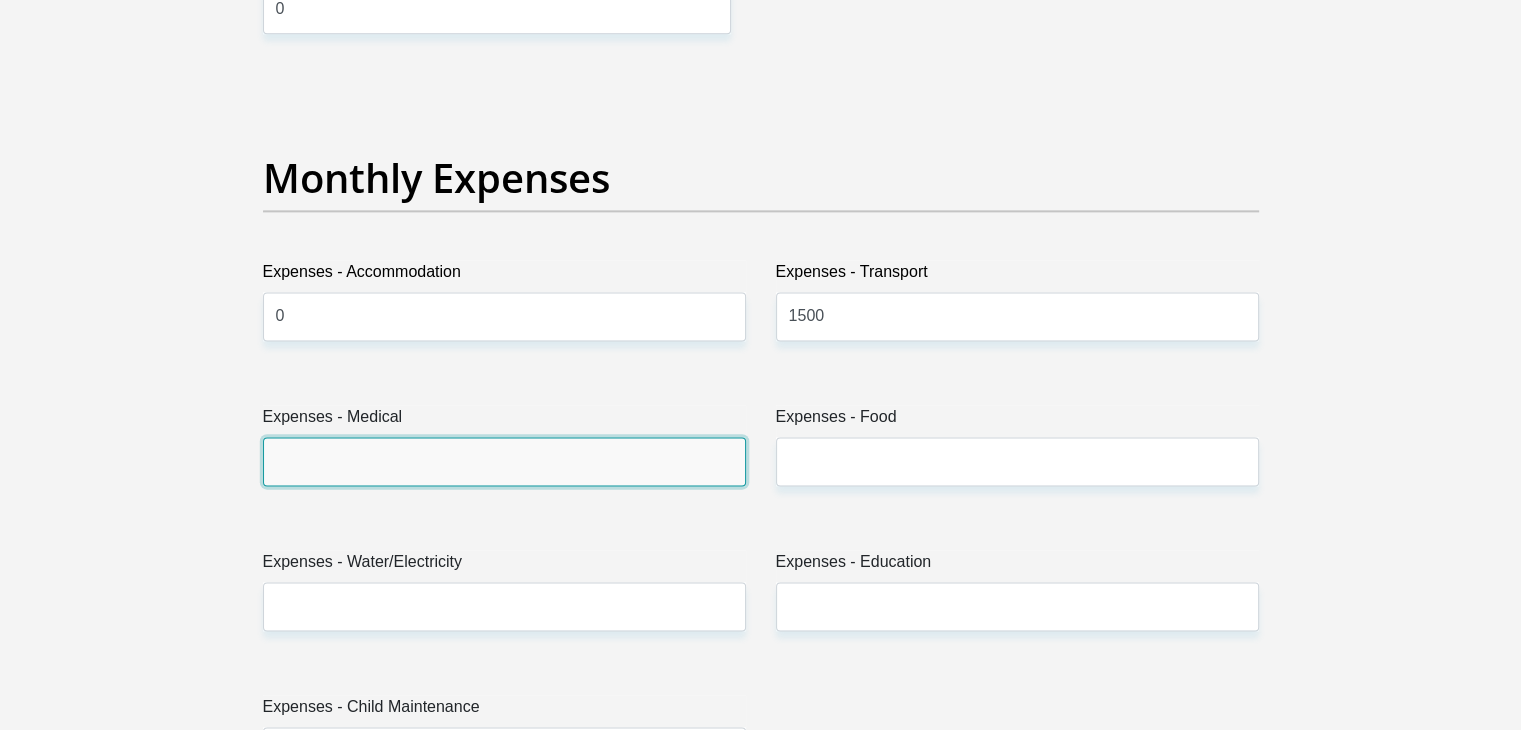 click on "Expenses - Medical" at bounding box center [504, 461] 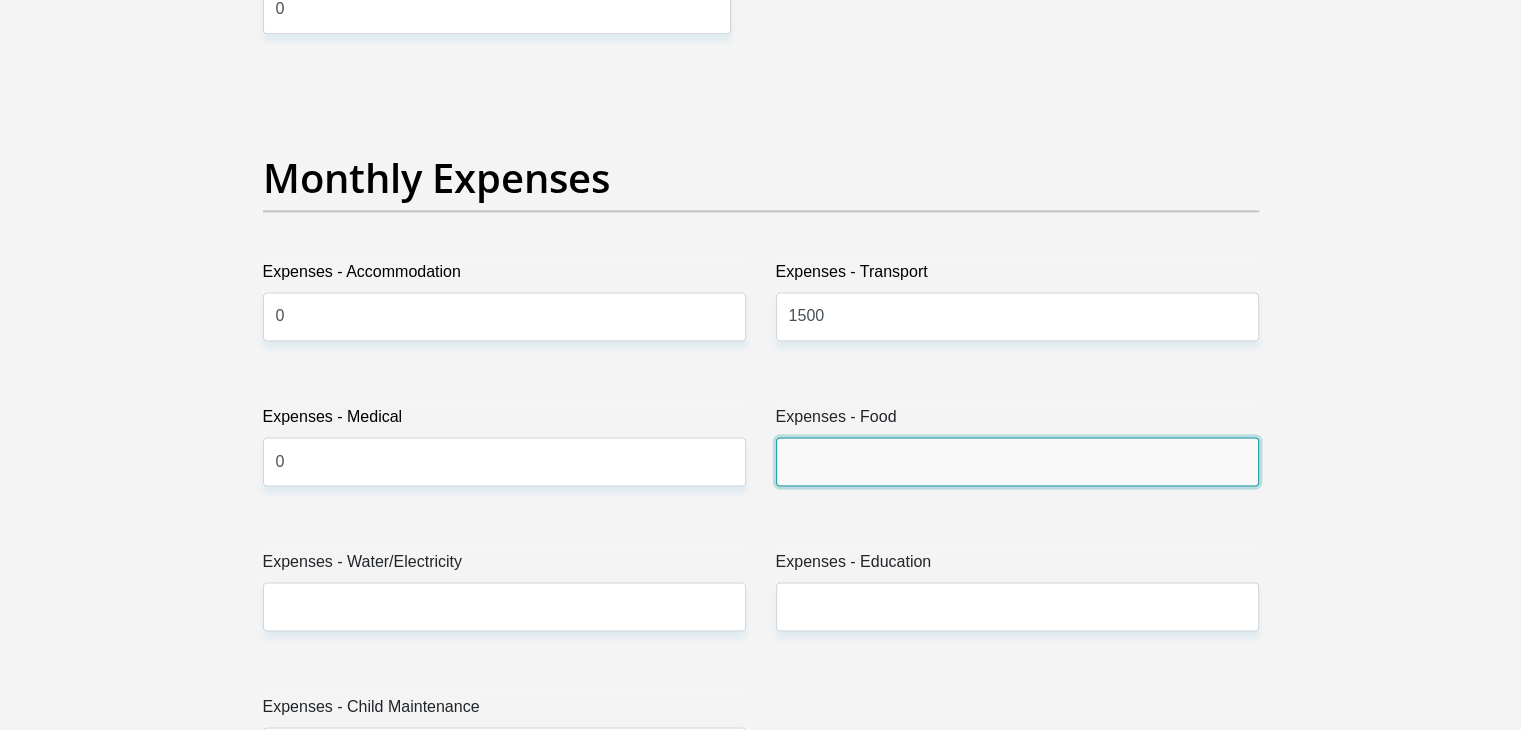 click on "Expenses - Food" at bounding box center [1017, 461] 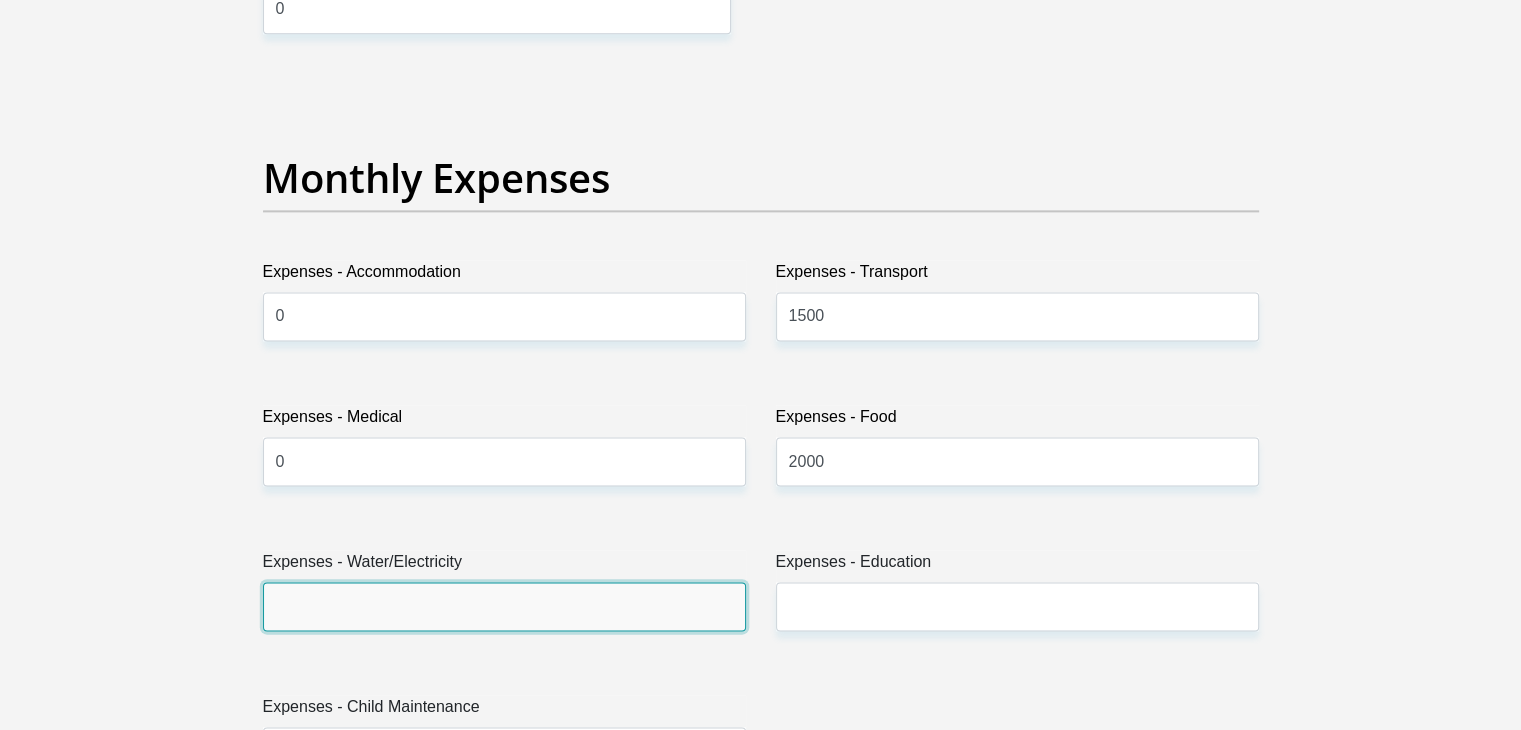 click on "Expenses - Water/Electricity" at bounding box center [504, 606] 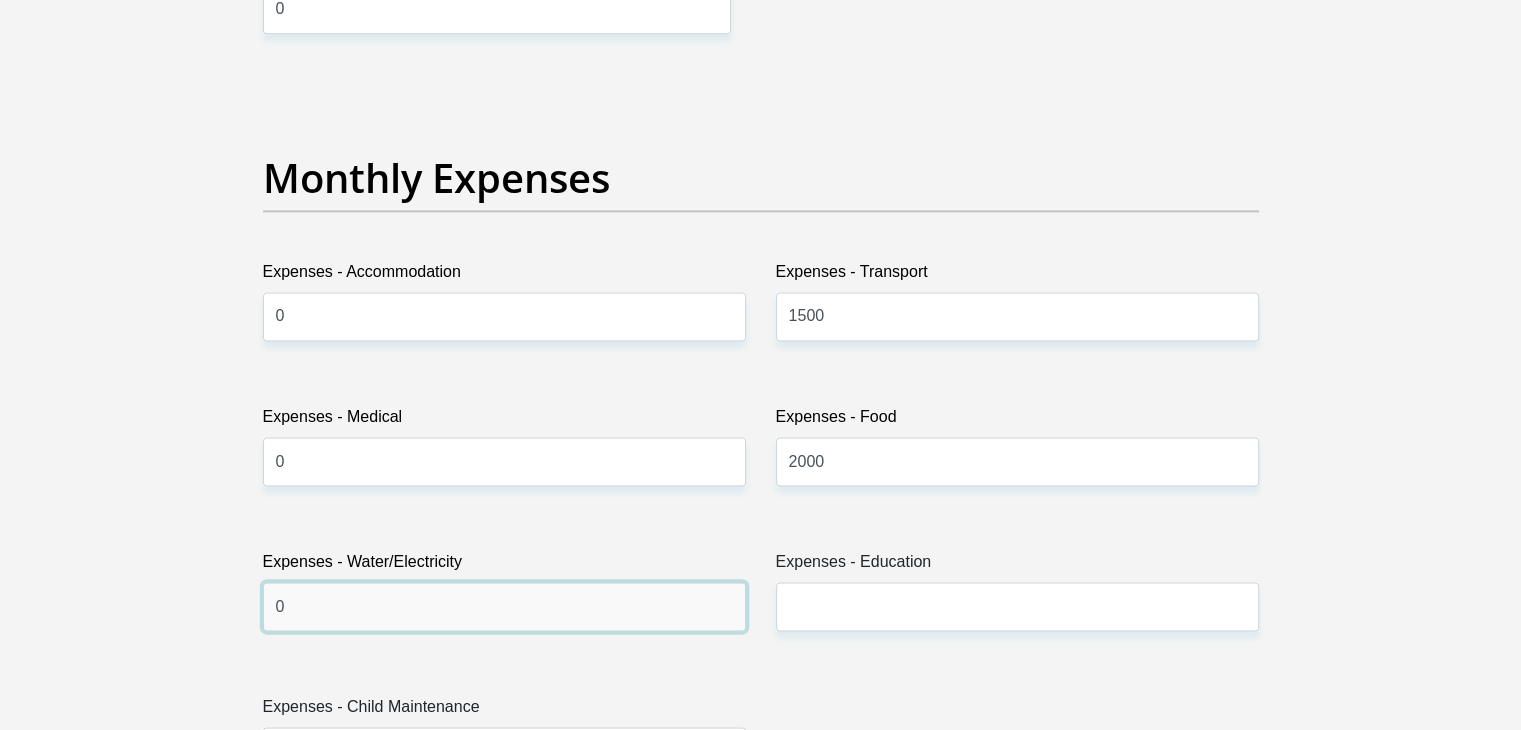 type on "0" 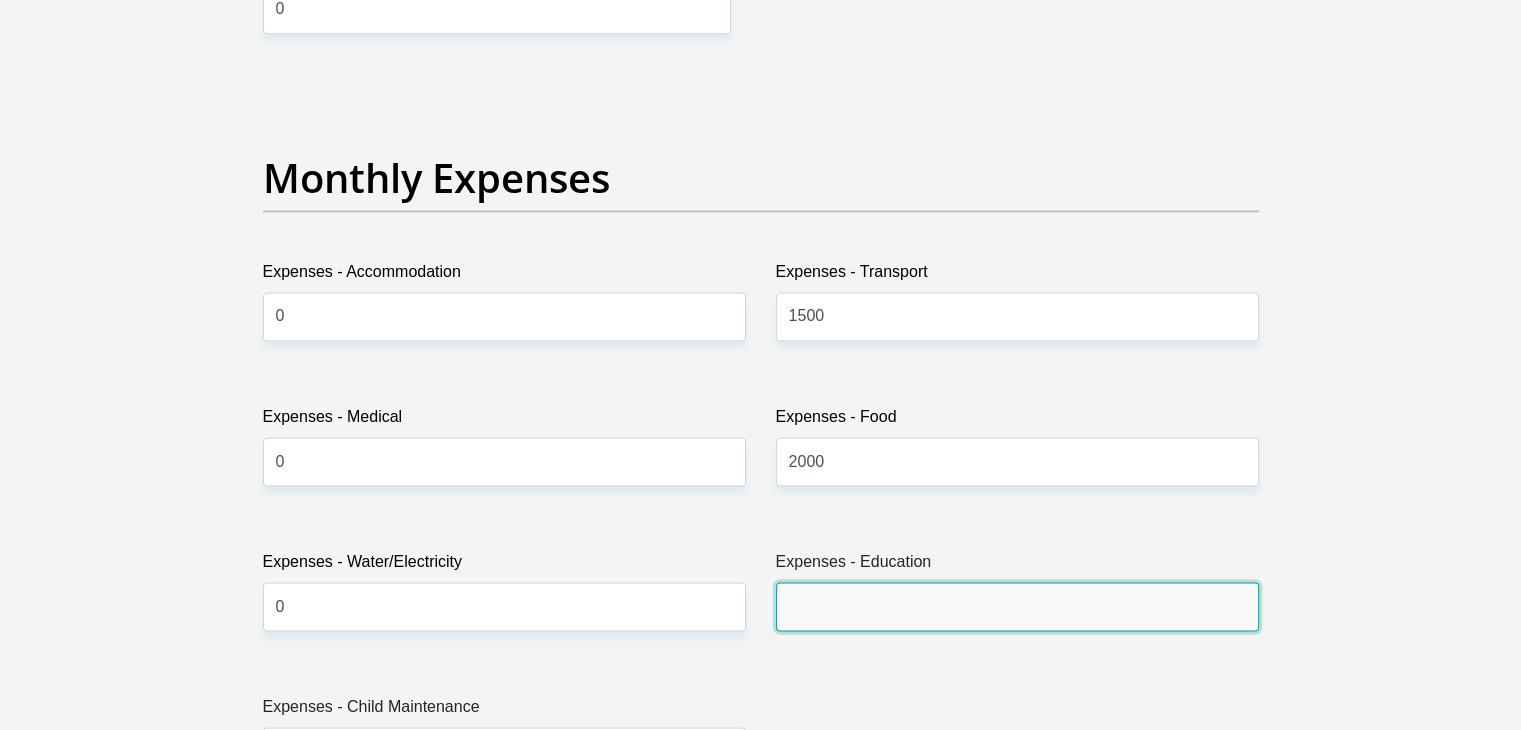 click on "Expenses - Education" at bounding box center (1017, 606) 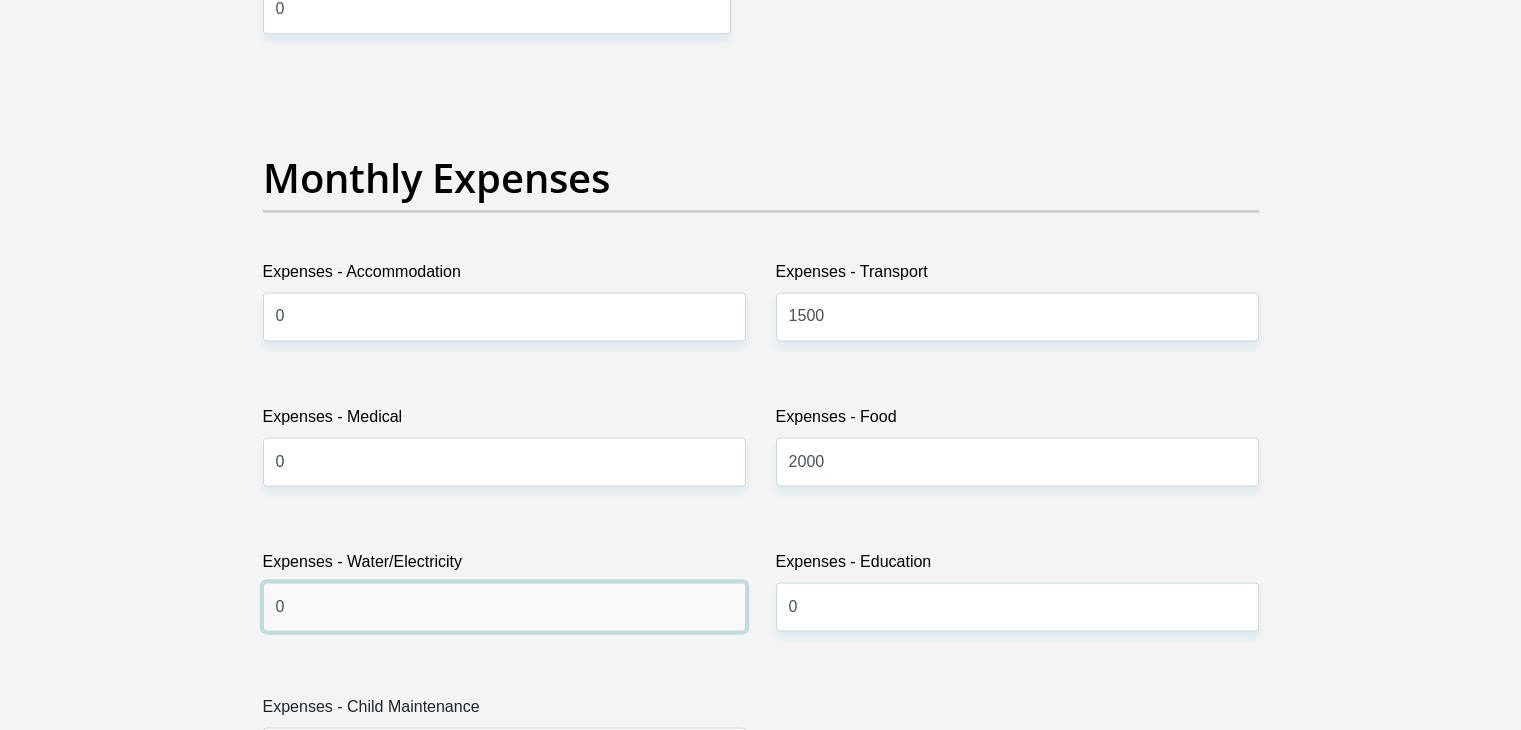 click on "0" at bounding box center (504, 606) 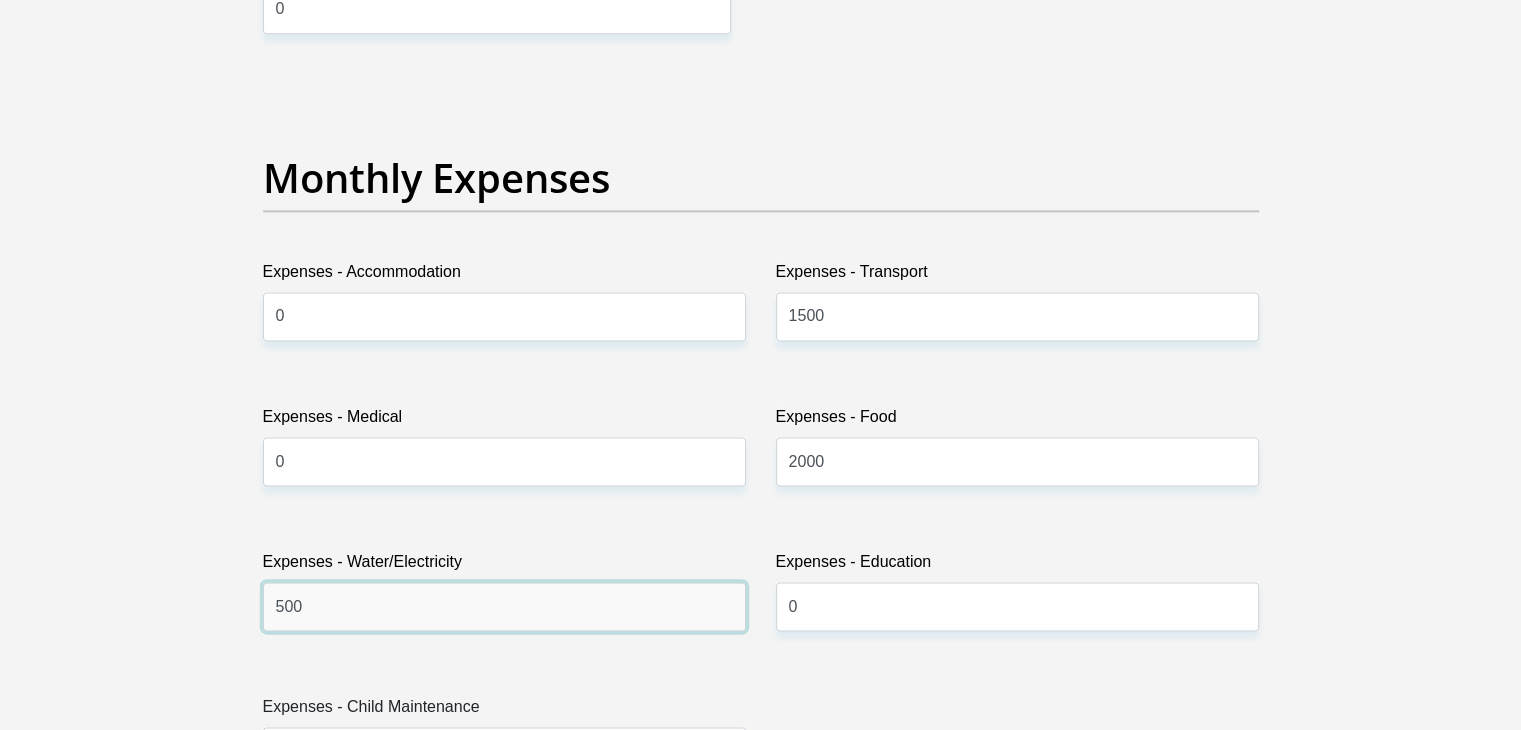type on "500" 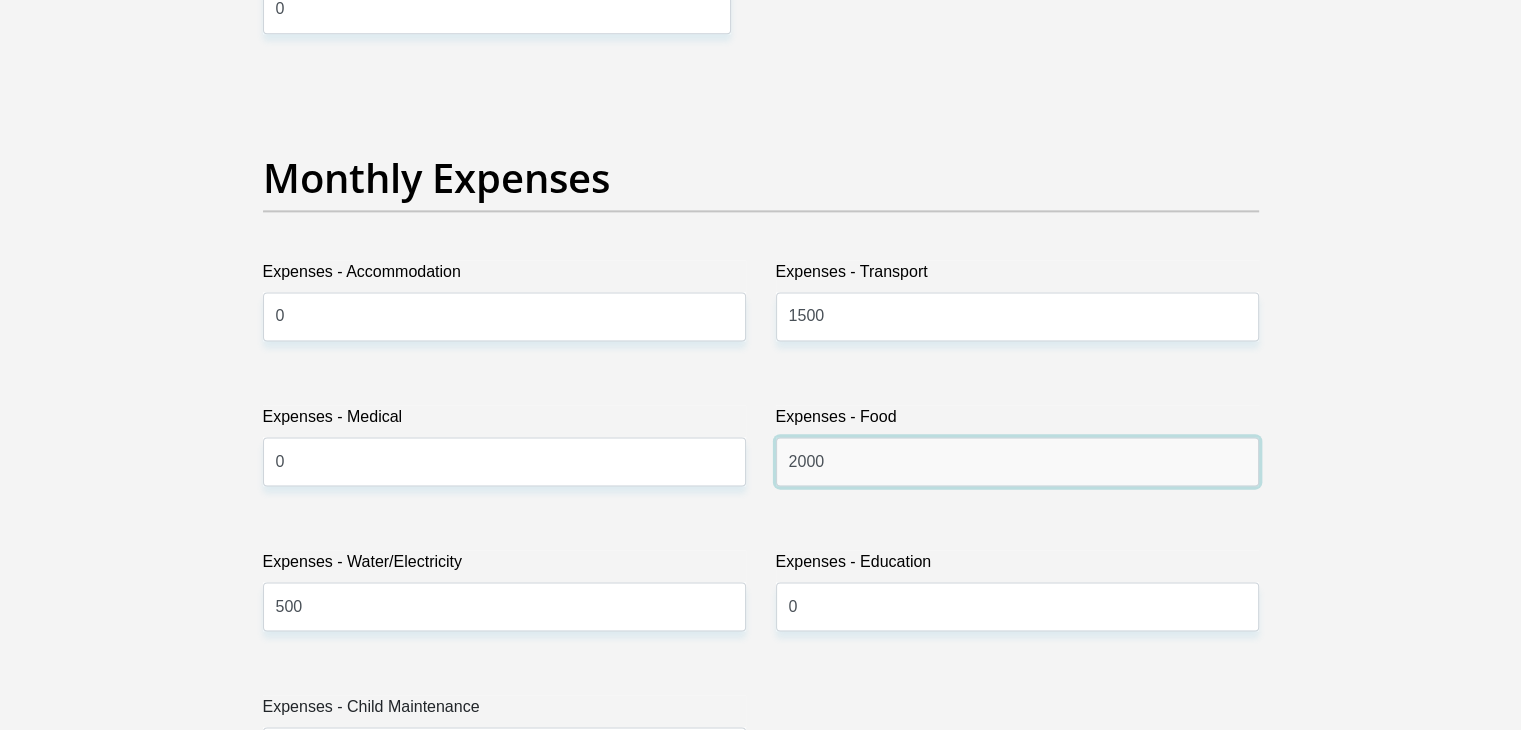 click on "2000" at bounding box center (1017, 461) 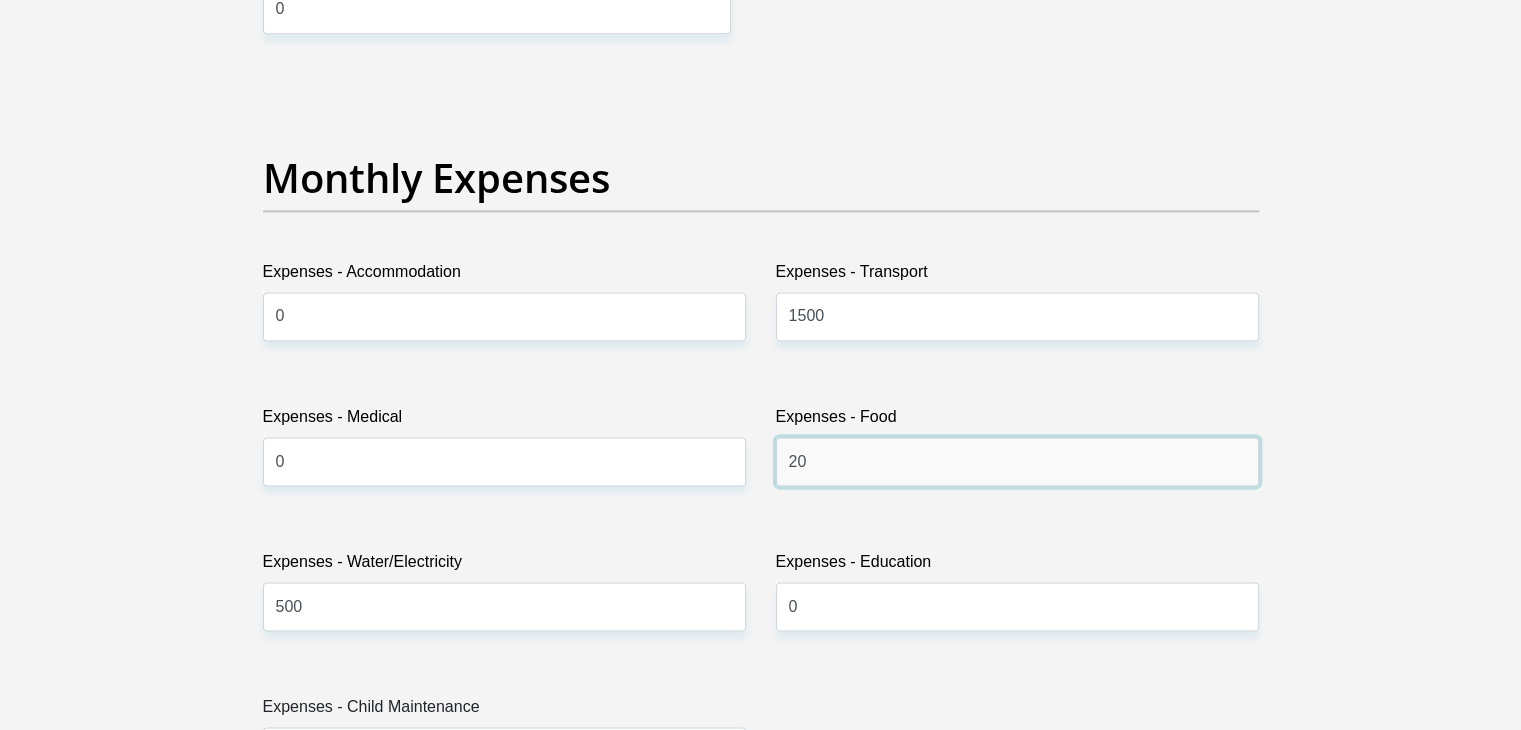 type on "2" 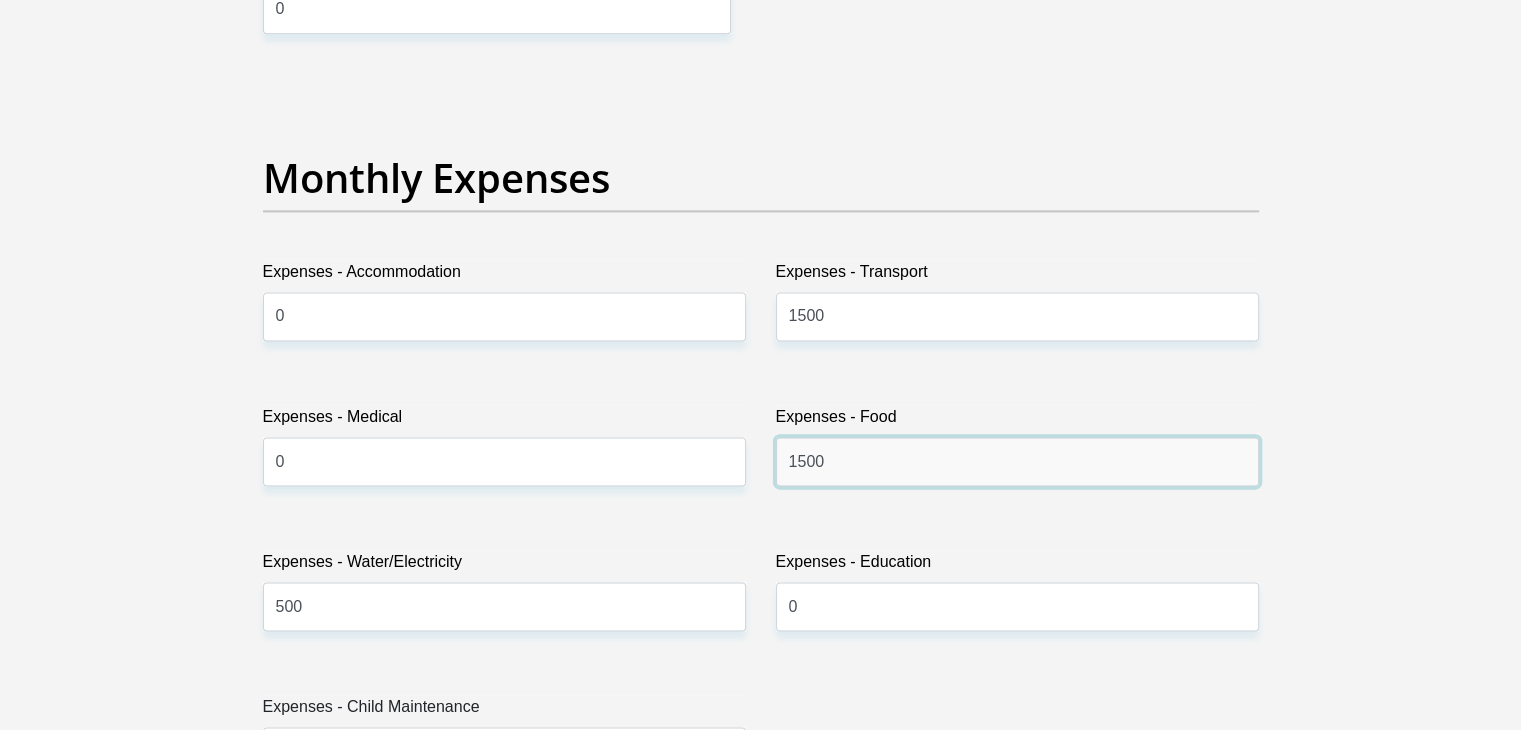 type on "1500" 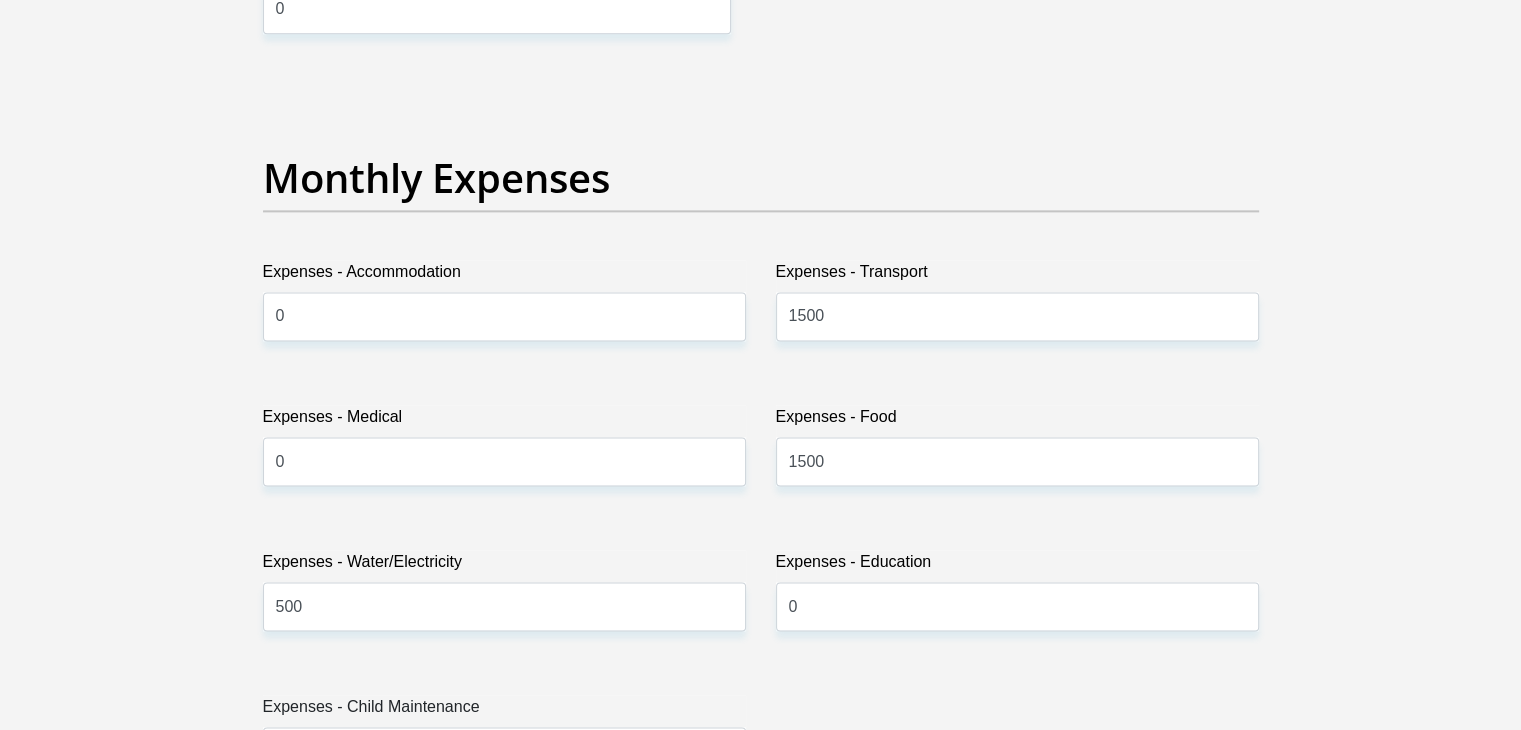 click on "Title
Mr
Ms
Mrs
Dr
Other
First Name
Reagan
Surname
Schoeman
ID Number
0107075276082
Please input valid ID number
Race
Black
Coloured
Indian
White
Other
Contact Number
0652775544
Please input valid contact number
Nationality
South Africa
Afghanistan
Aland Islands  Albania  Algeria" at bounding box center (761, 815) 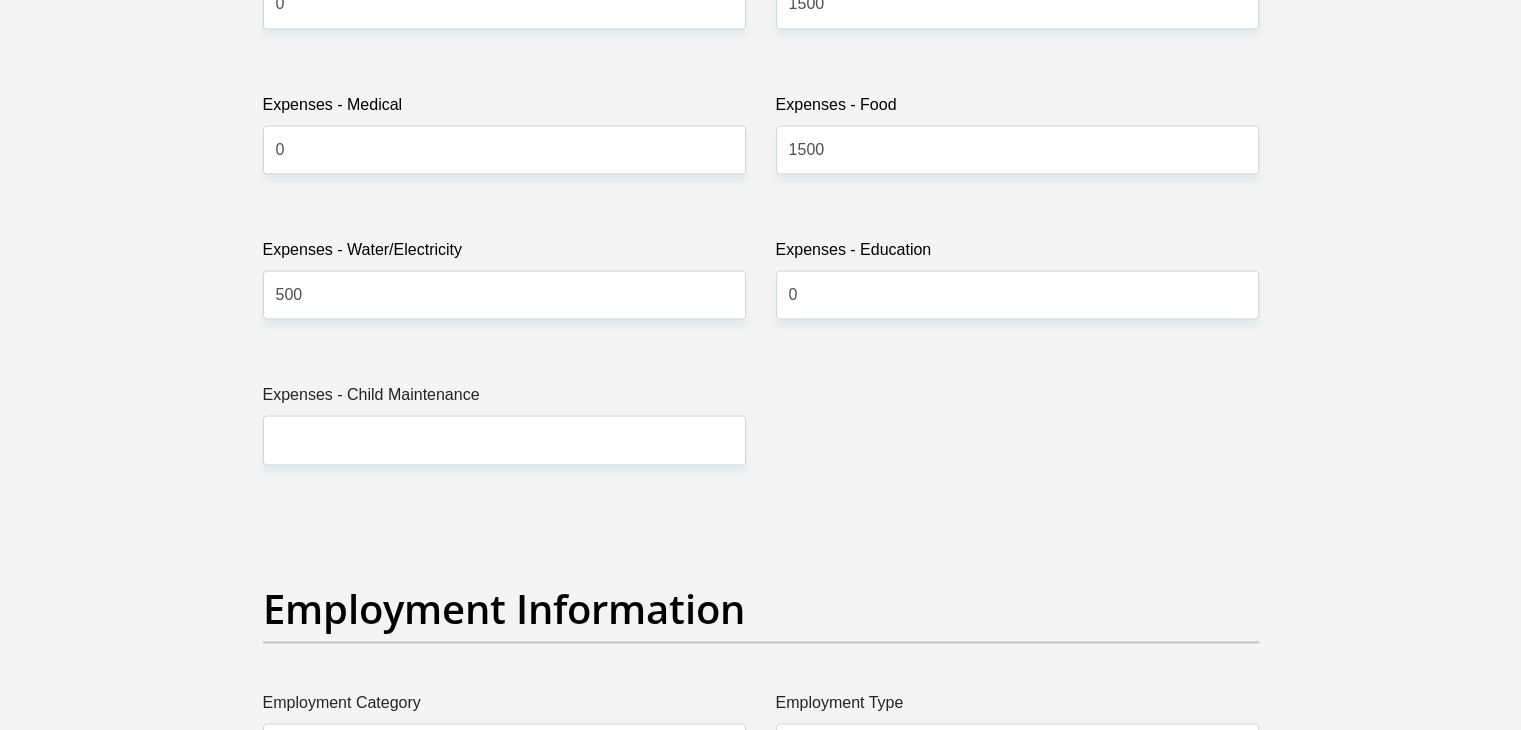 scroll, scrollTop: 3074, scrollLeft: 0, axis: vertical 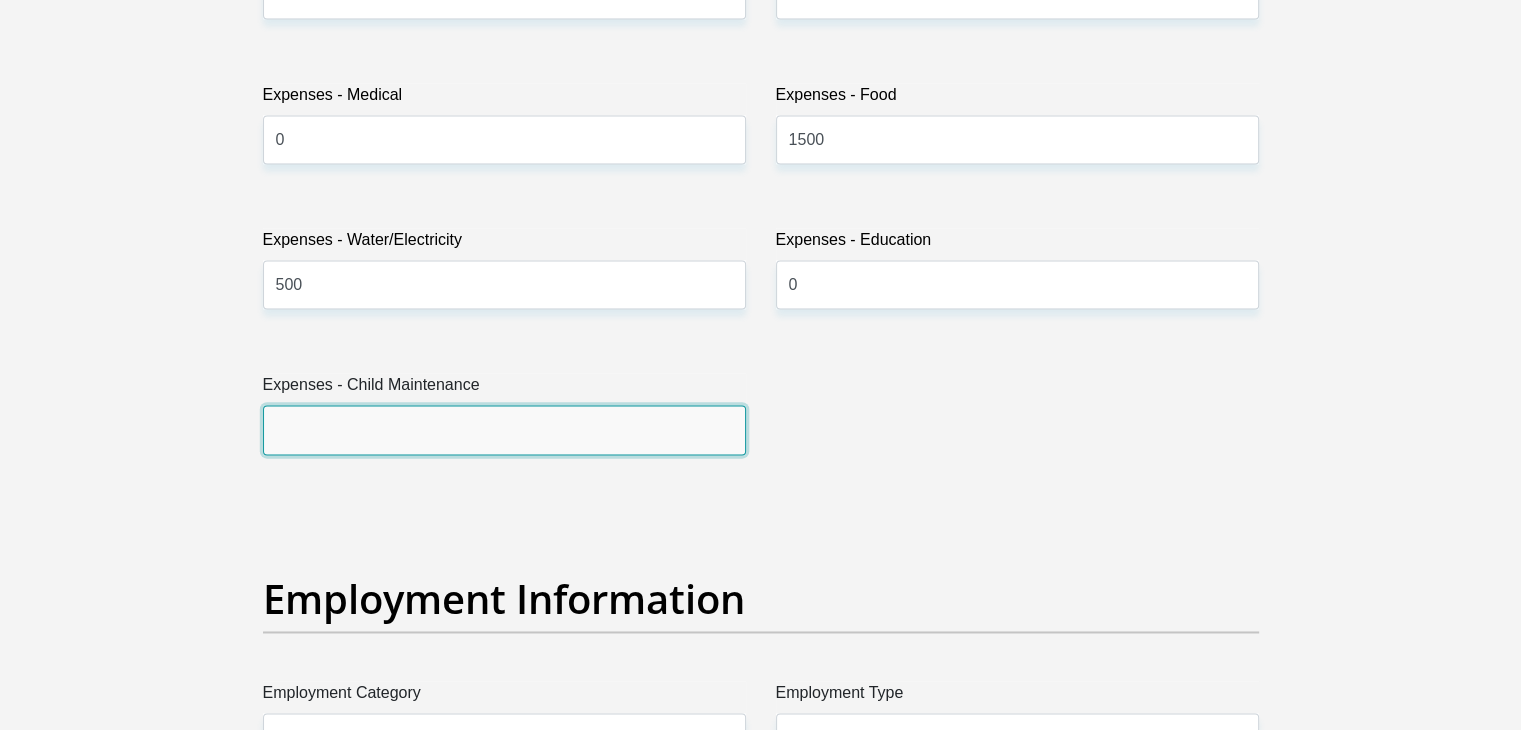 click on "Expenses - Child Maintenance" at bounding box center (504, 429) 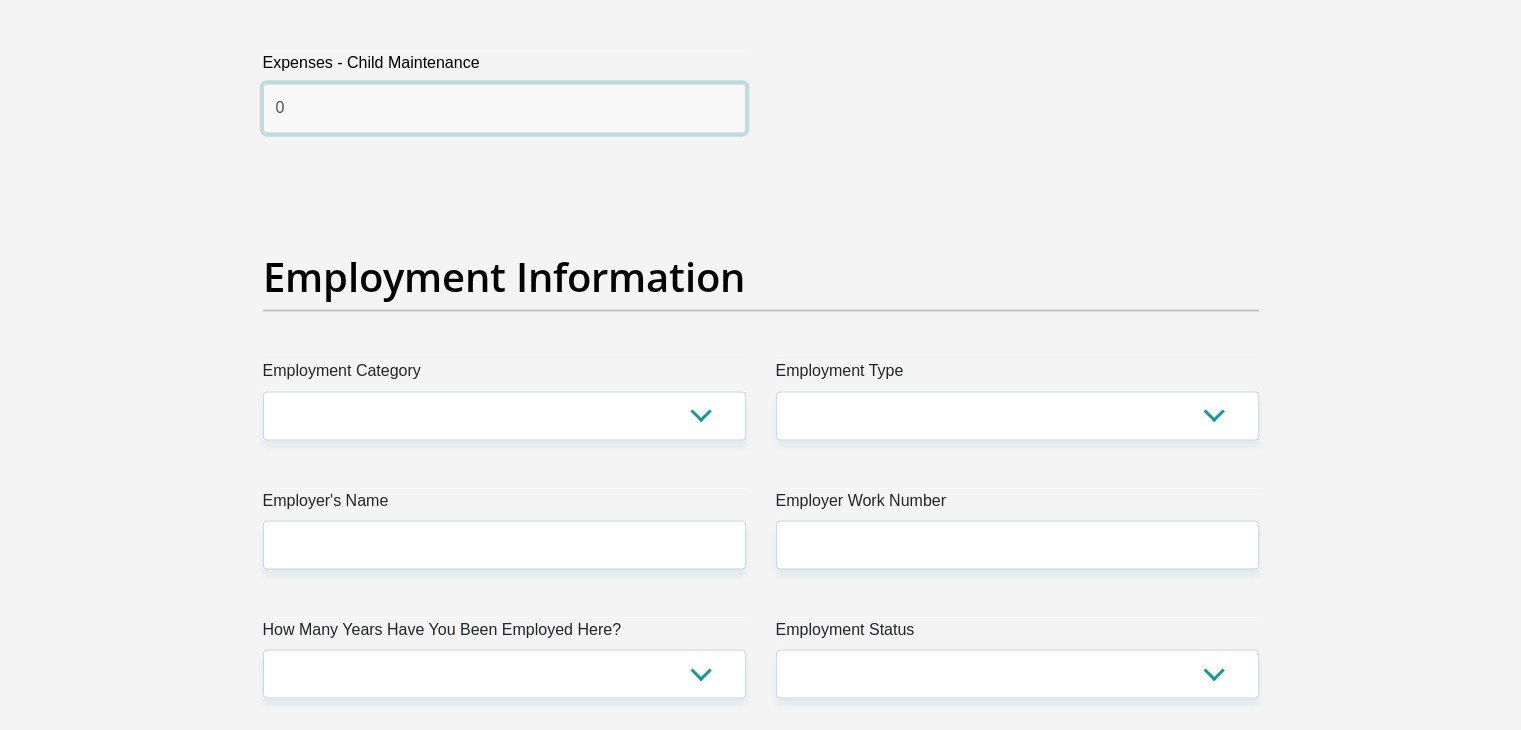 scroll, scrollTop: 3398, scrollLeft: 0, axis: vertical 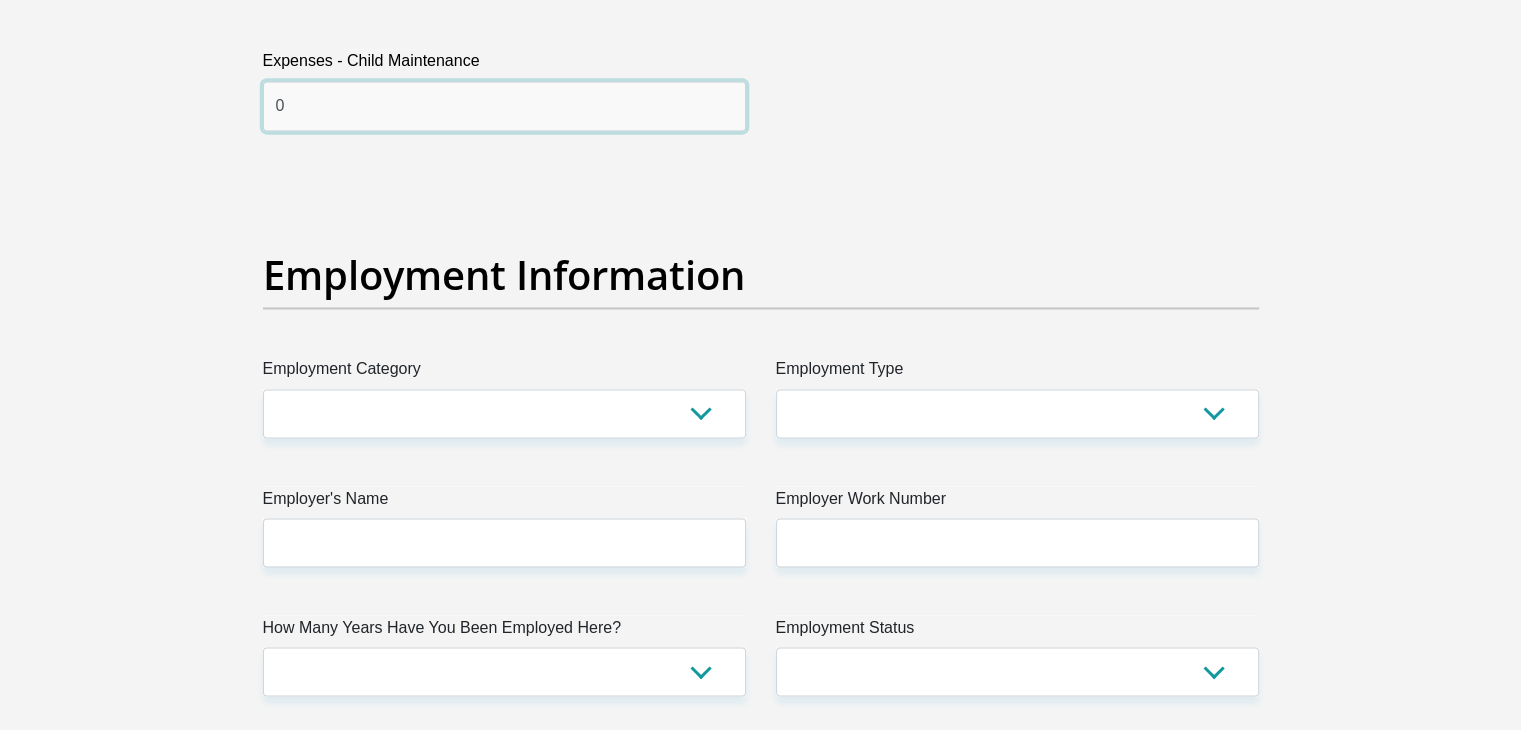 type on "0" 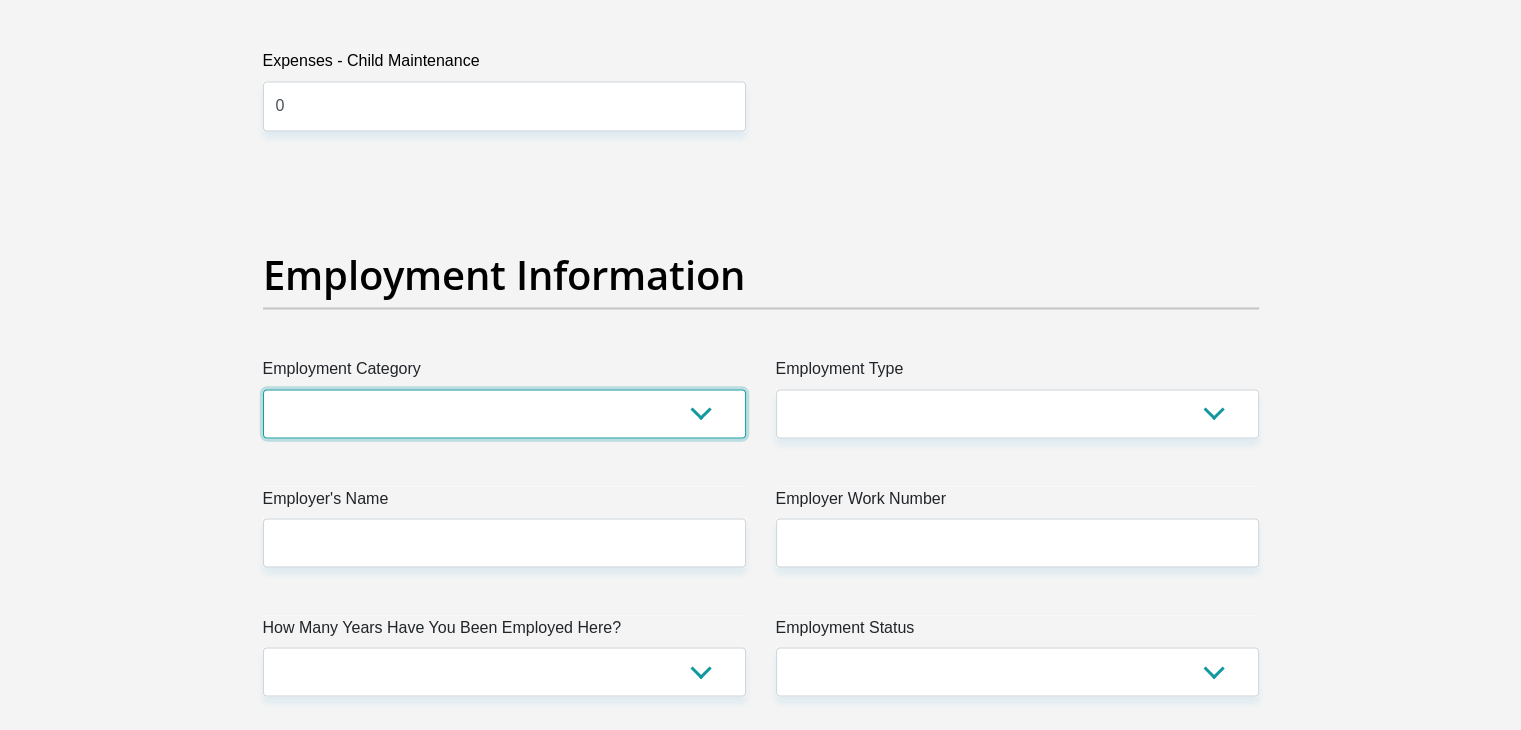 click on "AGRICULTURE
ALCOHOL & TOBACCO
CONSTRUCTION MATERIALS
METALLURGY
EQUIPMENT FOR RENEWABLE ENERGY
SPECIALIZED CONTRACTORS
CAR
GAMING (INCL. INTERNET
OTHER WHOLESALE
UNLICENSED PHARMACEUTICALS
CURRENCY EXCHANGE HOUSES
OTHER FINANCIAL INSTITUTIONS & INSURANCE
REAL ESTATE AGENTS
OIL & GAS
OTHER MATERIALS (E.G. IRON ORE)
PRECIOUS STONES & PRECIOUS METALS
POLITICAL ORGANIZATIONS
RELIGIOUS ORGANIZATIONS(NOT SECTS)
ACTI. HAVING BUSINESS DEAL WITH PUBLIC ADMINISTRATION
LAUNDROMATS" at bounding box center [504, 413] 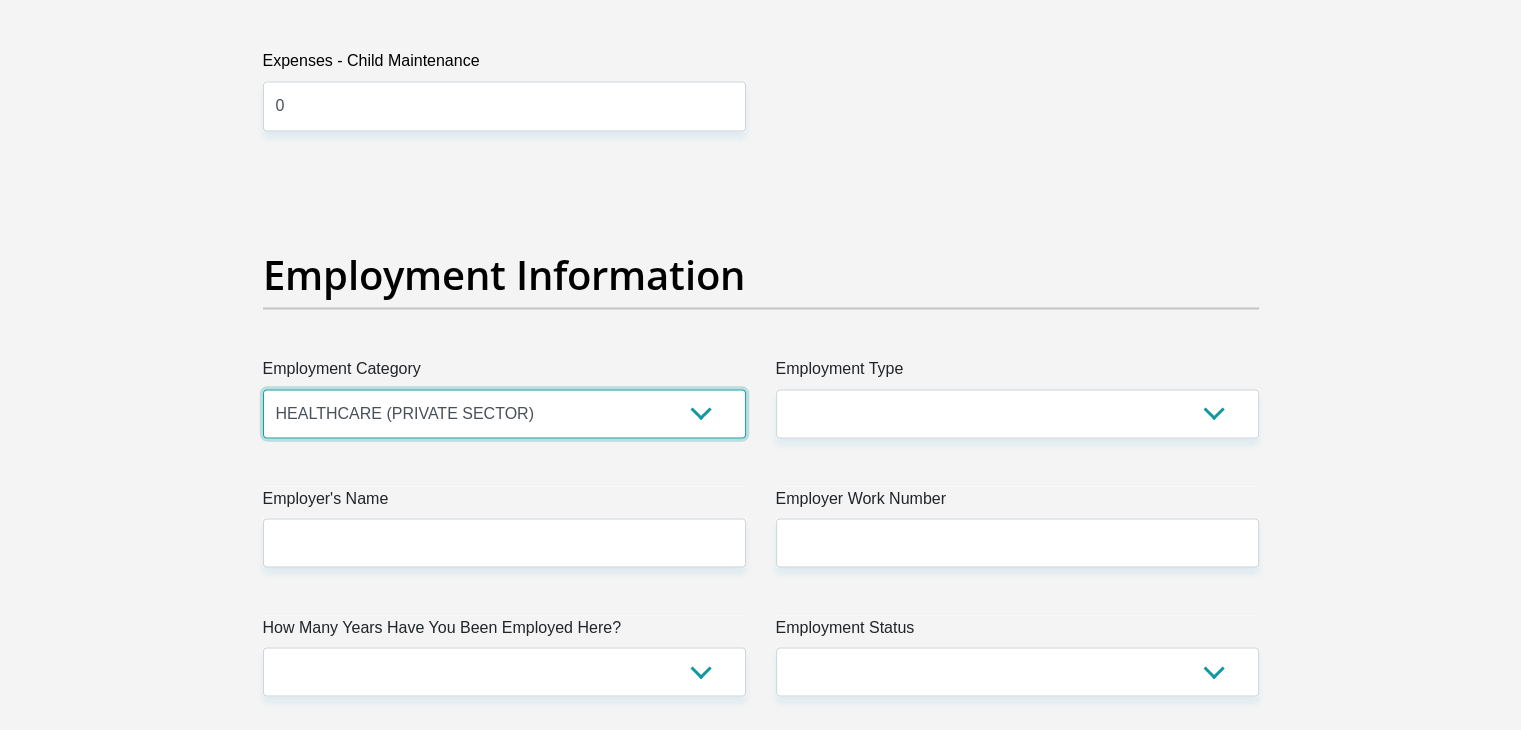 click on "AGRICULTURE
ALCOHOL & TOBACCO
CONSTRUCTION MATERIALS
METALLURGY
EQUIPMENT FOR RENEWABLE ENERGY
SPECIALIZED CONTRACTORS
CAR
GAMING (INCL. INTERNET
OTHER WHOLESALE
UNLICENSED PHARMACEUTICALS
CURRENCY EXCHANGE HOUSES
OTHER FINANCIAL INSTITUTIONS & INSURANCE
REAL ESTATE AGENTS
OIL & GAS
OTHER MATERIALS (E.G. IRON ORE)
PRECIOUS STONES & PRECIOUS METALS
POLITICAL ORGANIZATIONS
RELIGIOUS ORGANIZATIONS(NOT SECTS)
ACTI. HAVING BUSINESS DEAL WITH PUBLIC ADMINISTRATION
LAUNDROMATS" at bounding box center [504, 413] 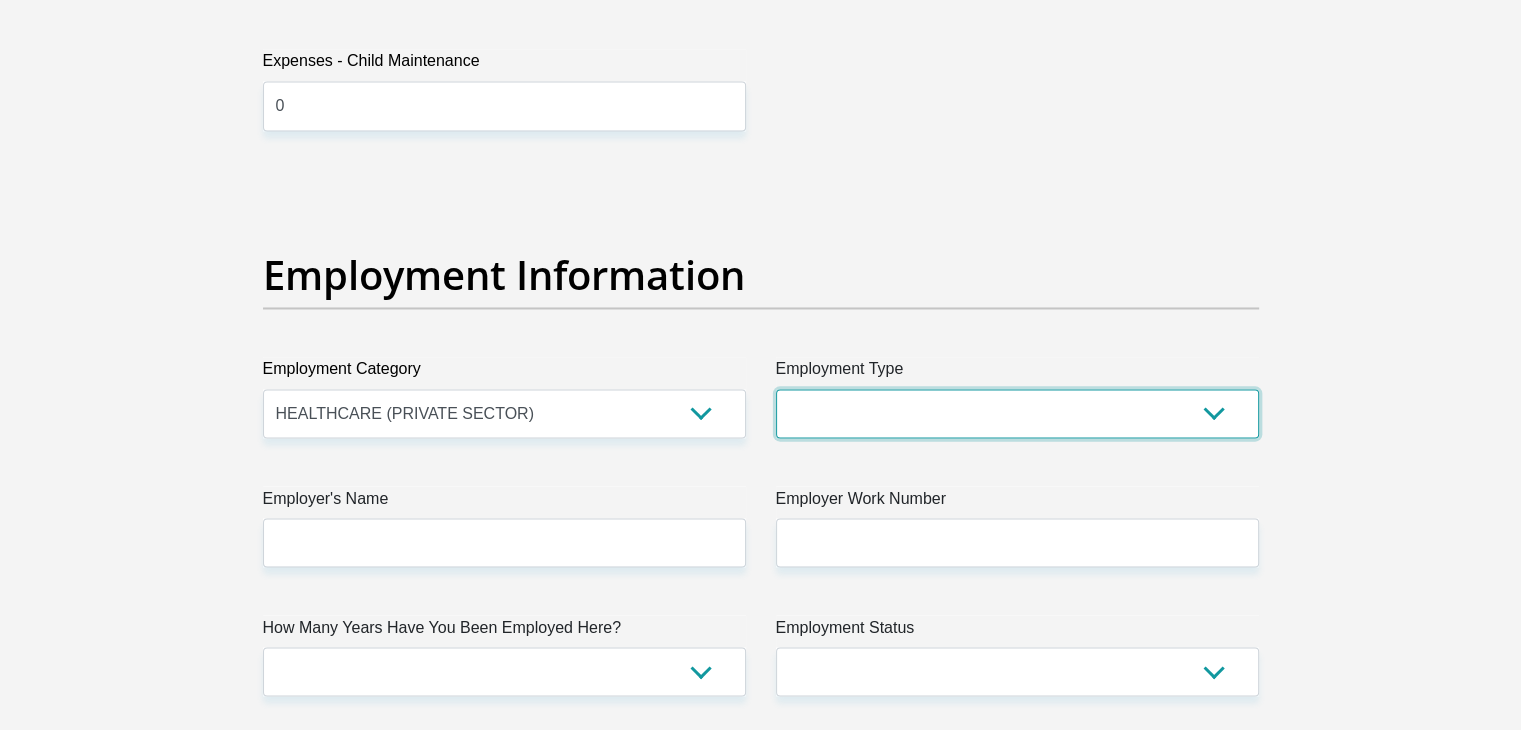 click on "College/Lecturer
Craft Seller
Creative
Driver
Executive
Farmer
Forces - Non Commissioned
Forces - Officer
Hawker
Housewife
Labourer
Licenced Professional
Manager
Miner
Non Licenced Professional
Office Staff/Clerk
Outside Worker
Pensioner
Permanent Teacher
Production/Manufacturing
Sales
Self-Employed
Semi-Professional Worker
Service Industry  Social Worker  Student" at bounding box center [1017, 413] 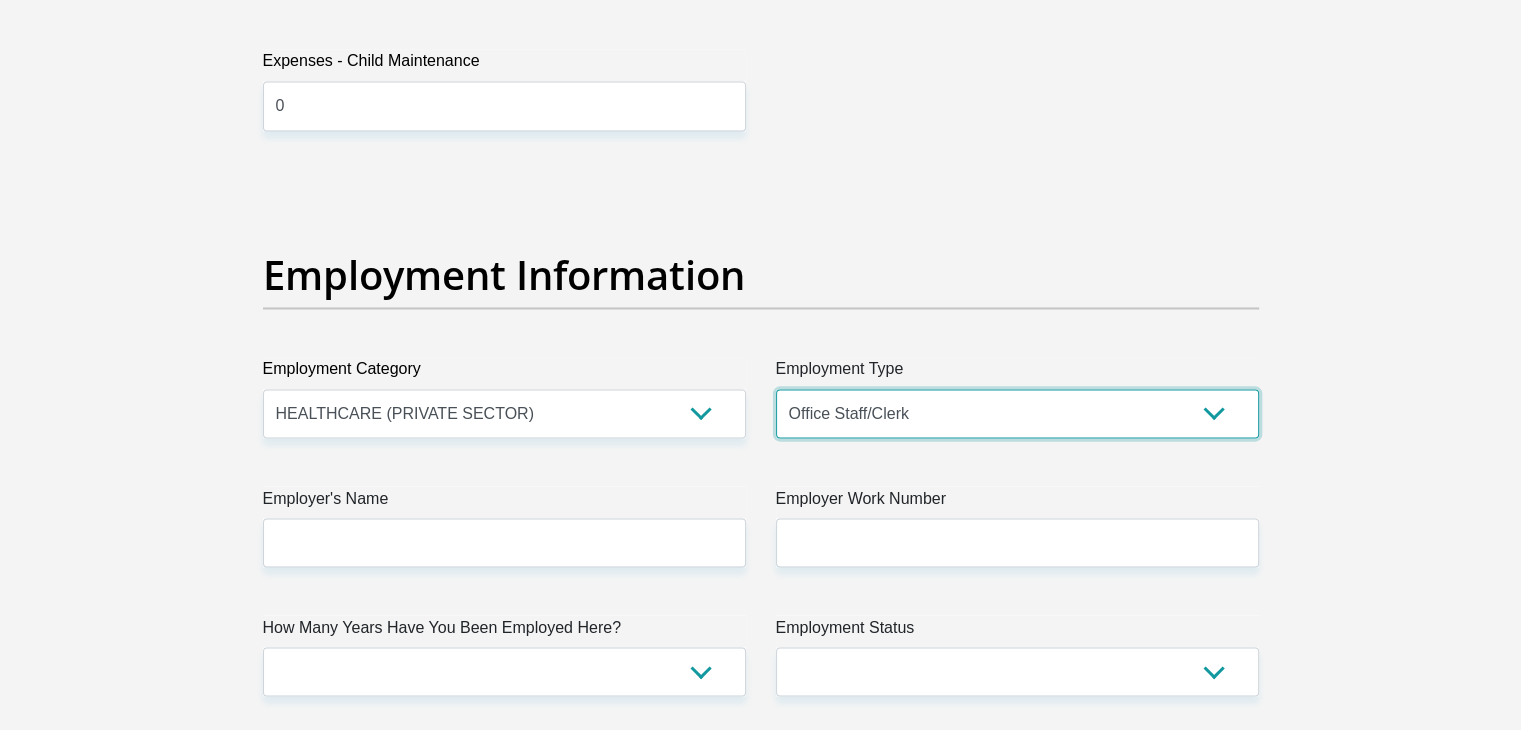 click on "College/Lecturer
Craft Seller
Creative
Driver
Executive
Farmer
Forces - Non Commissioned
Forces - Officer
Hawker
Housewife
Labourer
Licenced Professional
Manager
Miner
Non Licenced Professional
Office Staff/Clerk
Outside Worker
Pensioner
Permanent Teacher
Production/Manufacturing
Sales
Self-Employed
Semi-Professional Worker
Service Industry  Social Worker  Student" at bounding box center [1017, 413] 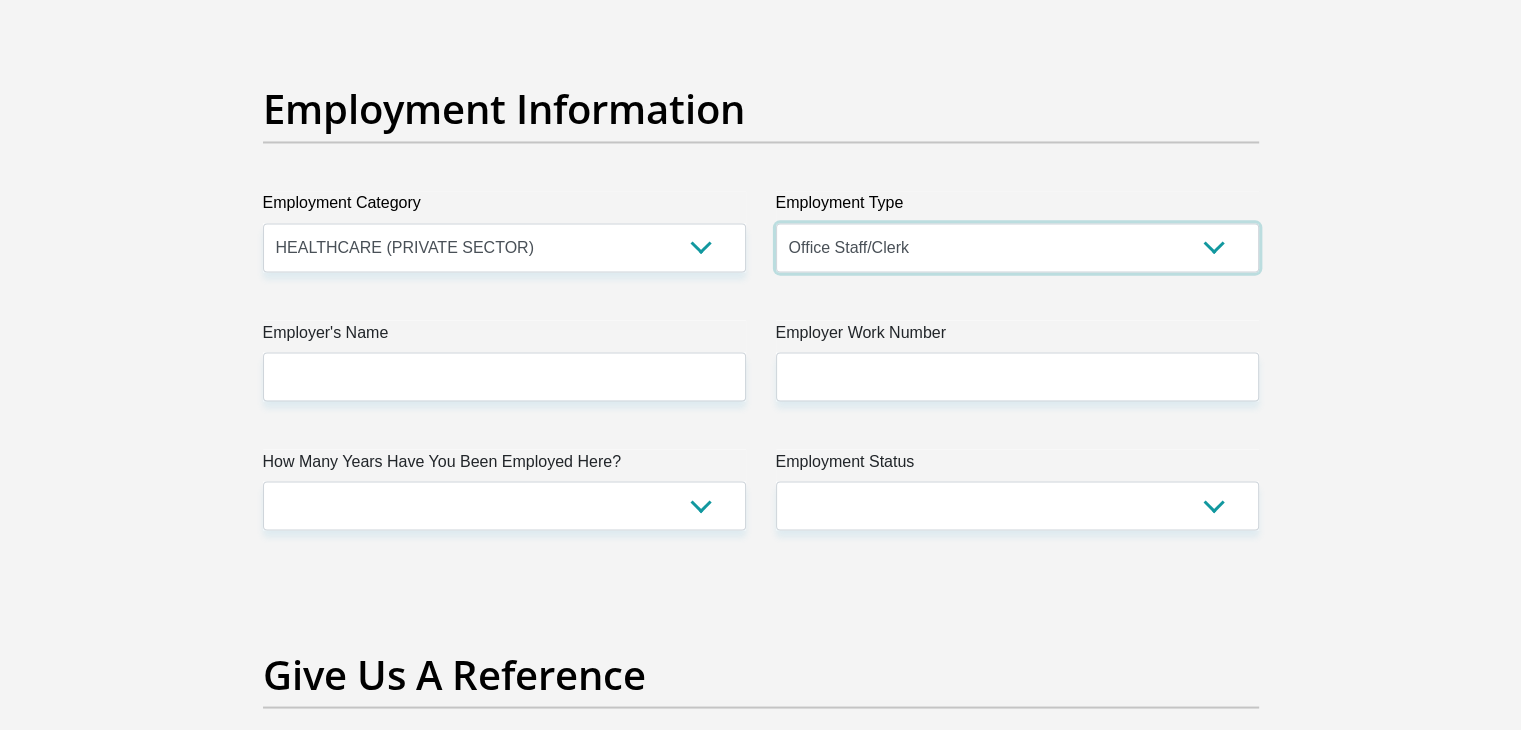 scroll, scrollTop: 3566, scrollLeft: 0, axis: vertical 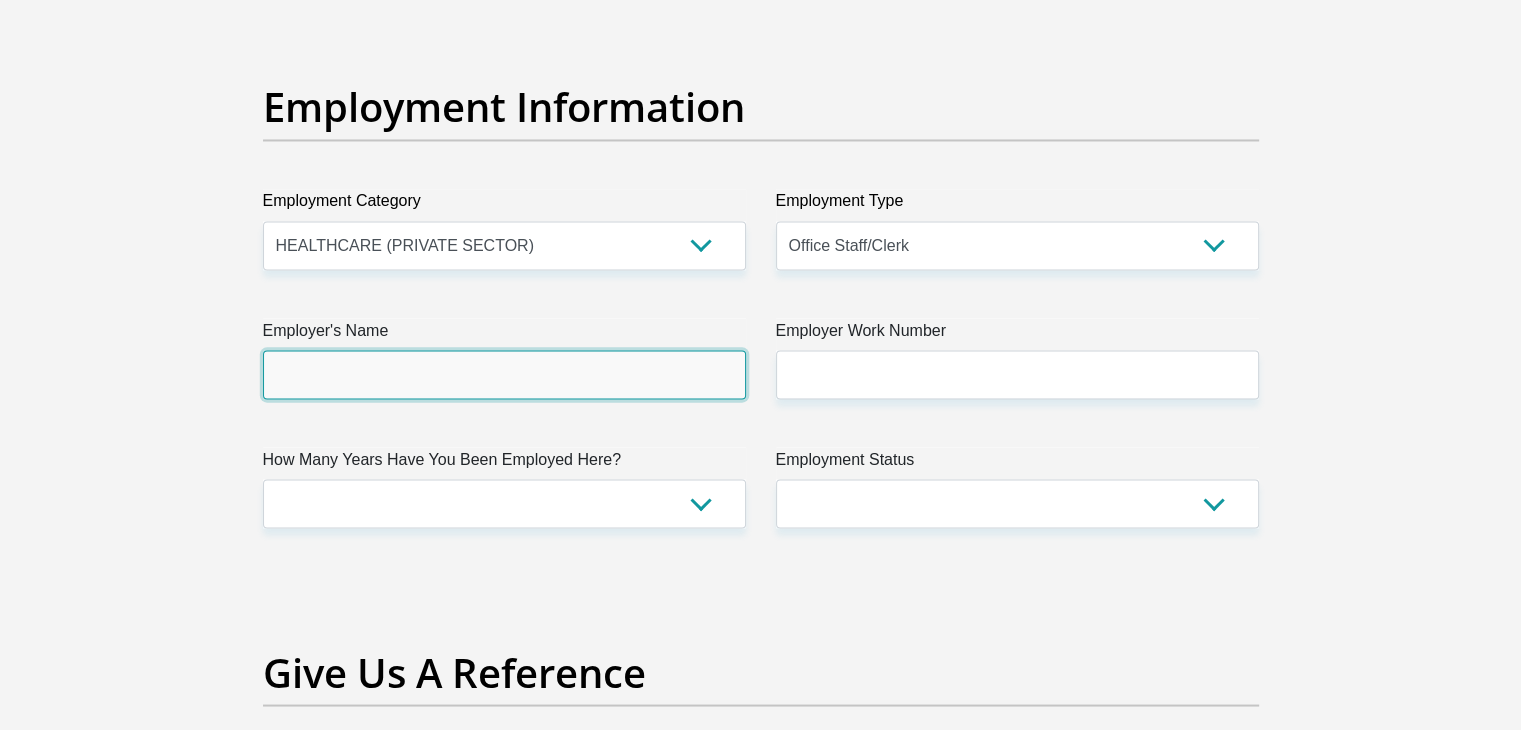 click on "Employer's Name" at bounding box center [504, 374] 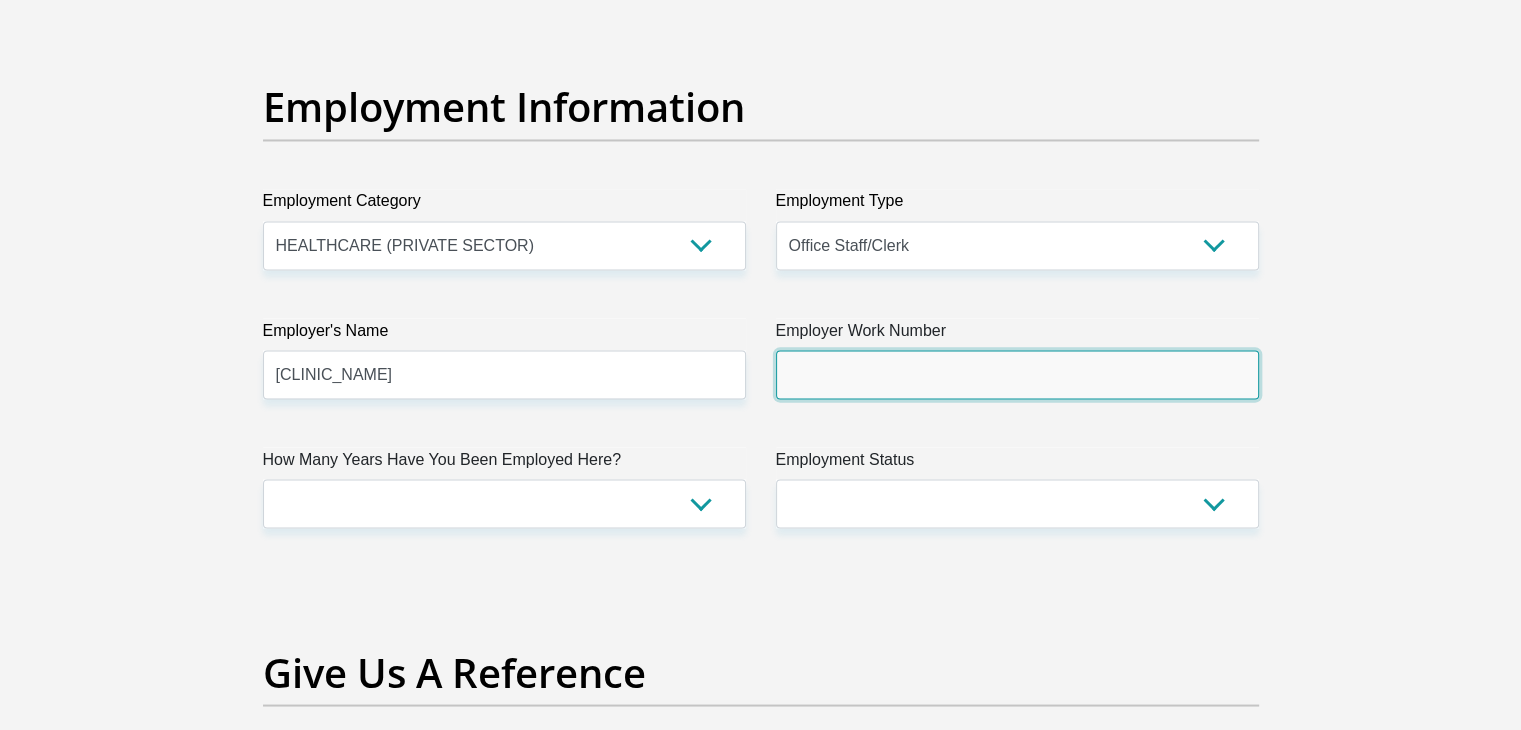 click on "Employer Work Number" at bounding box center [1017, 374] 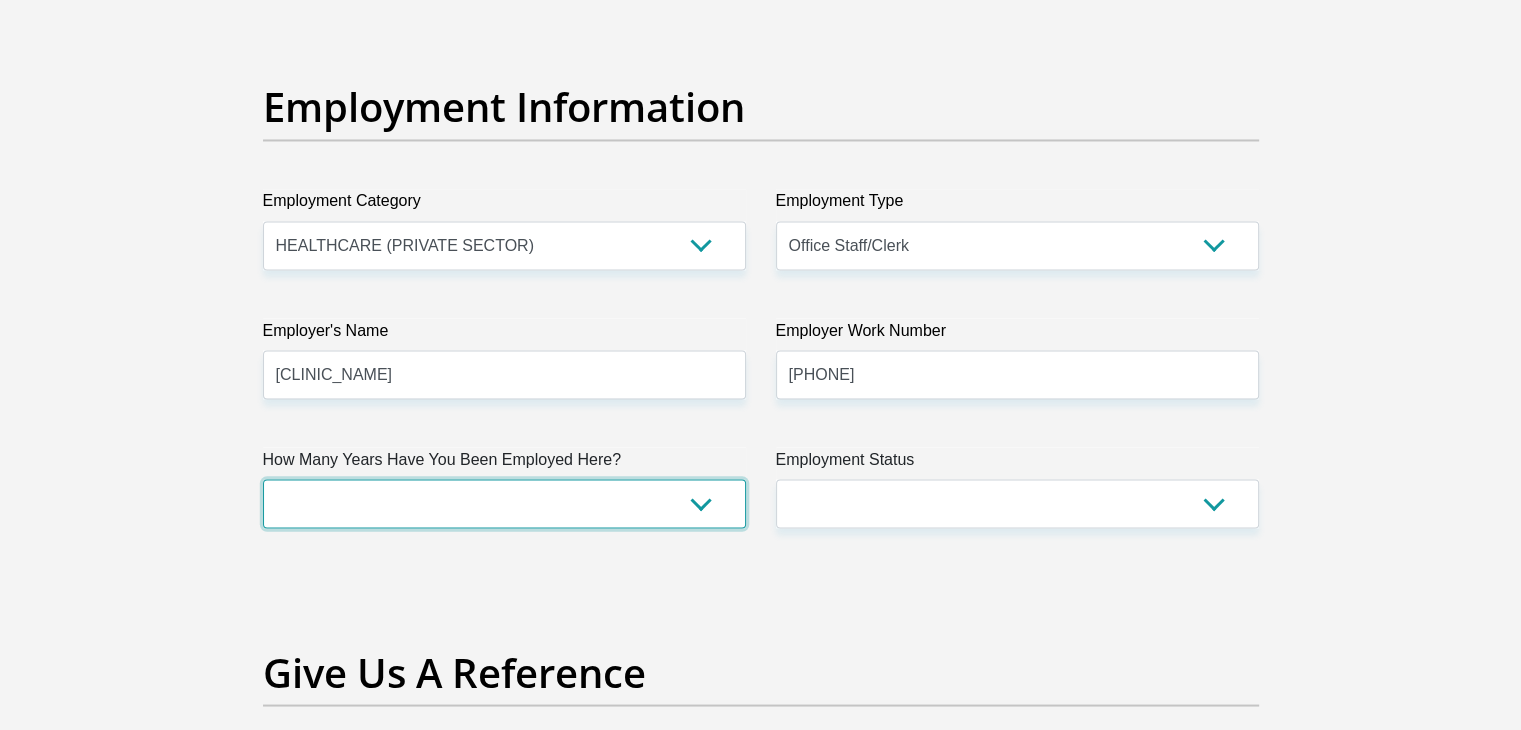 click on "less than 1 year
1-3 years
3-5 years
5+ years" at bounding box center [504, 503] 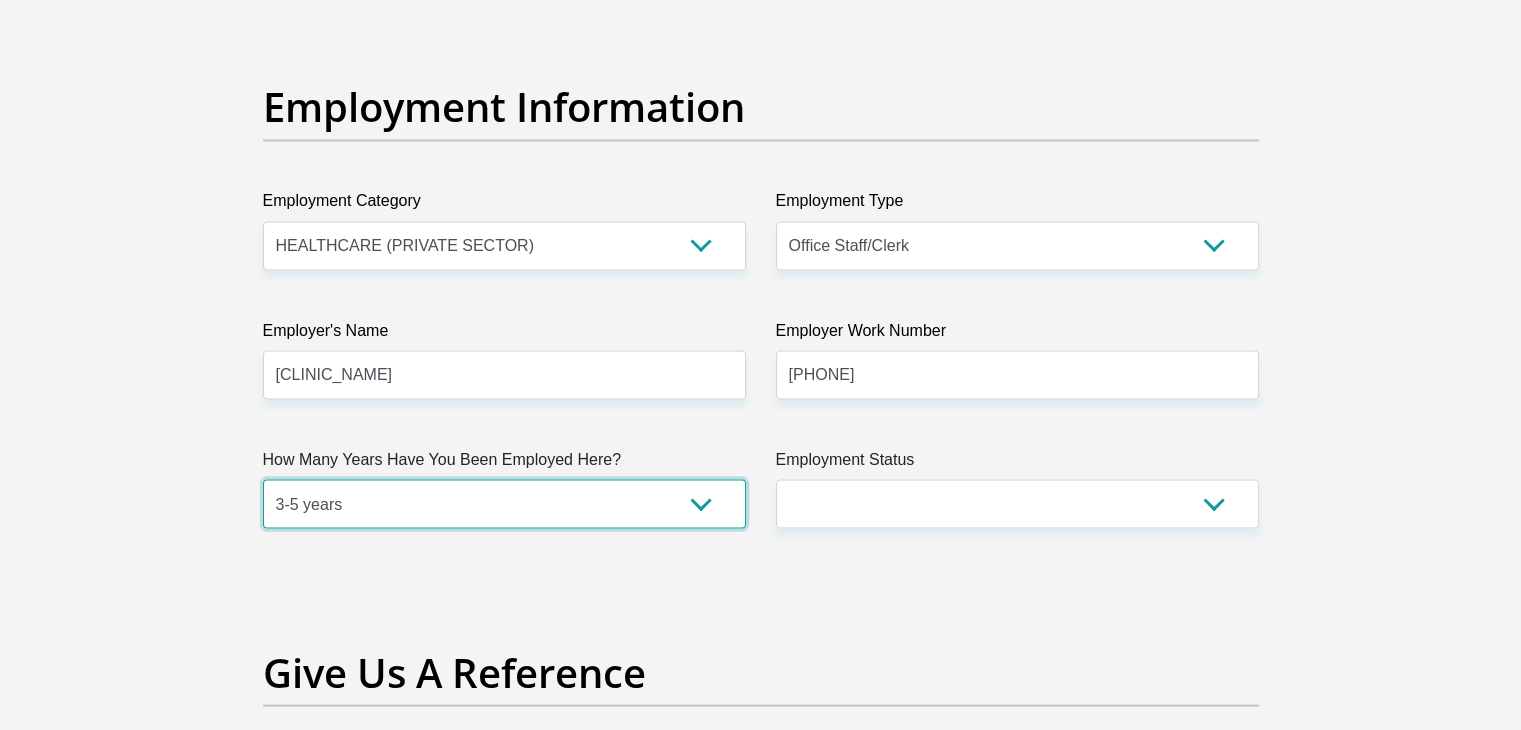 click on "less than 1 year
1-3 years
3-5 years
5+ years" at bounding box center (504, 503) 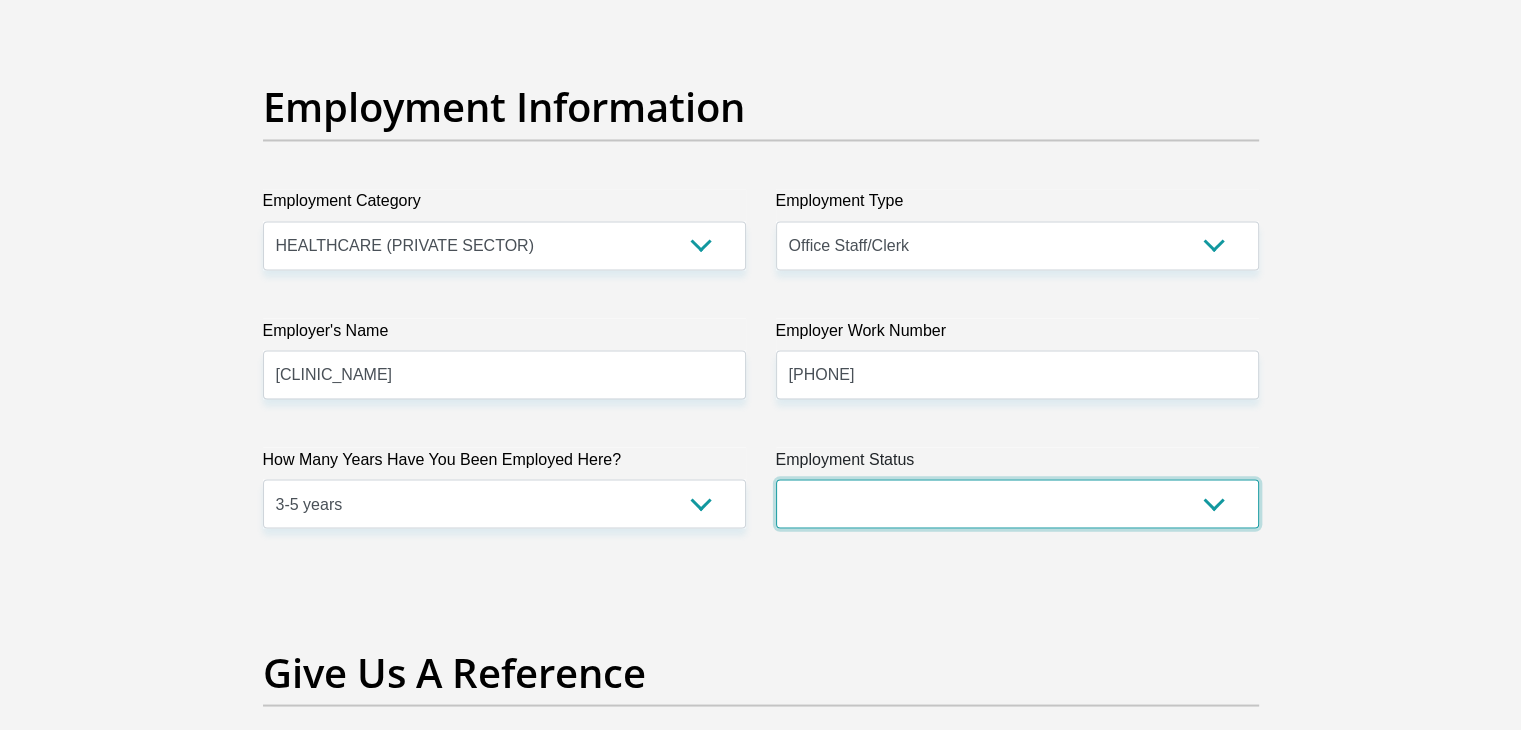 click on "Permanent/Full-time
Part-time/Casual
Contract Worker
Self-Employed
Housewife
Retired
Student
Medically Boarded
Disability
Unemployed" at bounding box center (1017, 503) 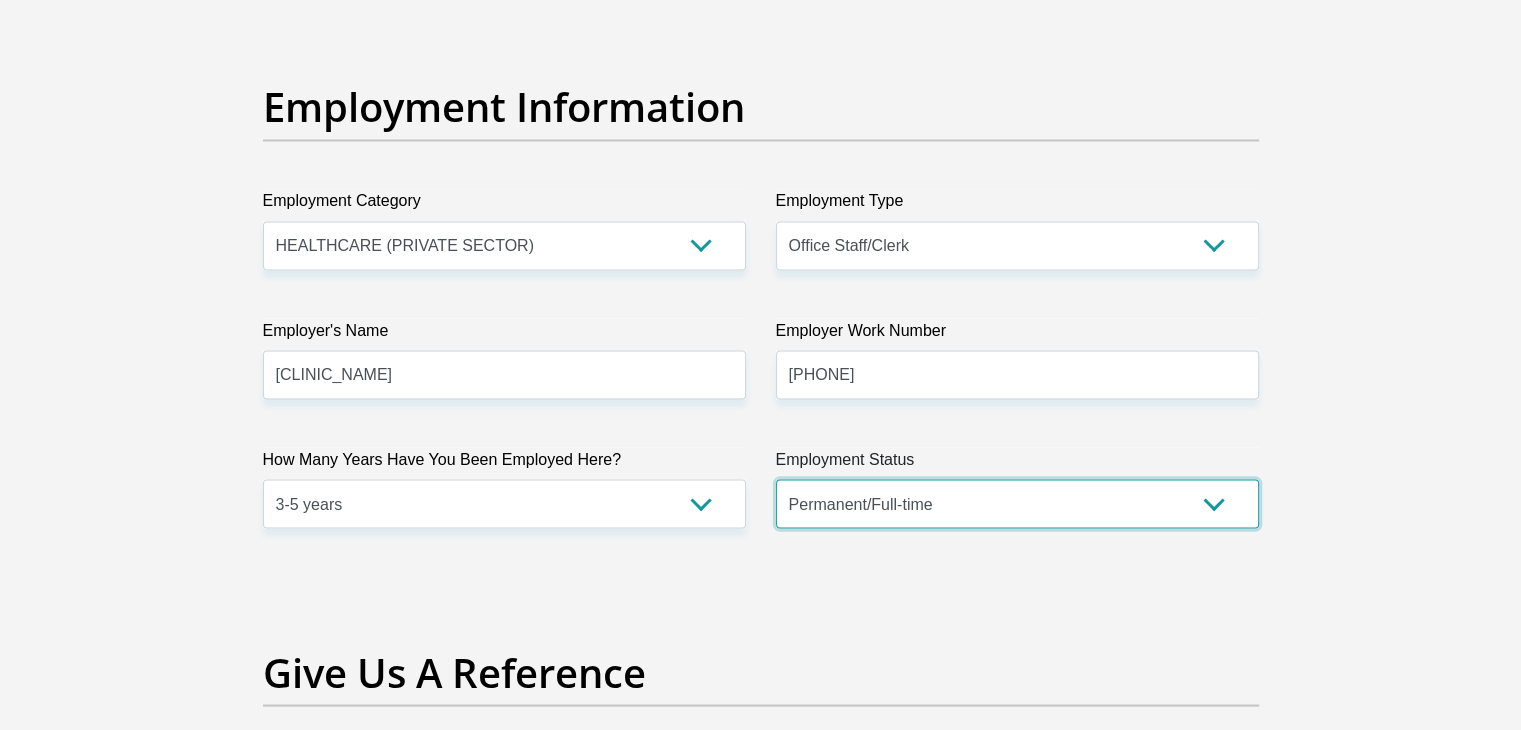 click on "Permanent/Full-time
Part-time/Casual
Contract Worker
Self-Employed
Housewife
Retired
Student
Medically Boarded
Disability
Unemployed" at bounding box center [1017, 503] 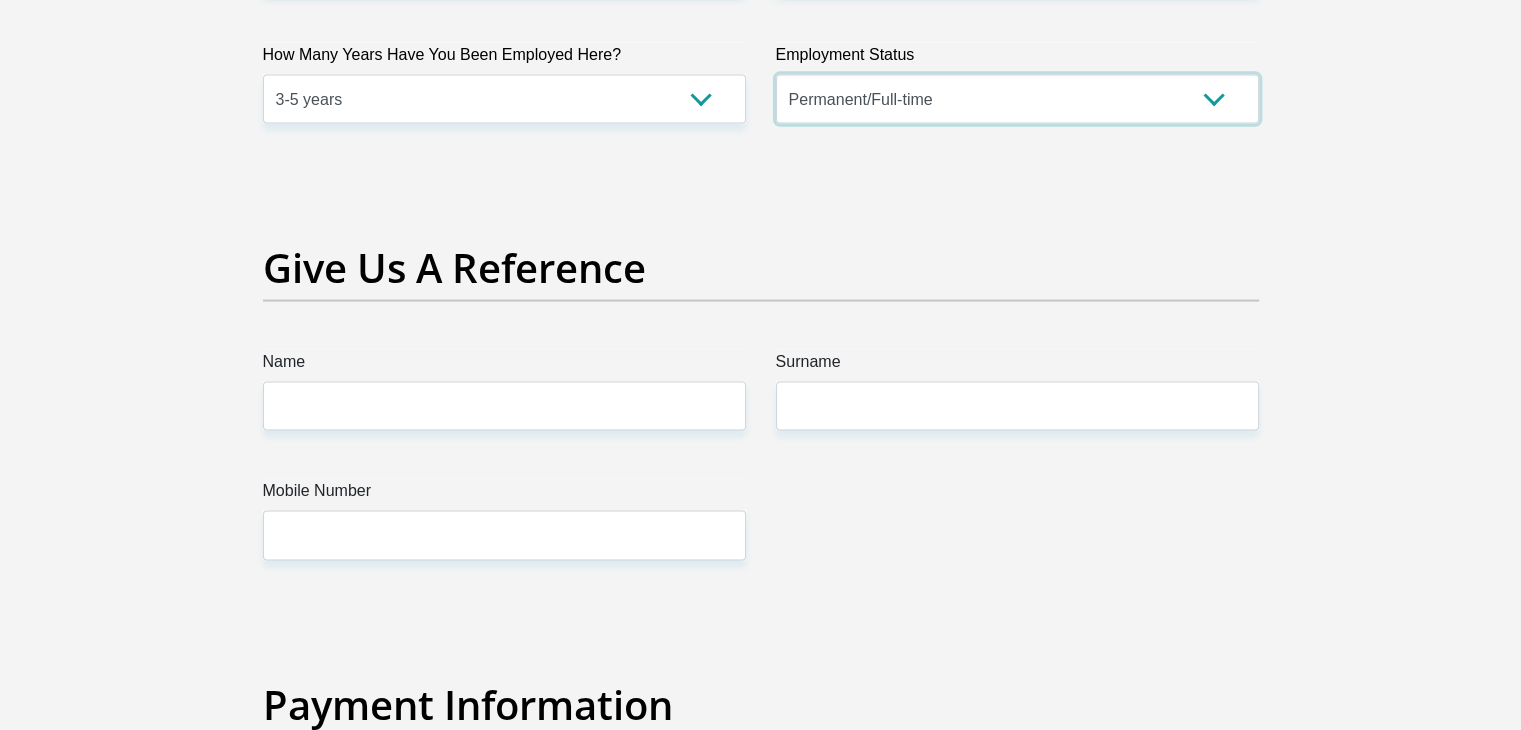 scroll, scrollTop: 3971, scrollLeft: 0, axis: vertical 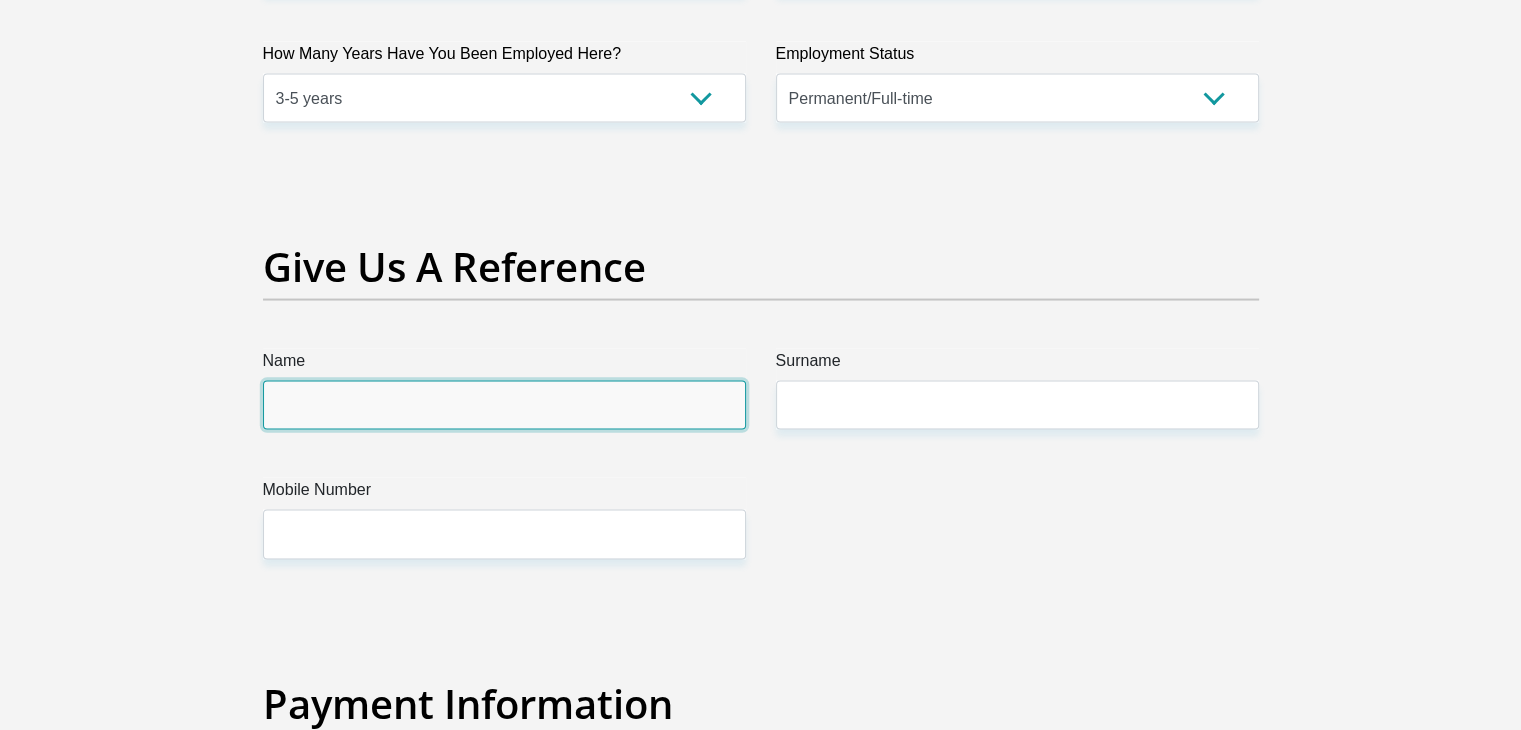 click on "Name" at bounding box center [504, 405] 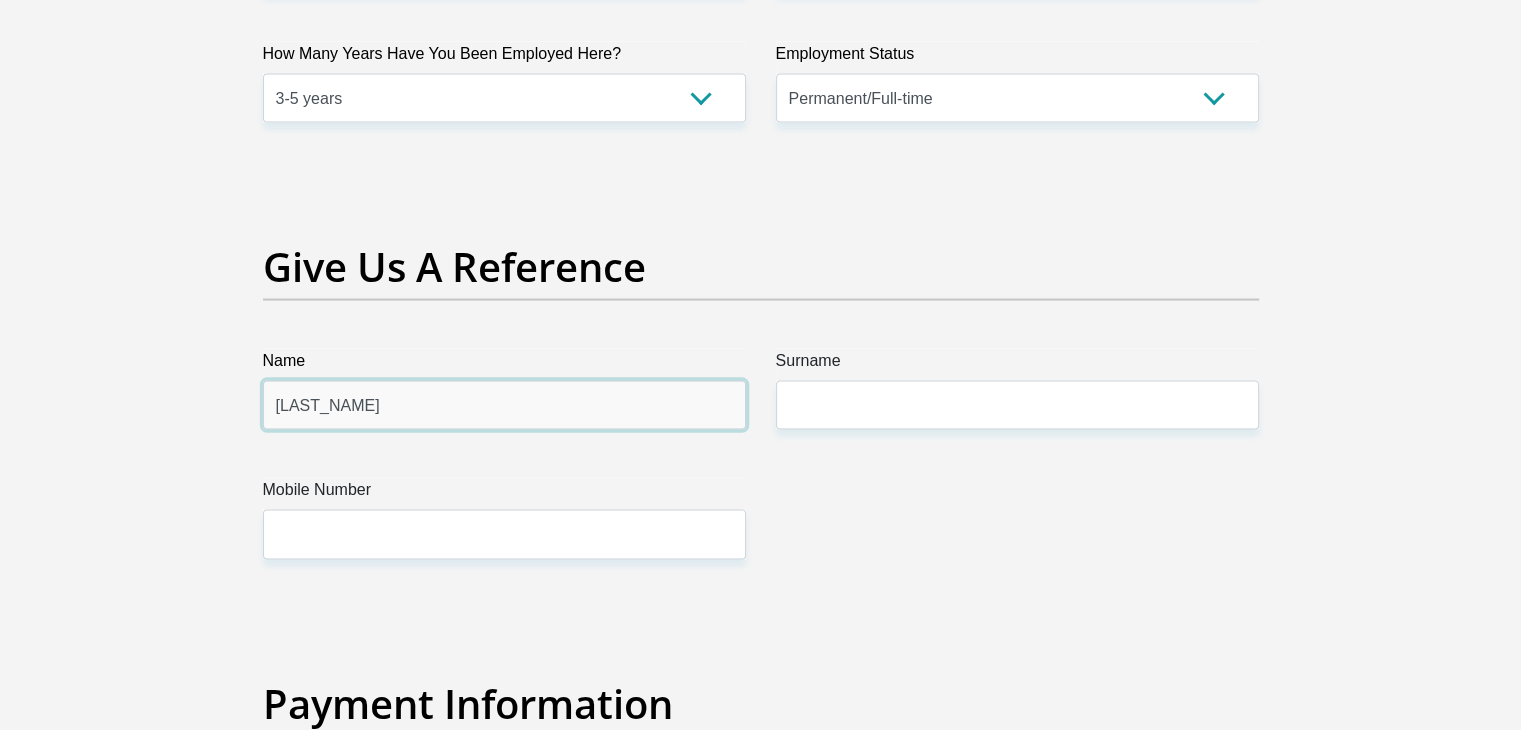 type on "Galiema" 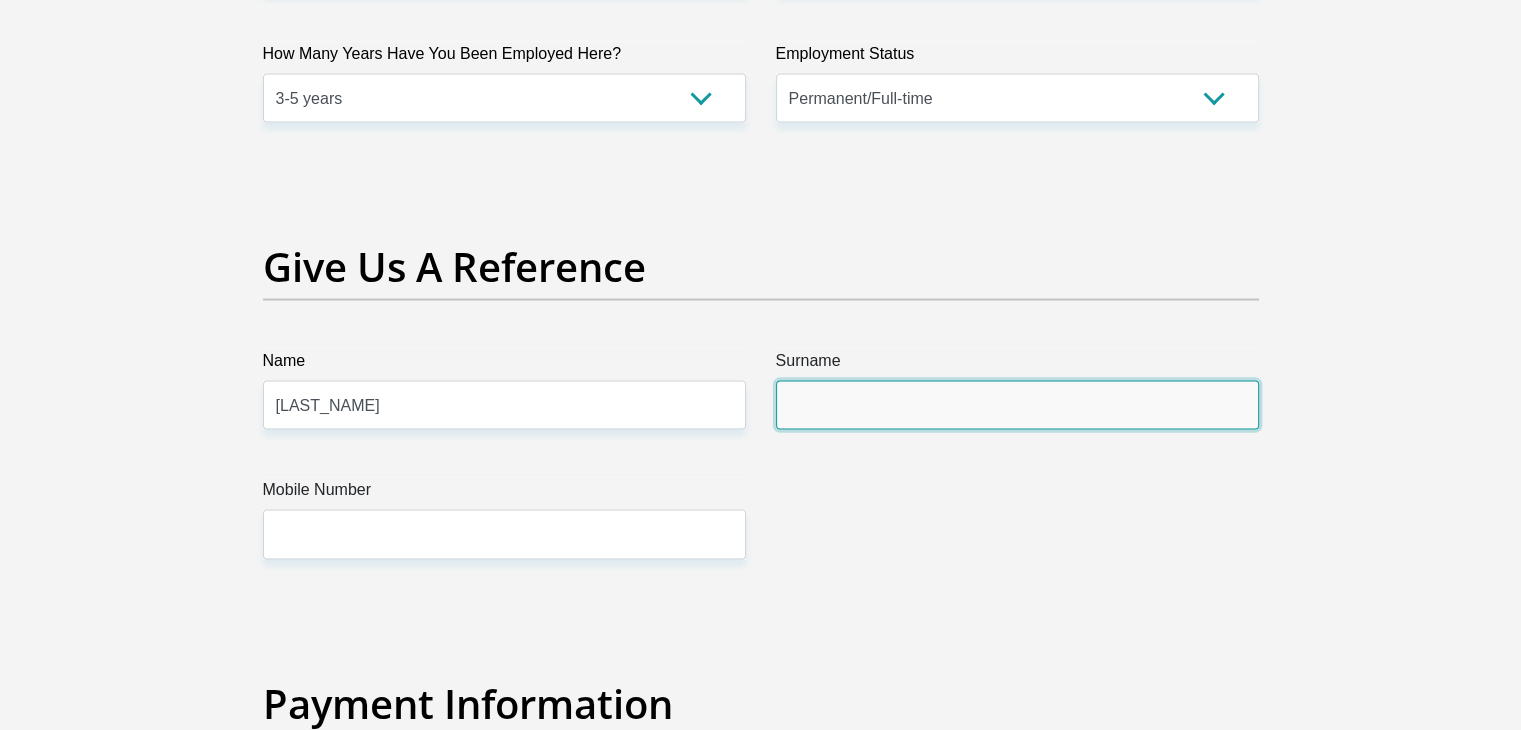 click on "Surname" at bounding box center (1017, 405) 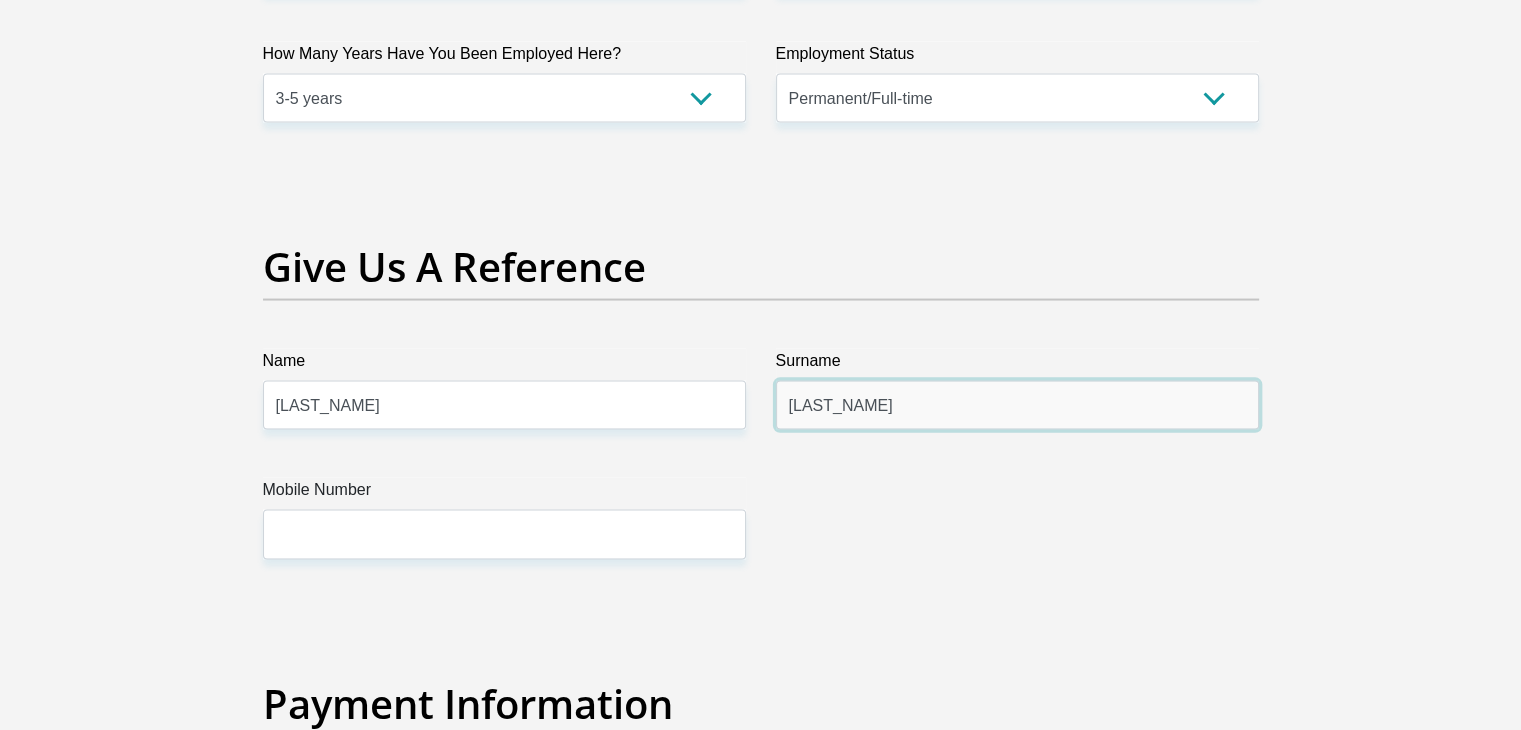 type on "Schoeman" 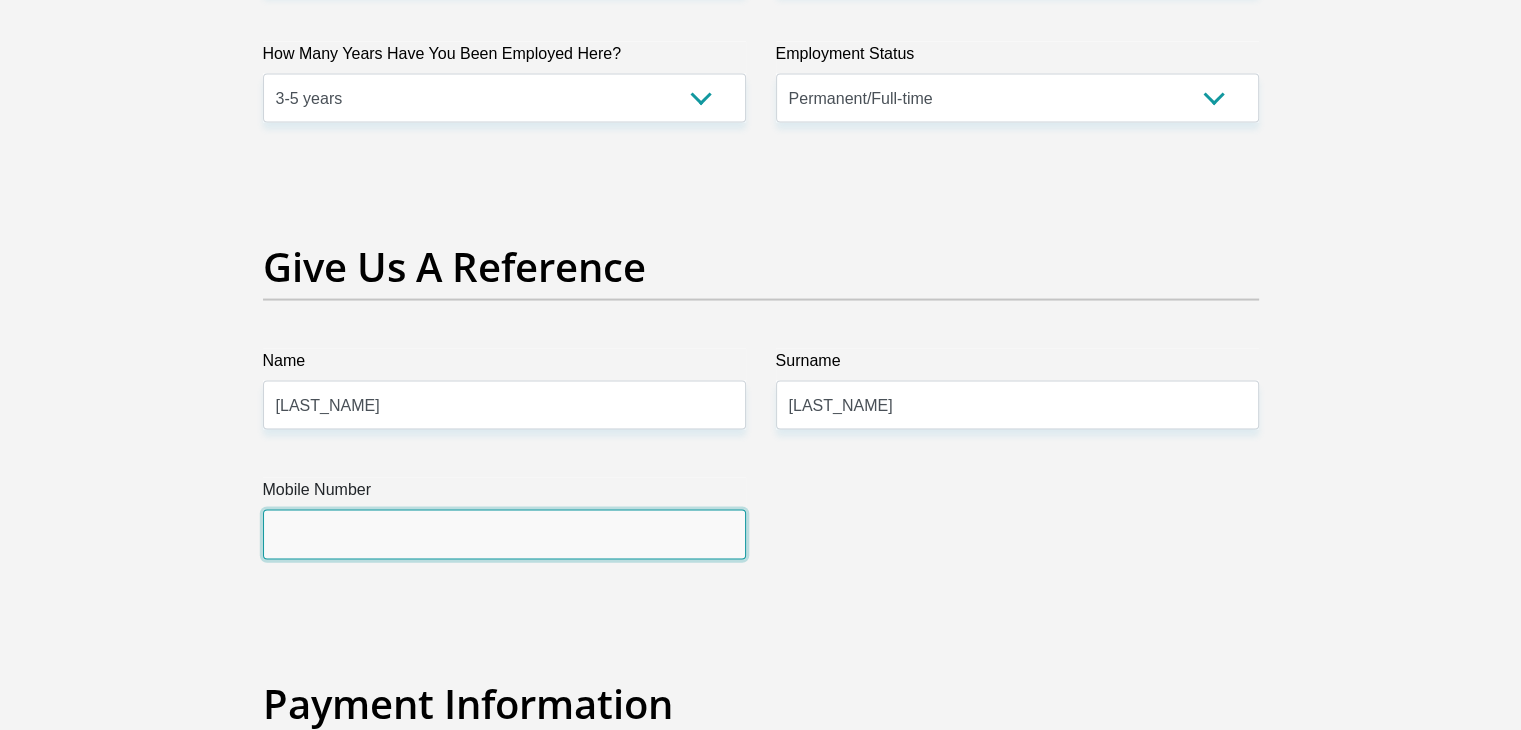 click on "Mobile Number" at bounding box center [504, 534] 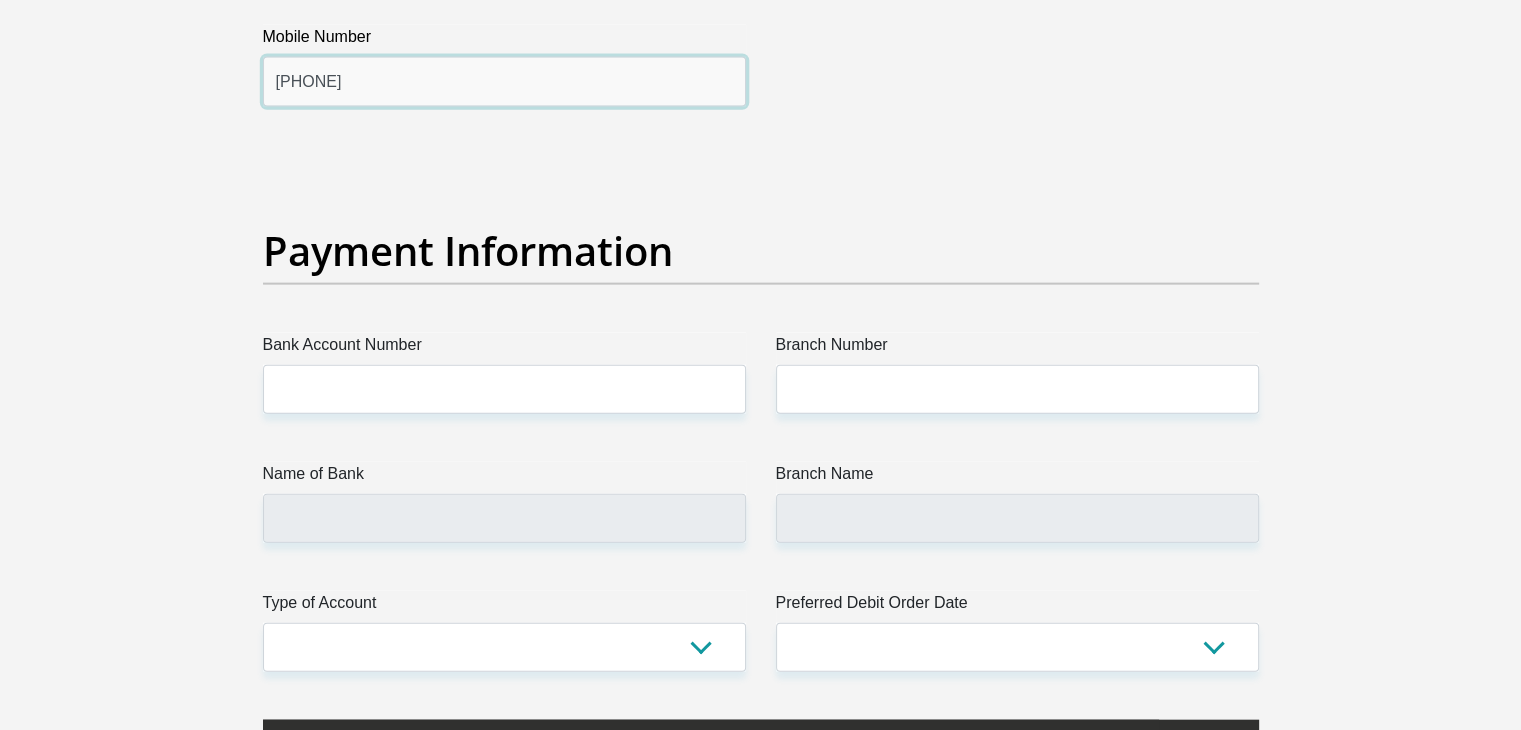 scroll, scrollTop: 4432, scrollLeft: 0, axis: vertical 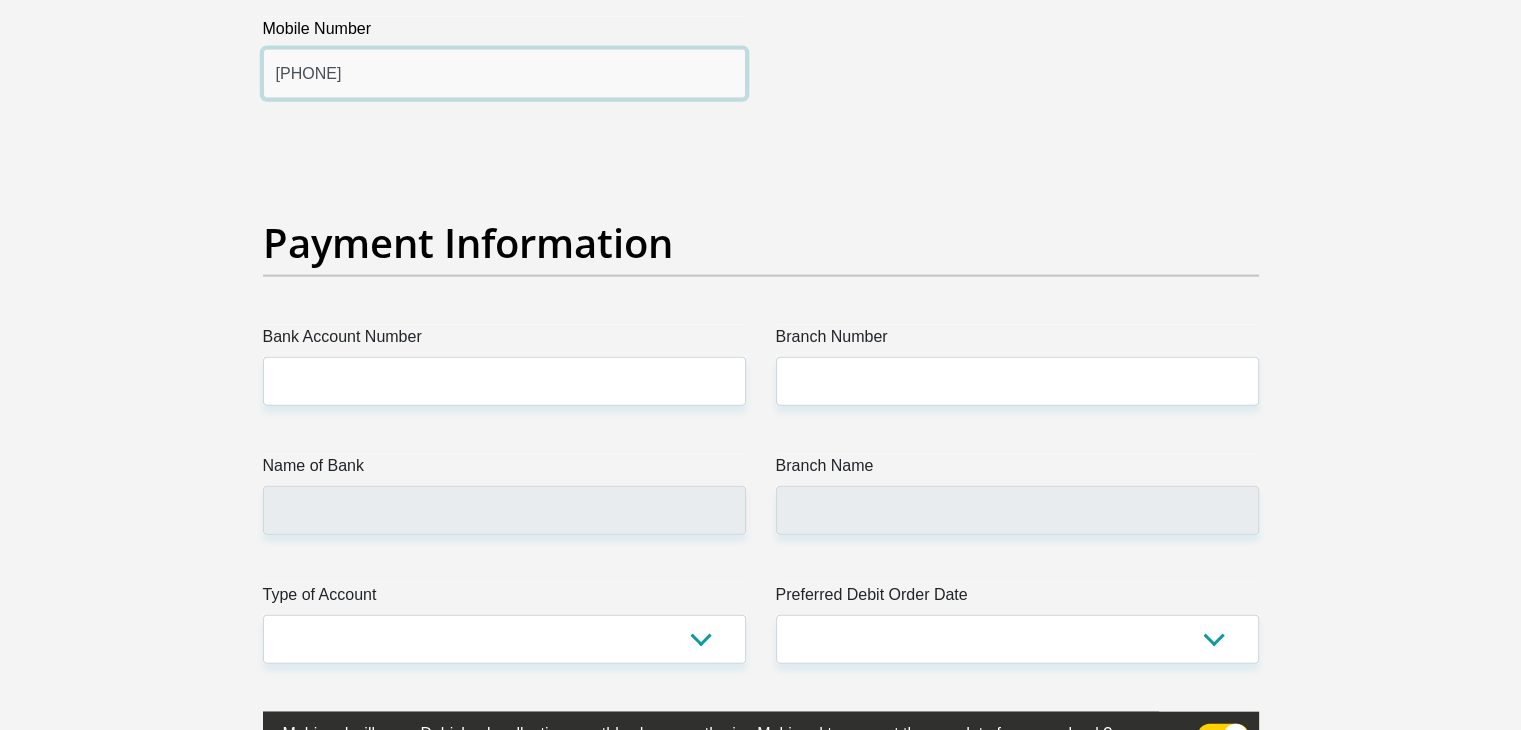 type on "0611062904" 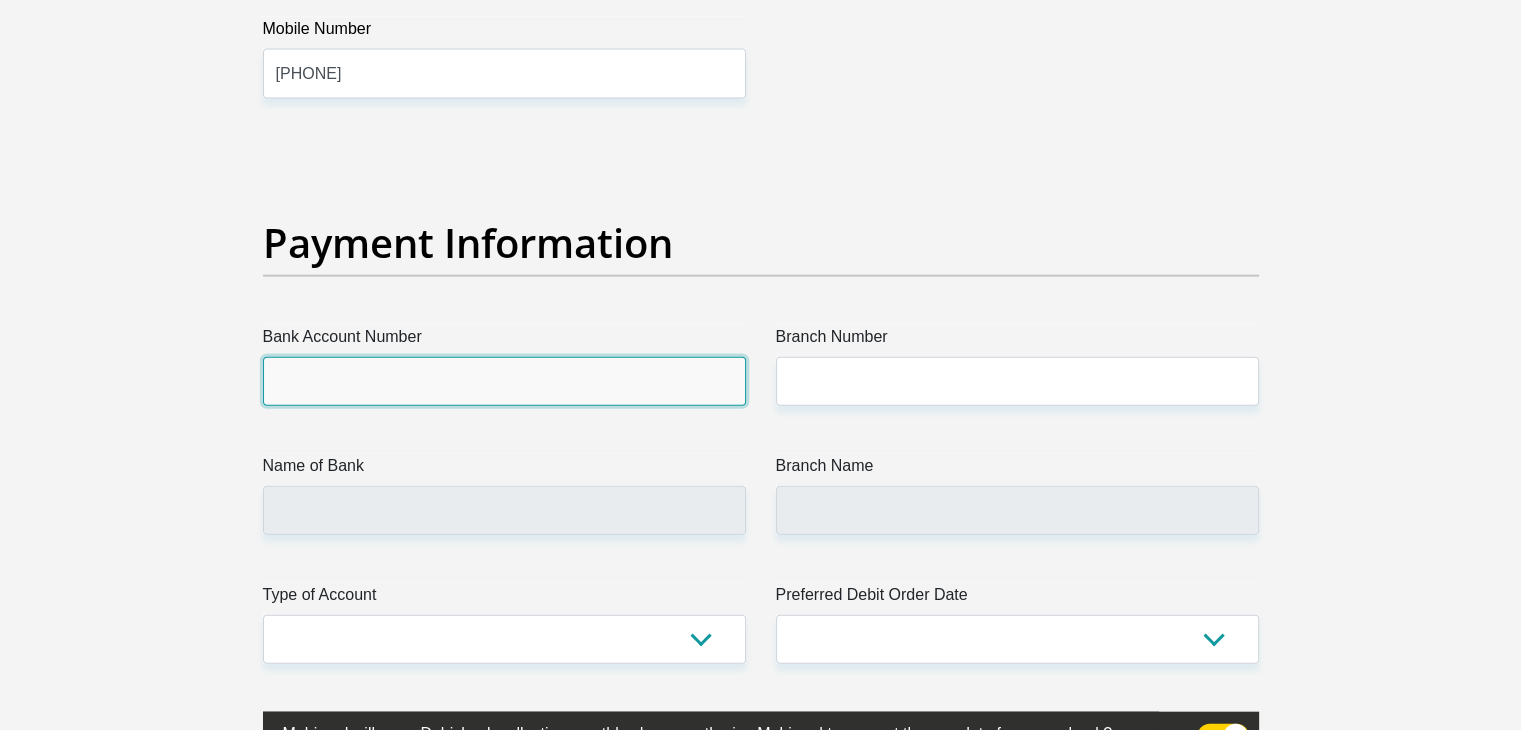 click on "Bank Account Number" at bounding box center (504, 381) 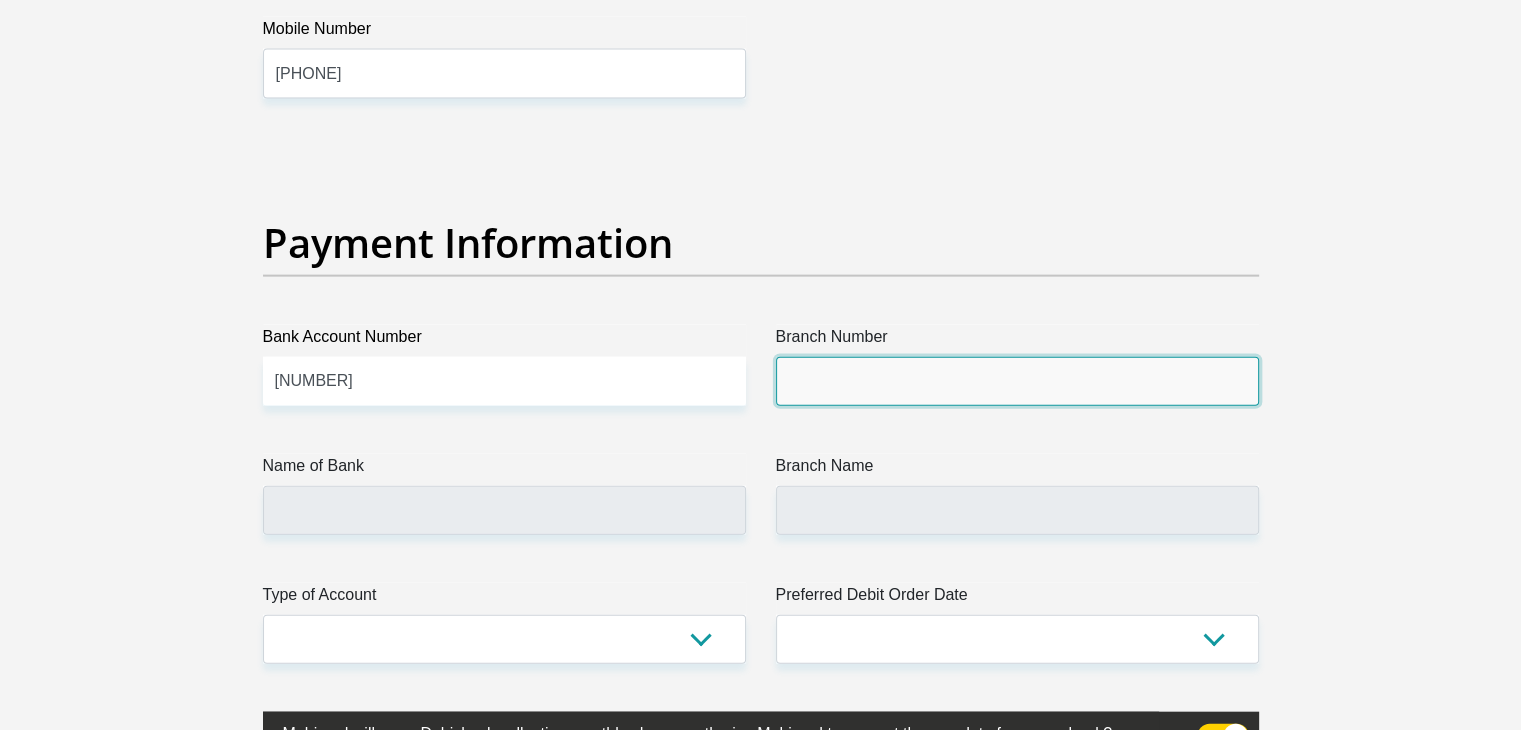 click on "Branch Number" at bounding box center (1017, 381) 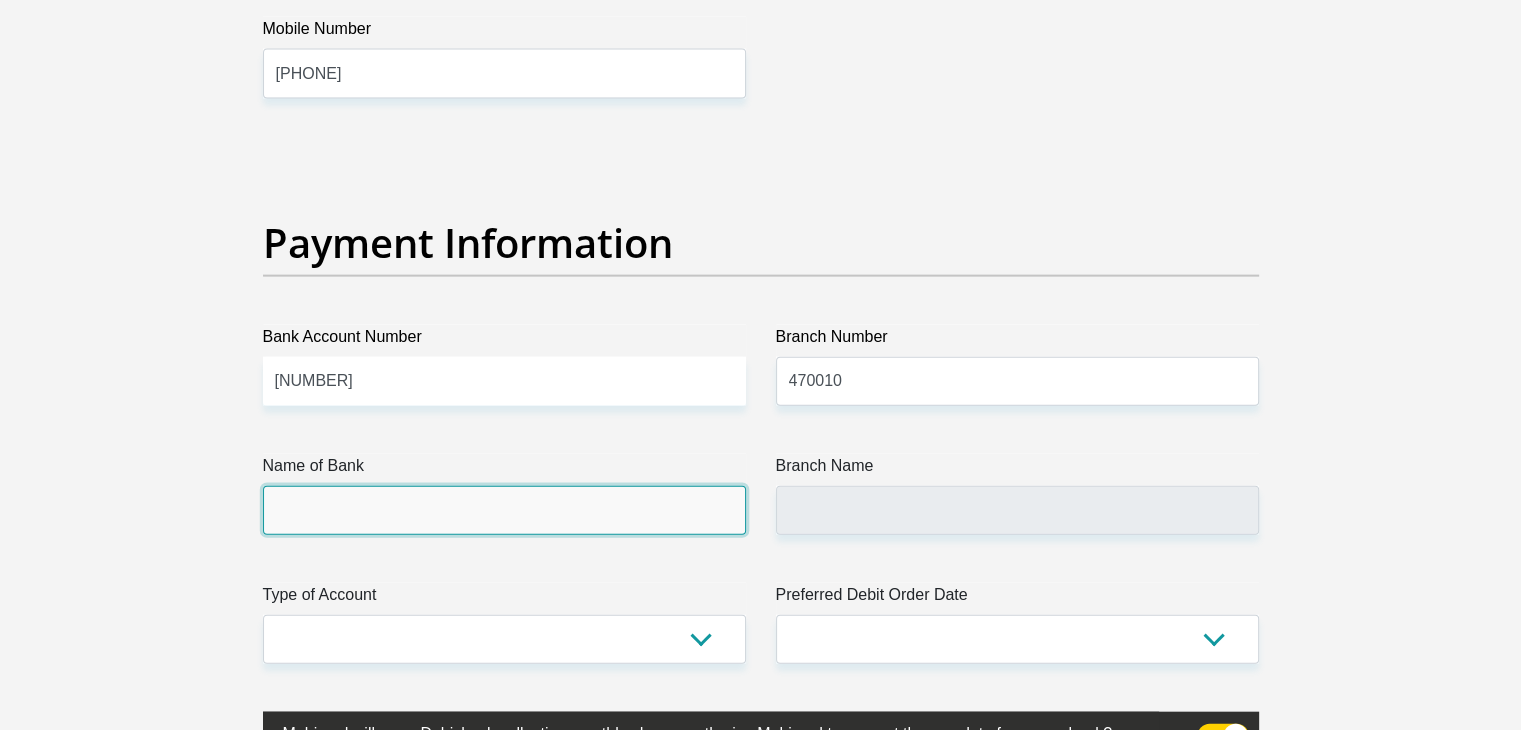click on "Name of Bank" at bounding box center (504, 510) 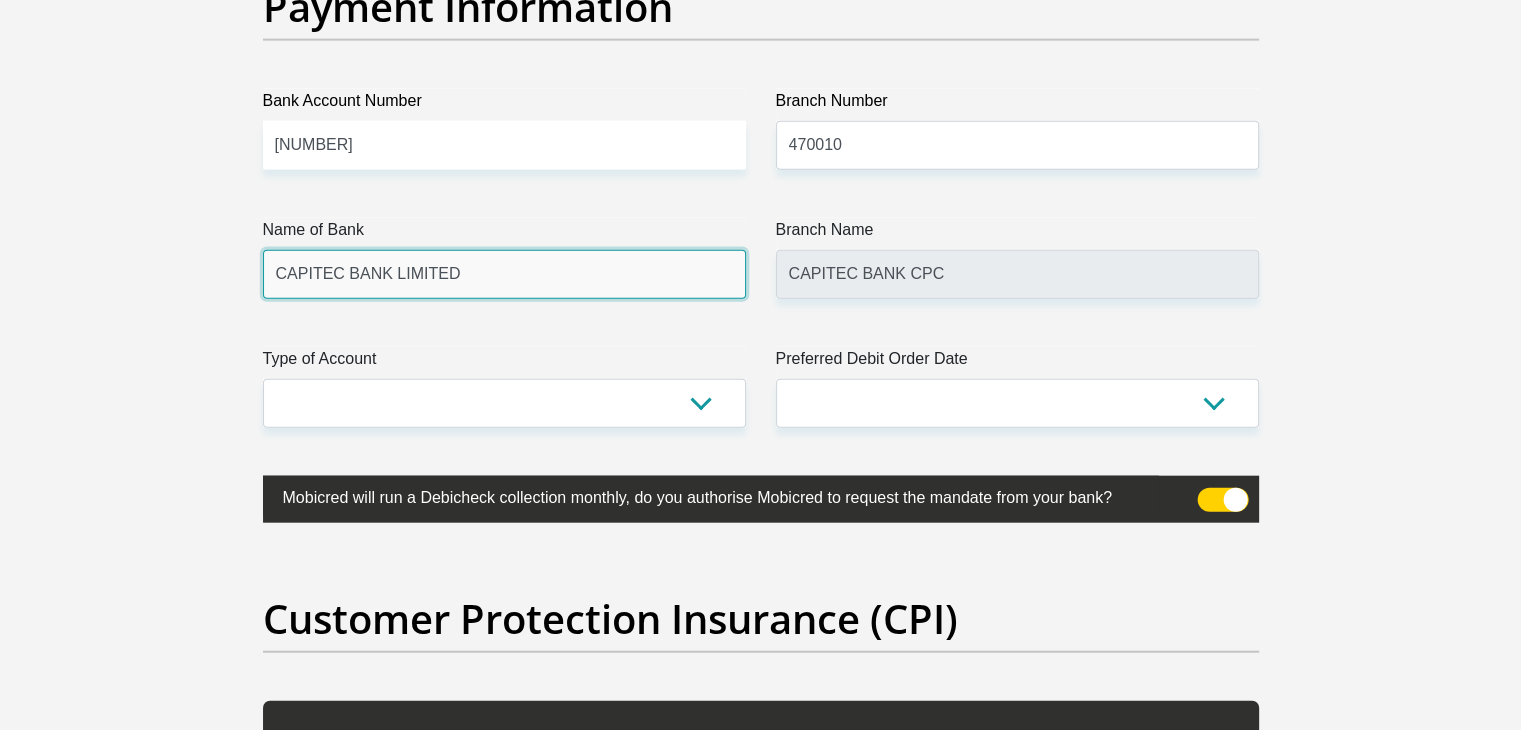 scroll, scrollTop: 4676, scrollLeft: 0, axis: vertical 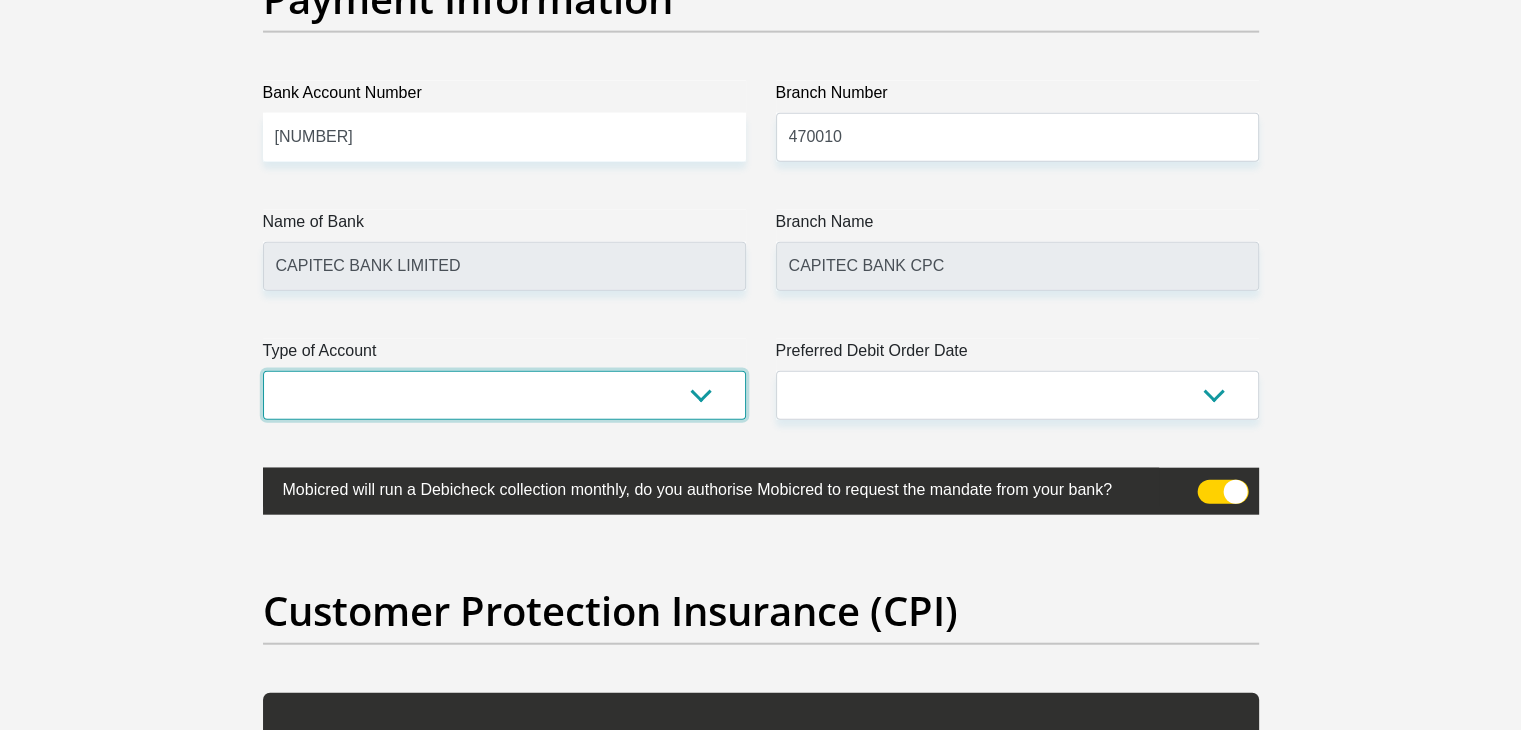 click on "Cheque
Savings" at bounding box center (504, 395) 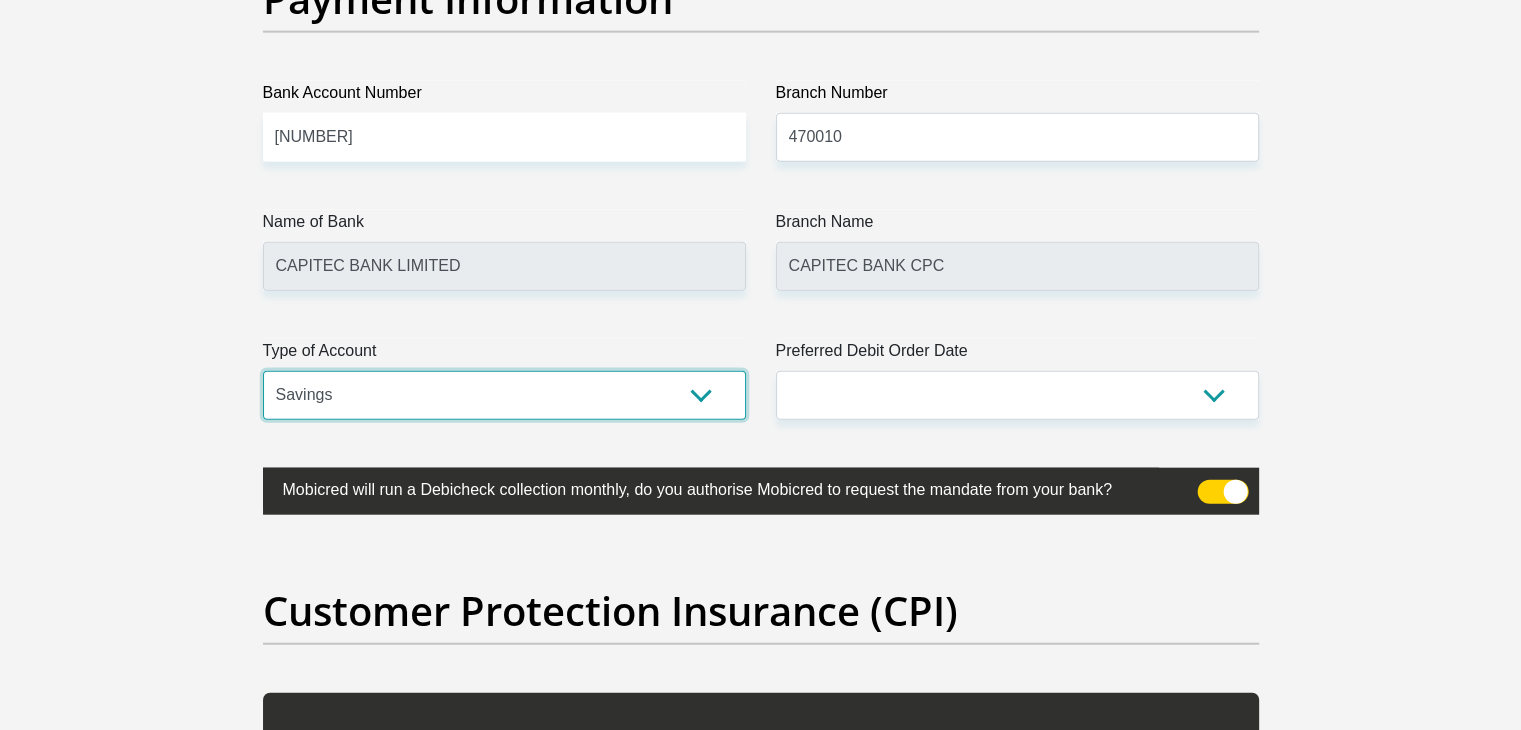 click on "Cheque
Savings" at bounding box center (504, 395) 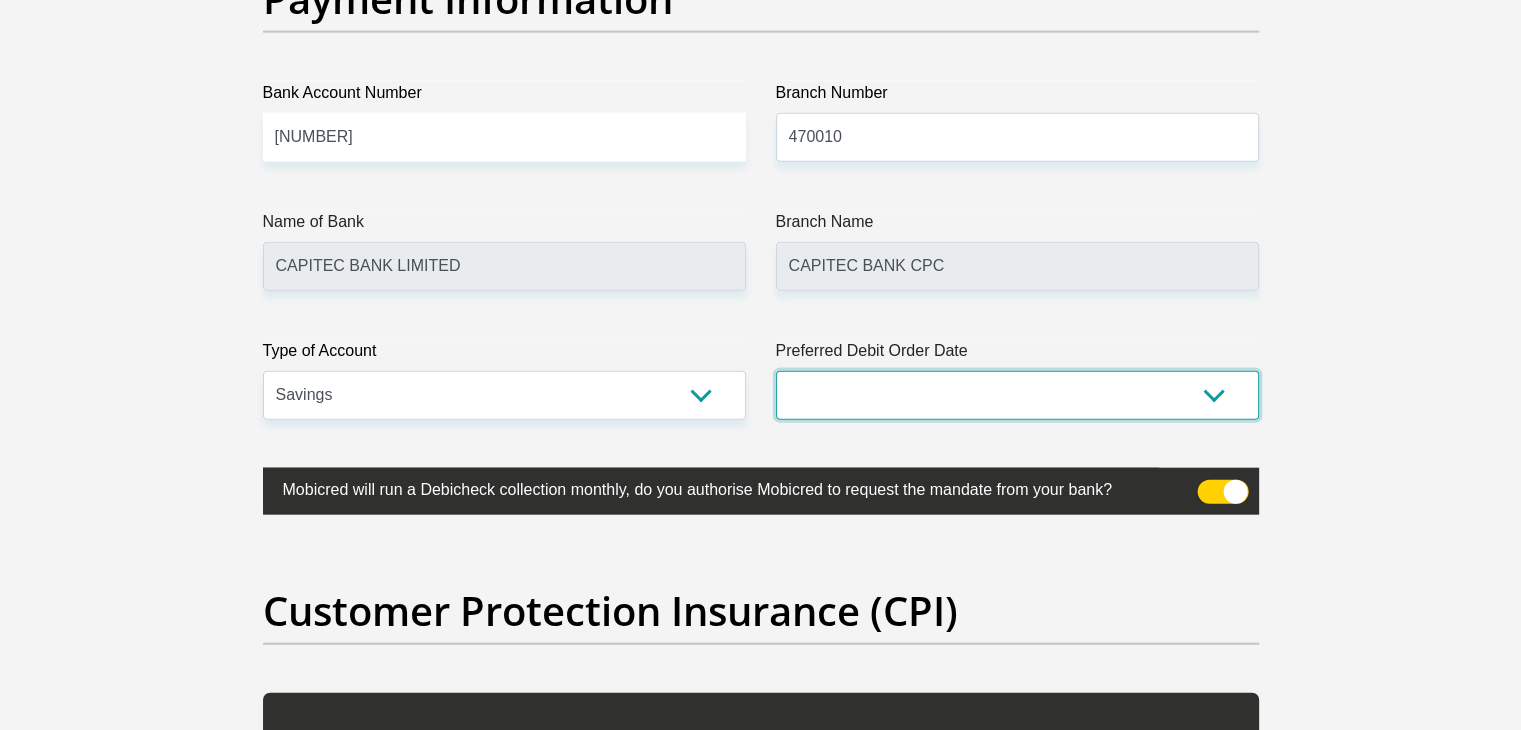click on "1st
2nd
3rd
4th
5th
7th
18th
19th
20th
21st
22nd
23rd
24th
25th
26th
27th
28th
29th
30th" at bounding box center [1017, 395] 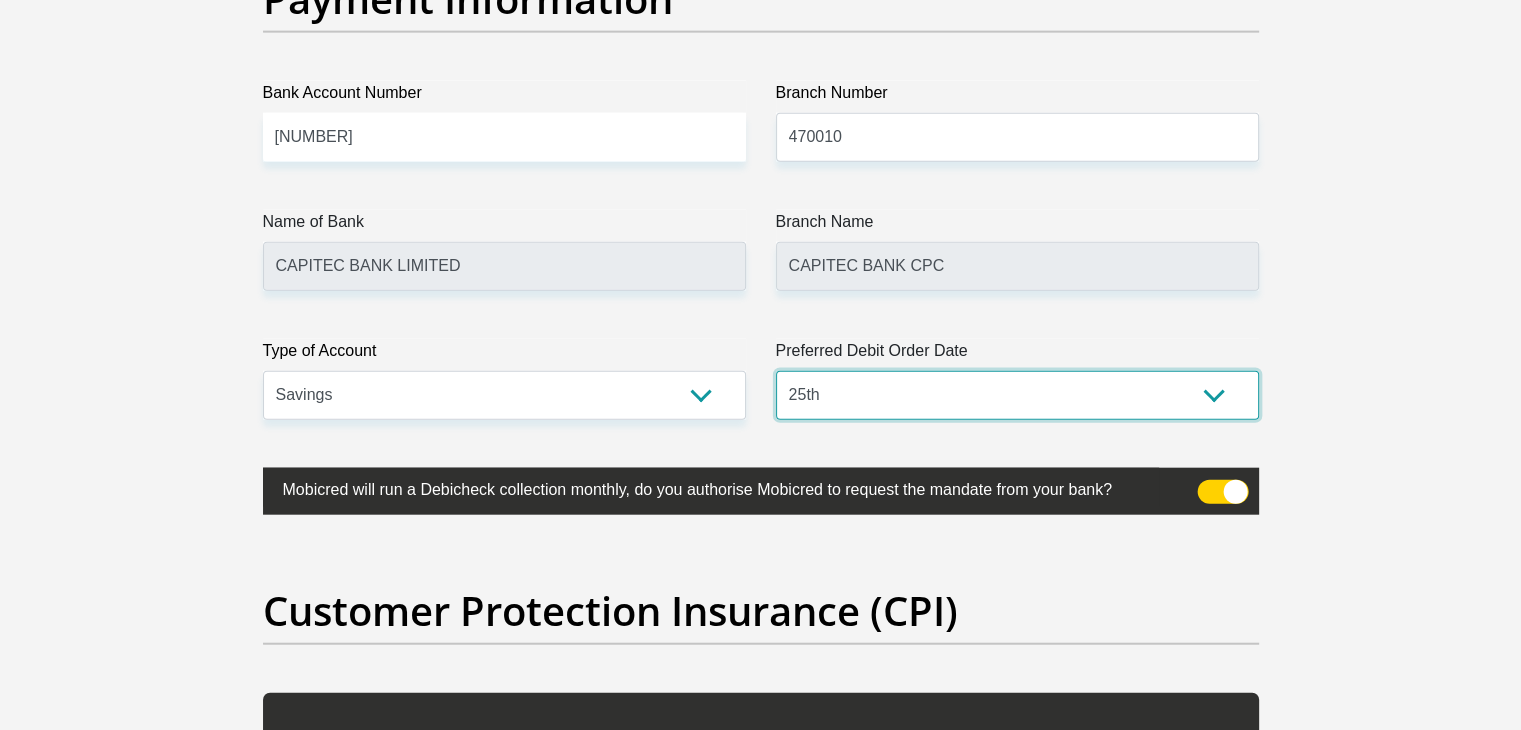 click on "1st
2nd
3rd
4th
5th
7th
18th
19th
20th
21st
22nd
23rd
24th
25th
26th
27th
28th
29th
30th" at bounding box center (1017, 395) 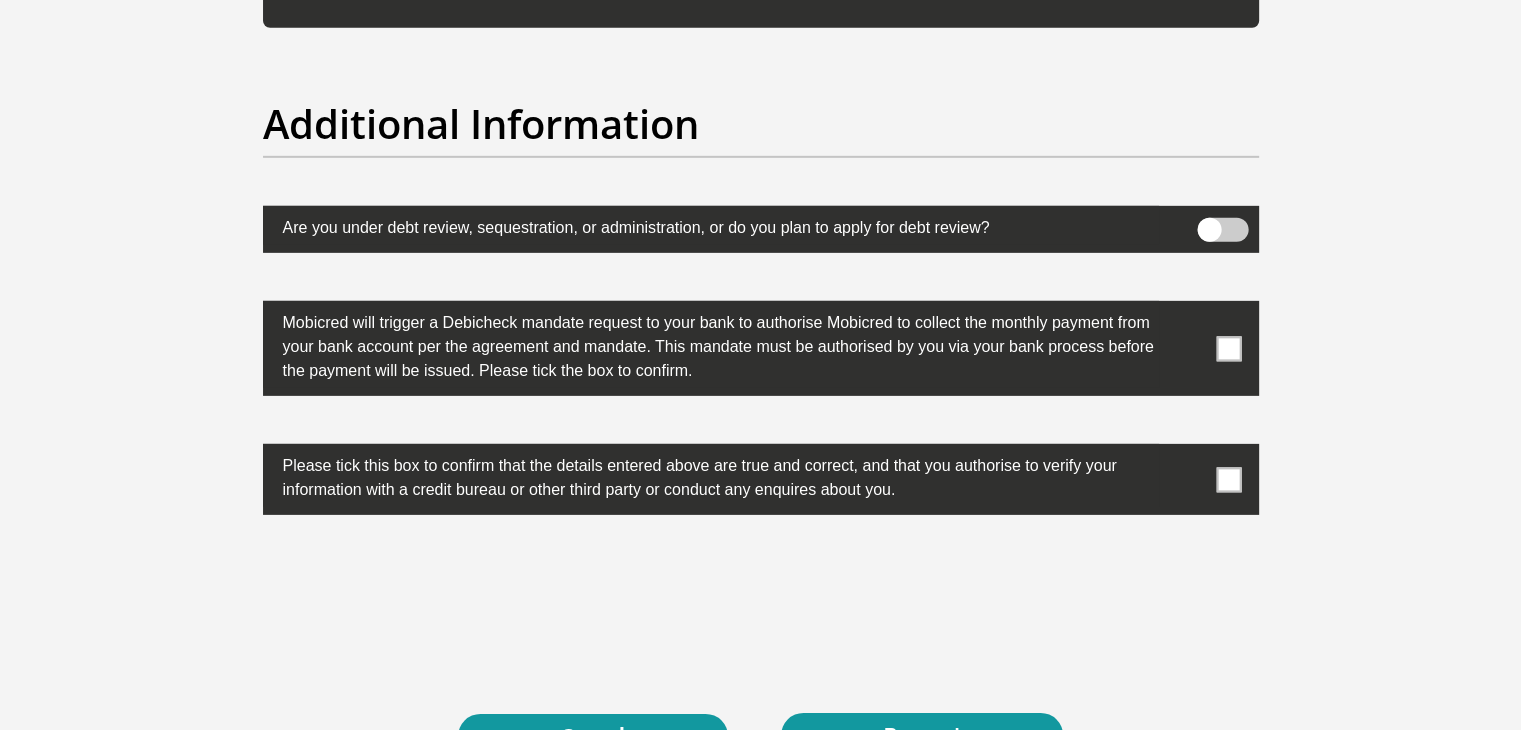 scroll, scrollTop: 6180, scrollLeft: 0, axis: vertical 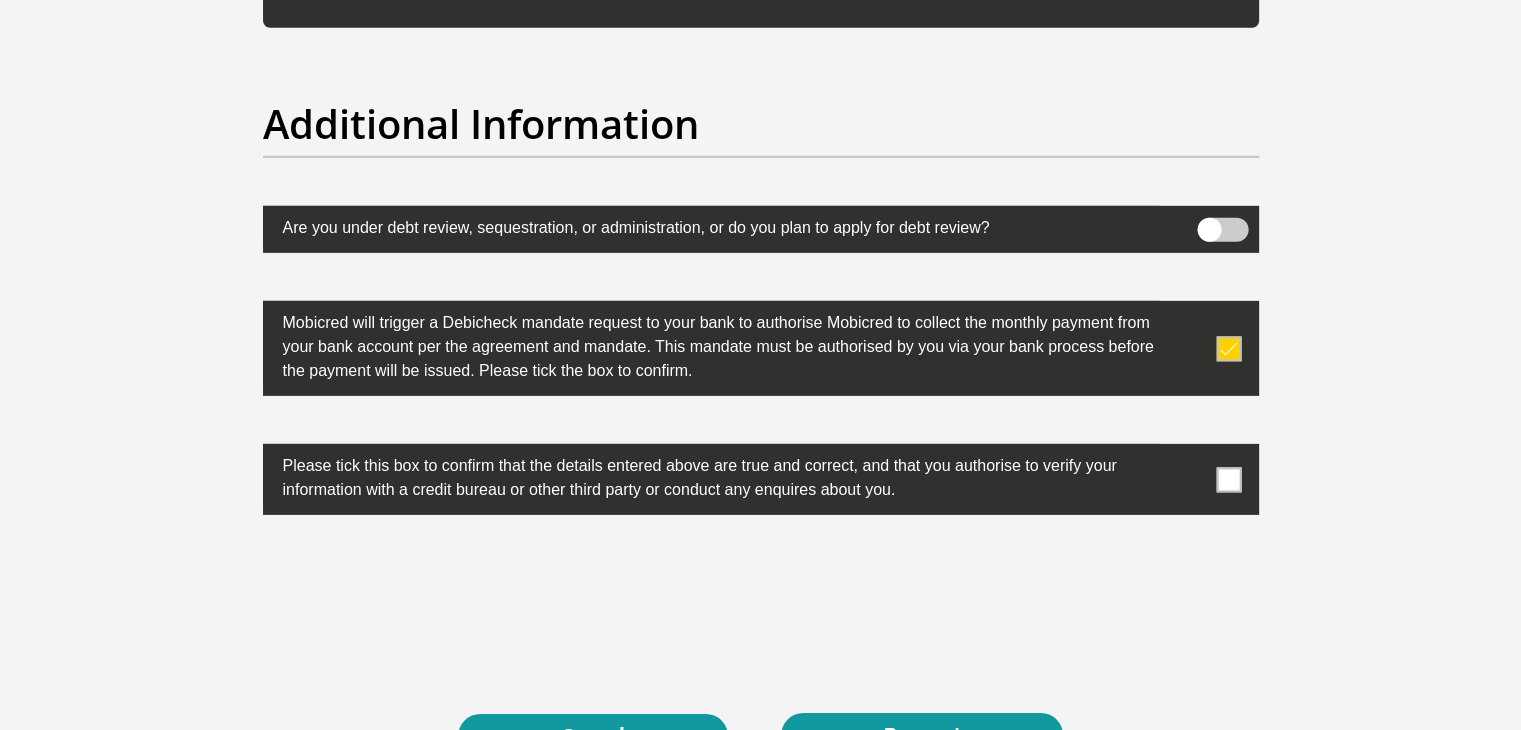 click at bounding box center (1228, 479) 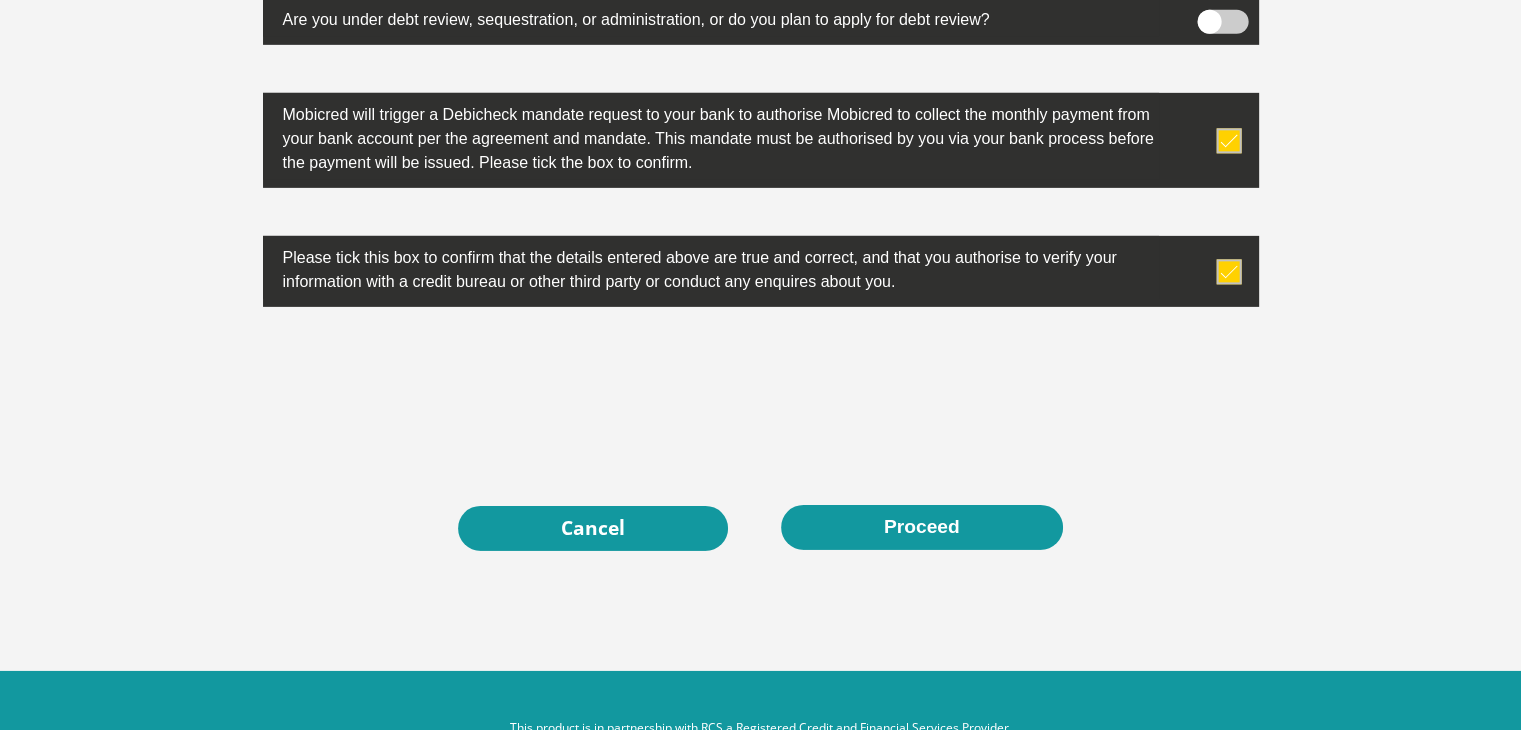 scroll, scrollTop: 6391, scrollLeft: 0, axis: vertical 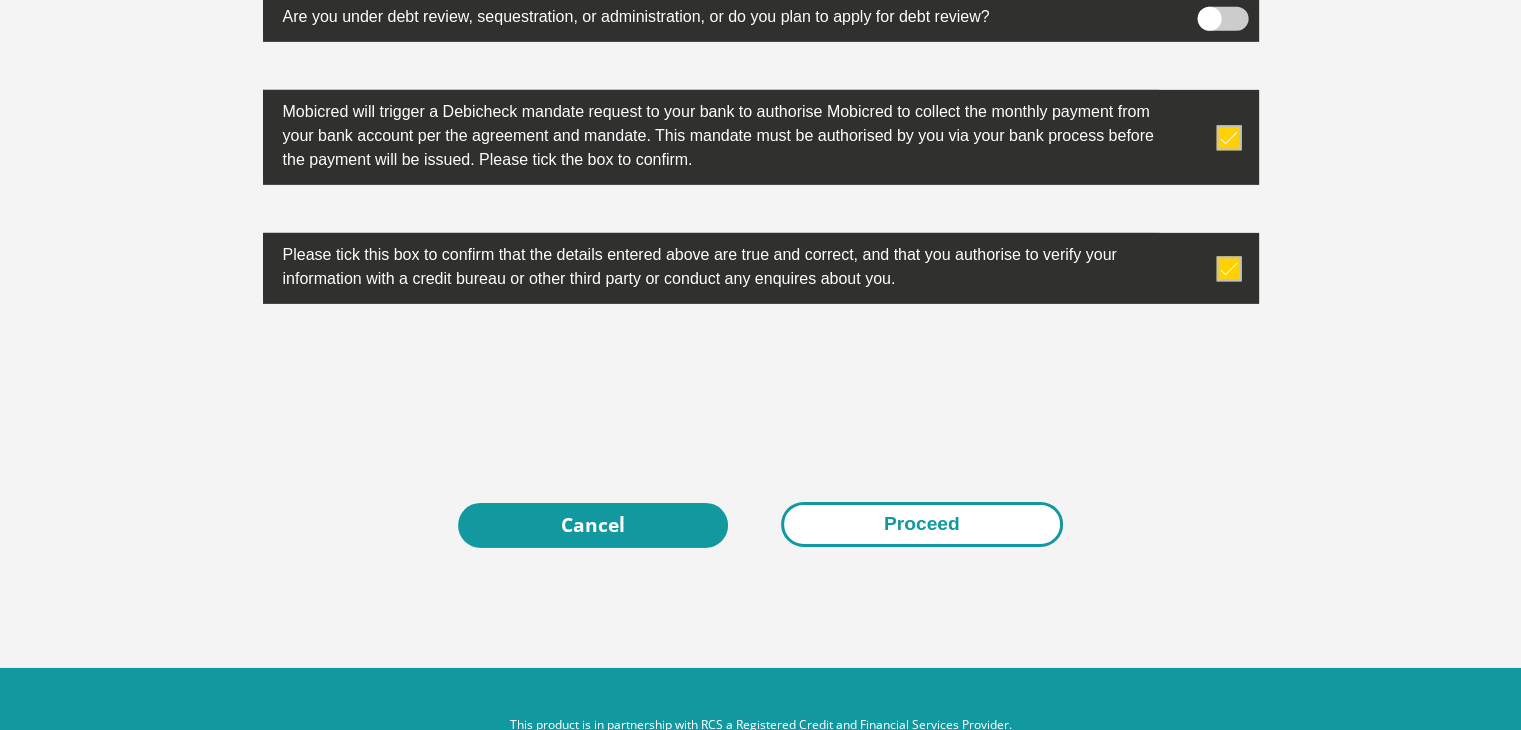 click on "Proceed" at bounding box center [922, 524] 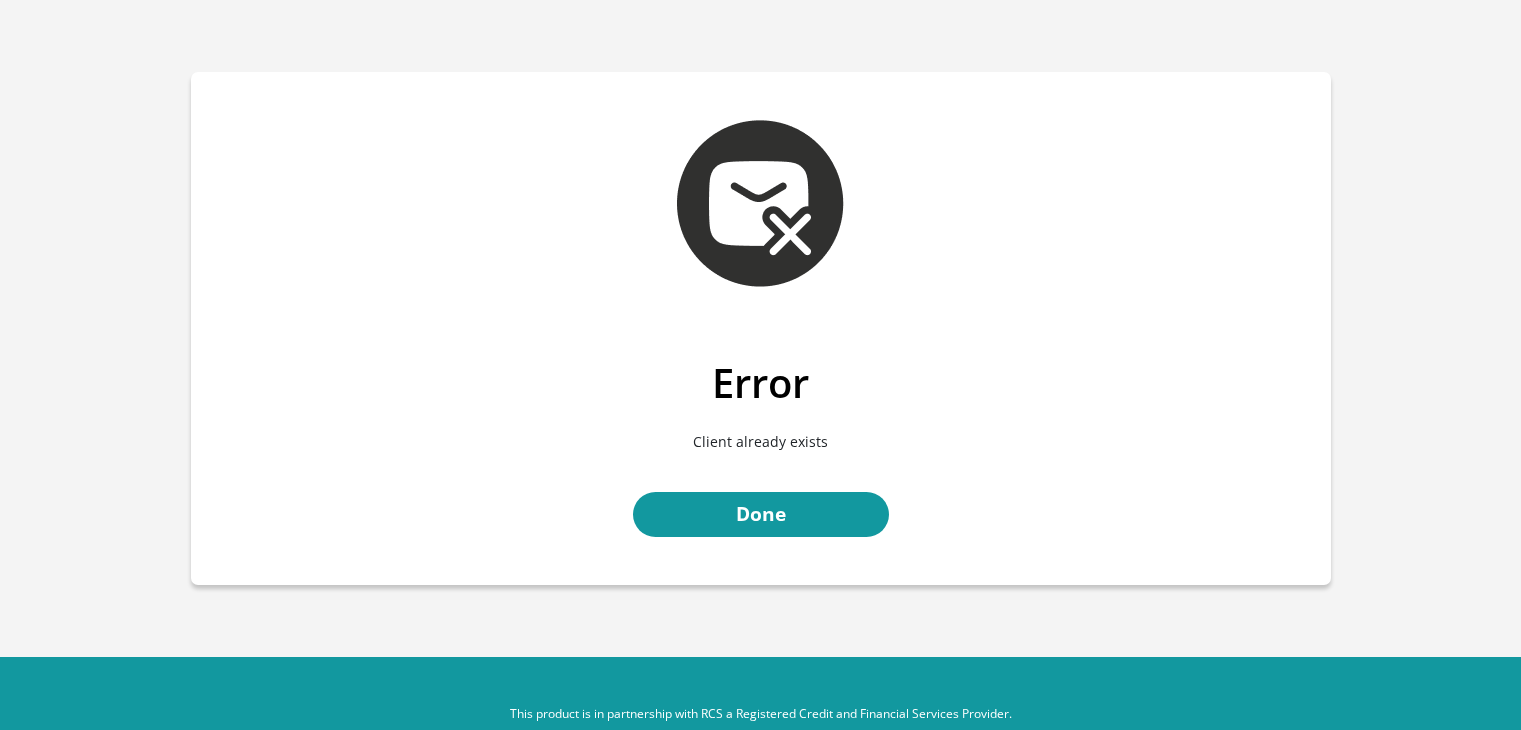 scroll, scrollTop: 0, scrollLeft: 0, axis: both 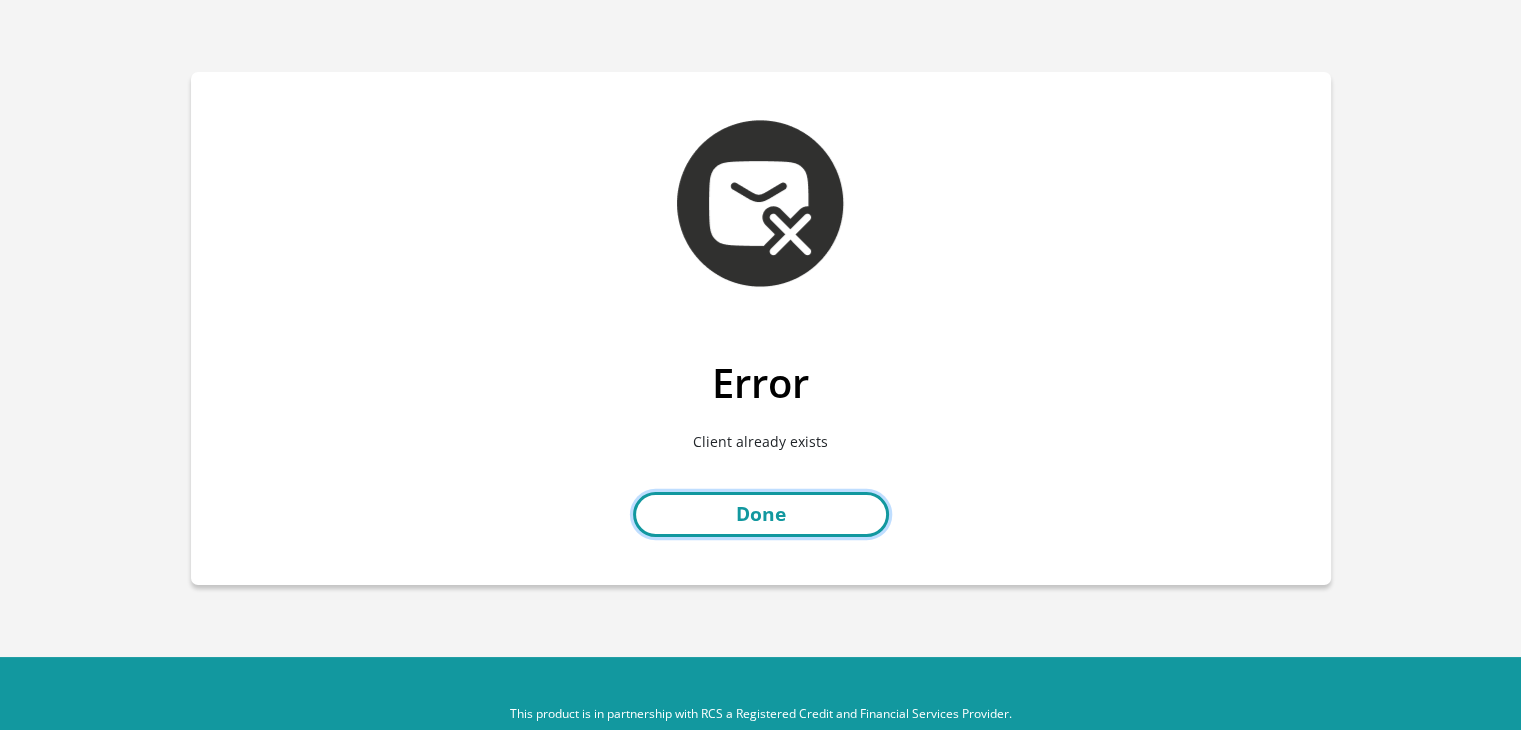 click on "Done" at bounding box center (761, 514) 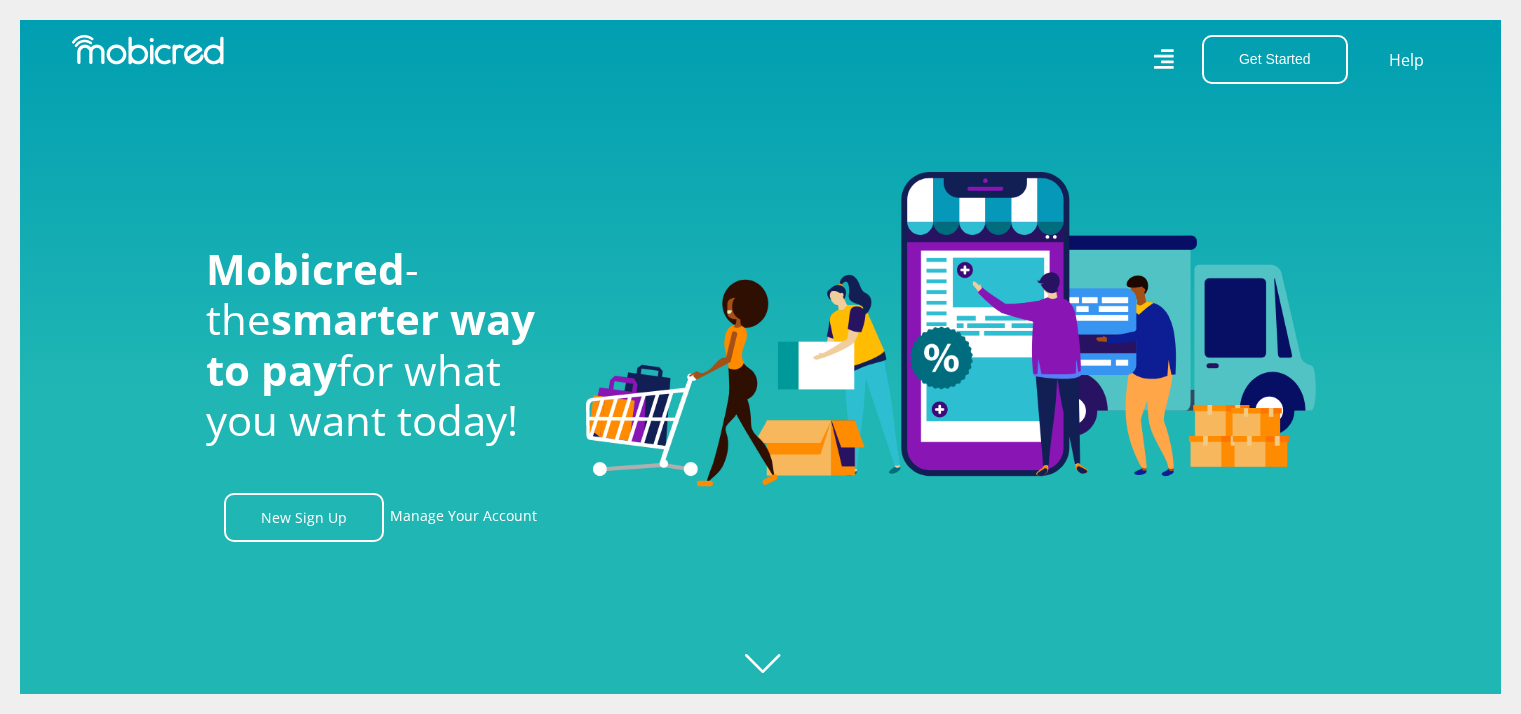 scroll, scrollTop: 0, scrollLeft: 0, axis: both 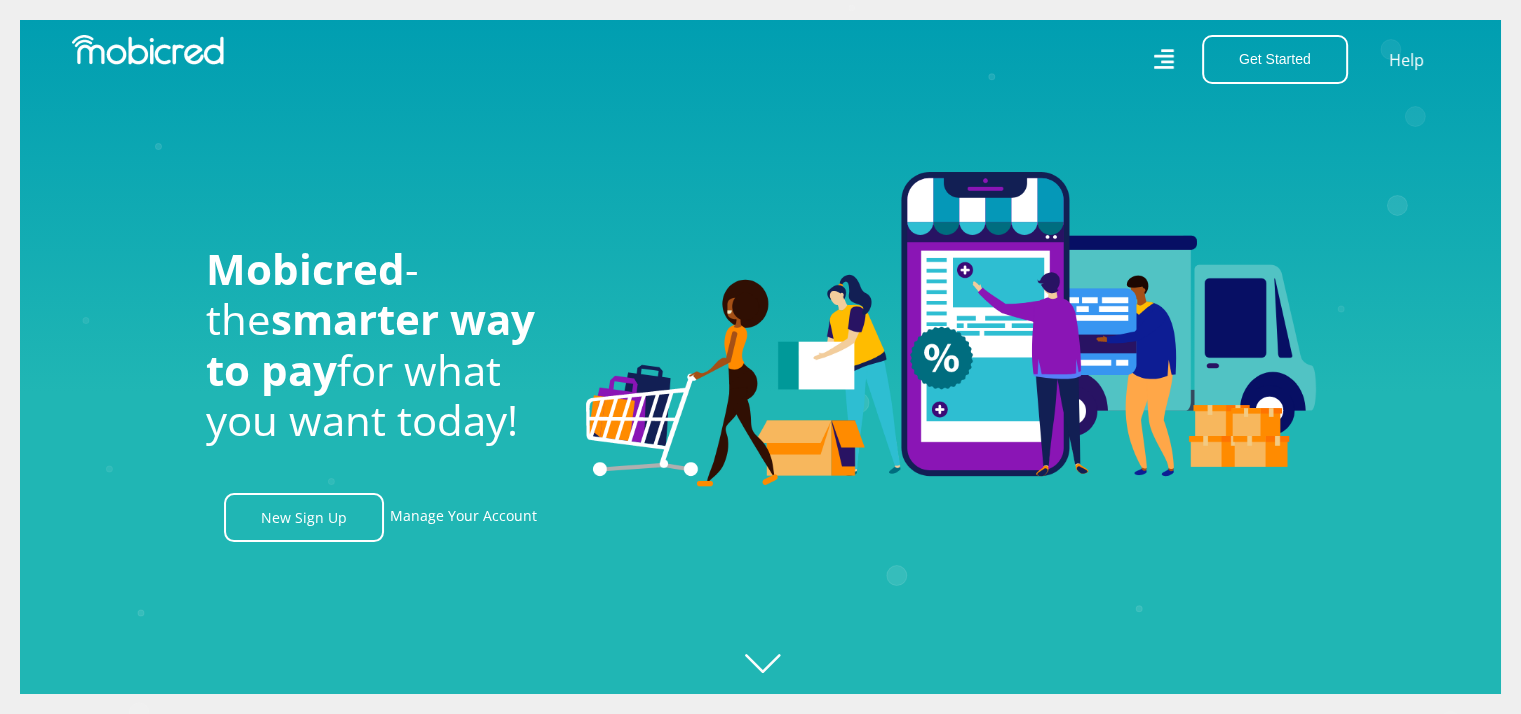 click 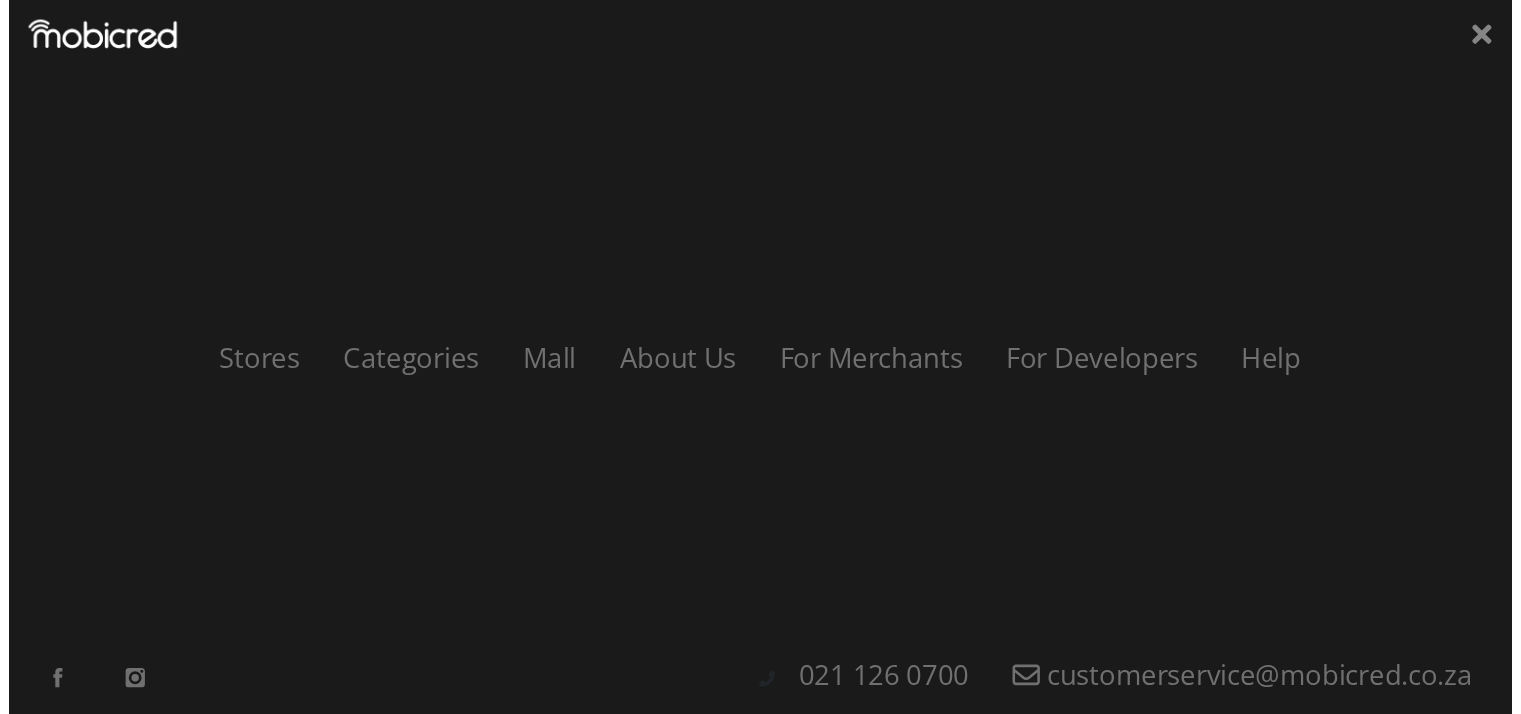 scroll, scrollTop: 0, scrollLeft: 4560, axis: horizontal 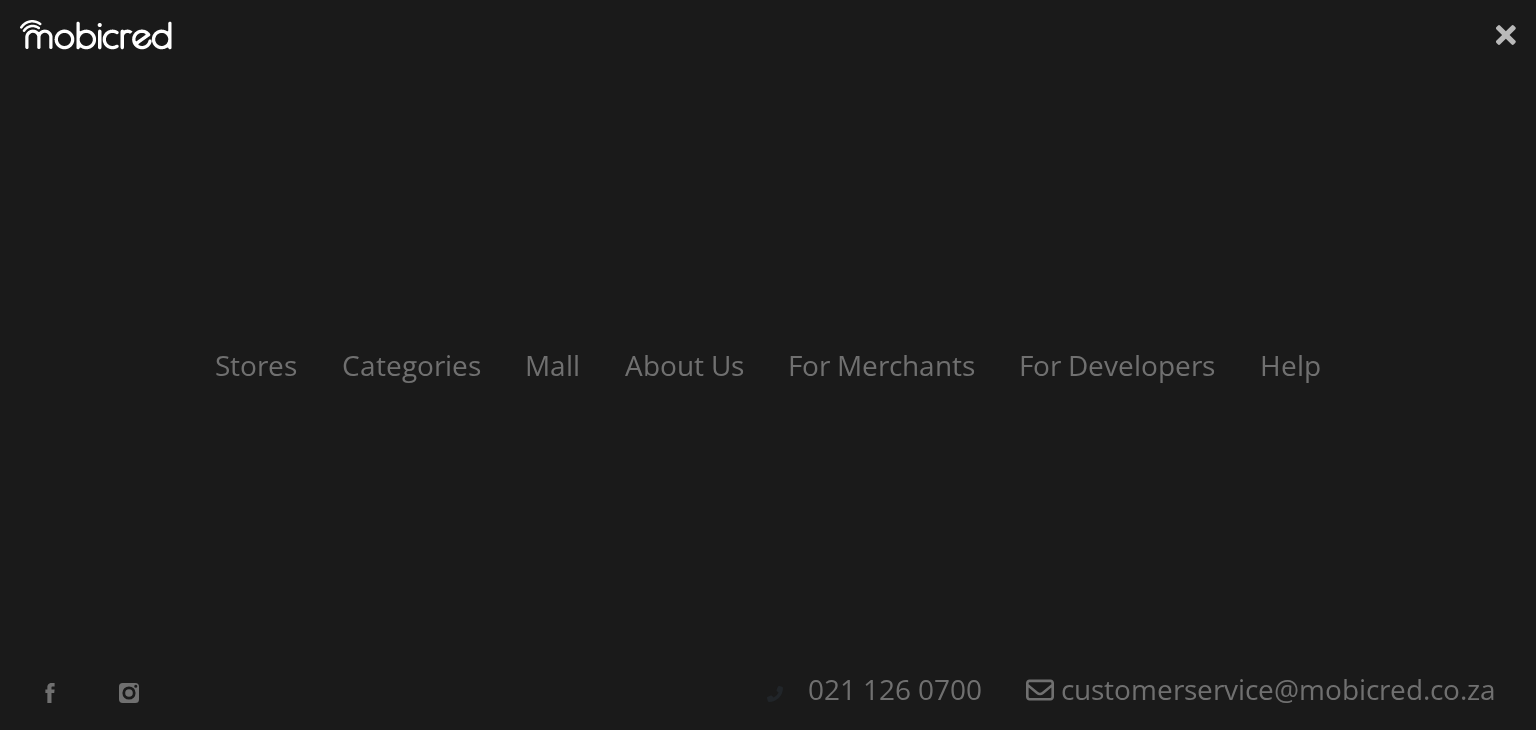 click 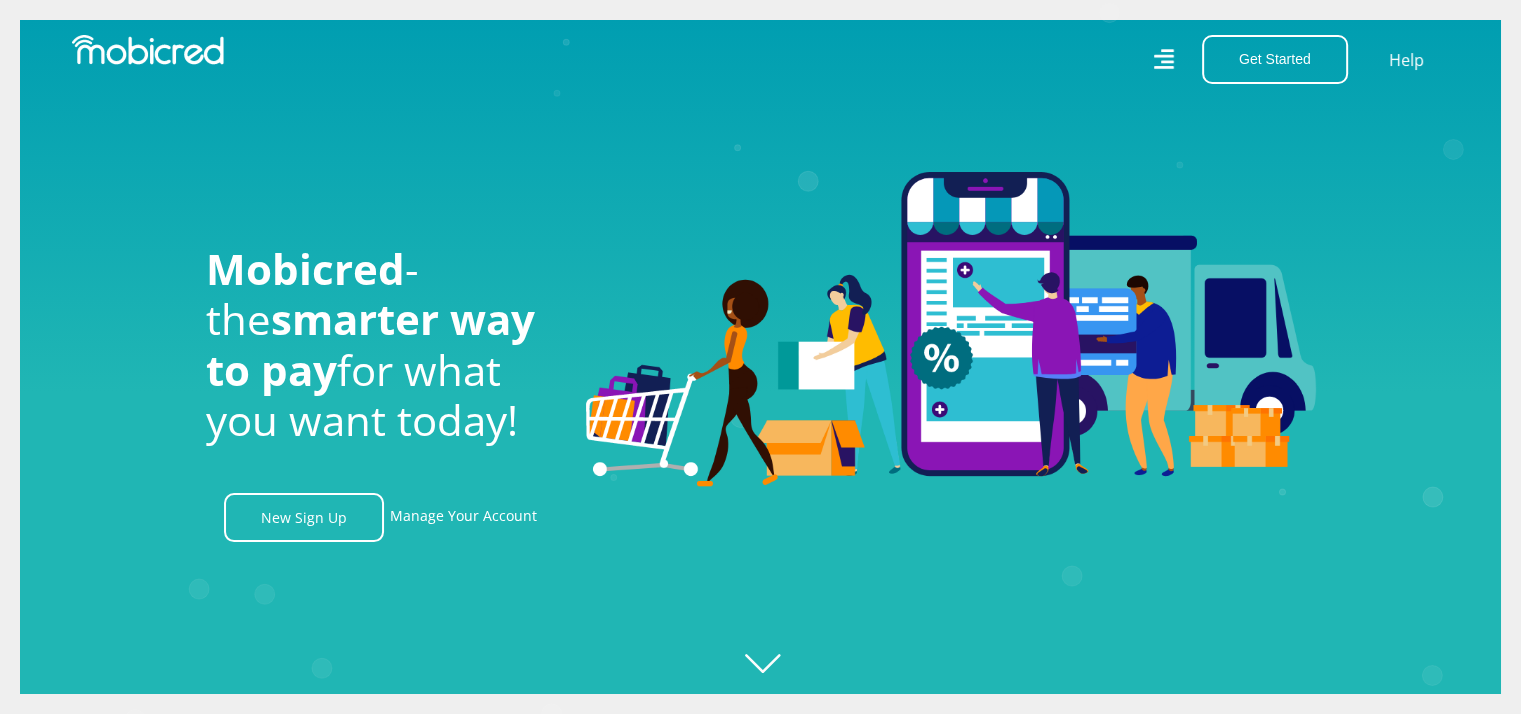 scroll, scrollTop: 0, scrollLeft: 0, axis: both 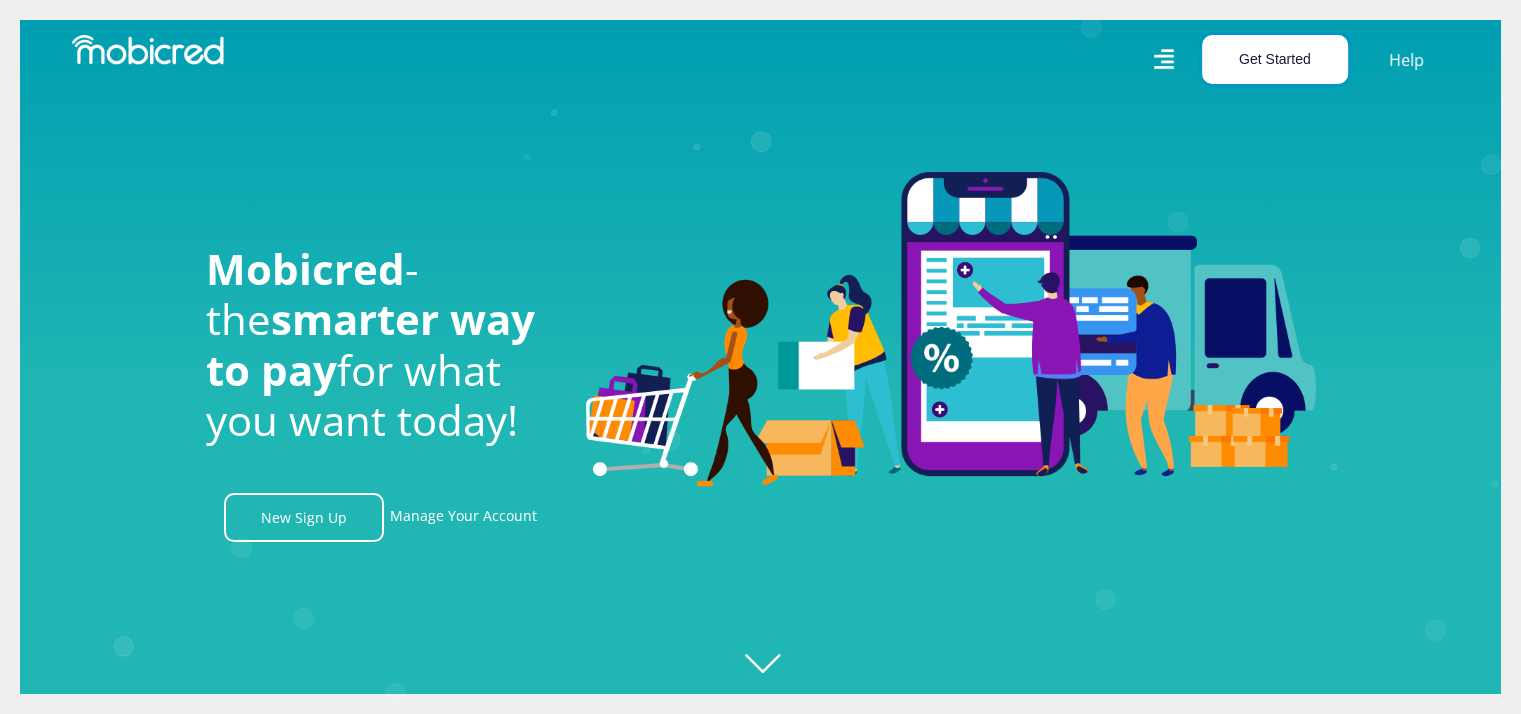click on "Get Started" at bounding box center (1275, 59) 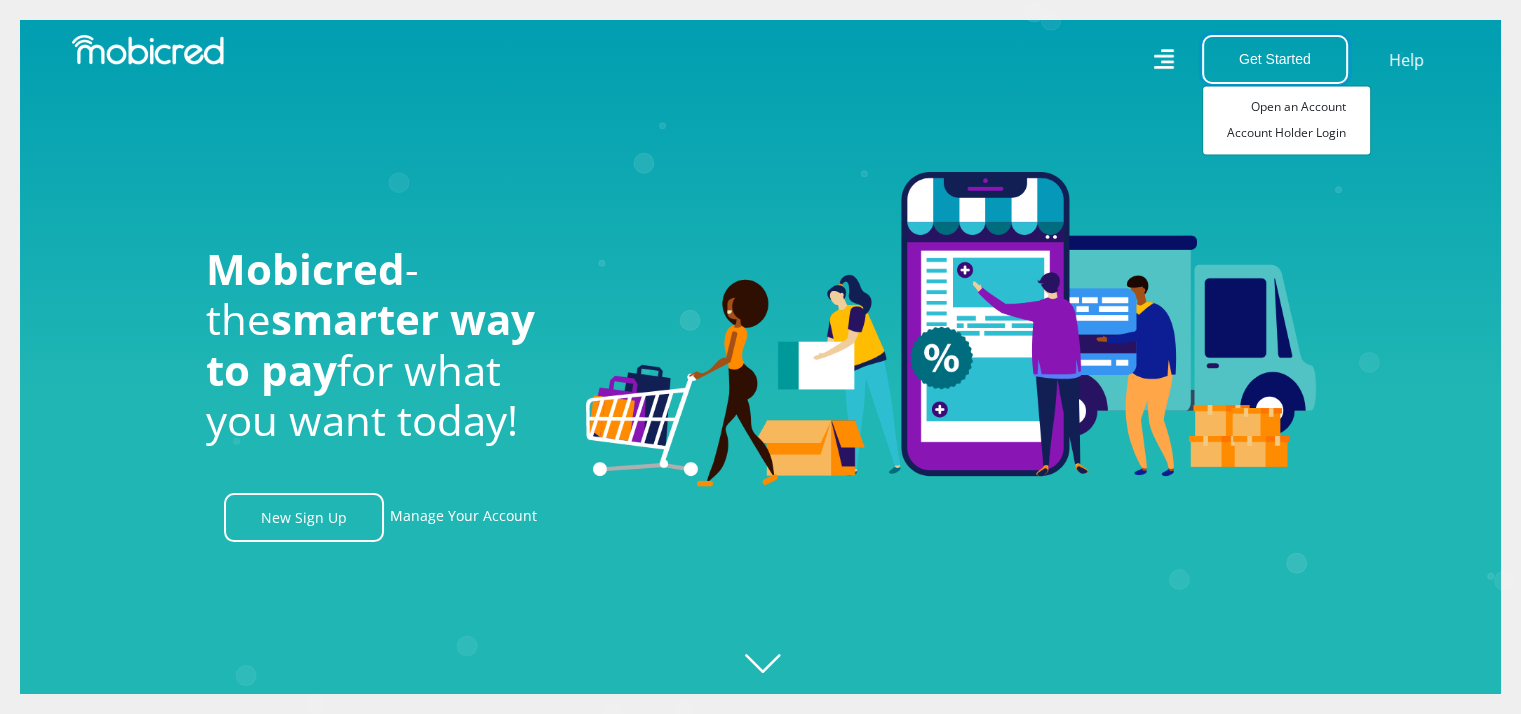 scroll, scrollTop: 0, scrollLeft: 1140, axis: horizontal 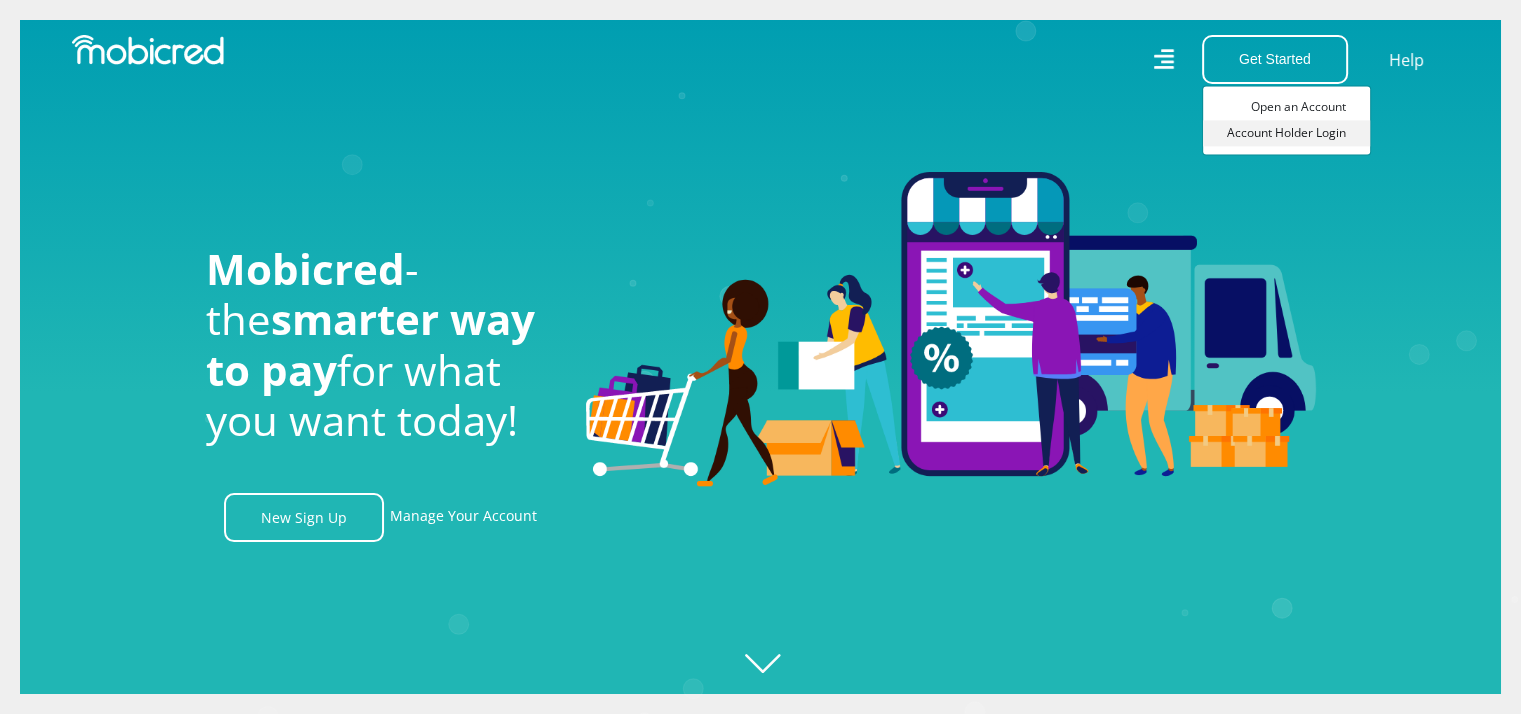 click on "Account Holder Login" at bounding box center (1286, 133) 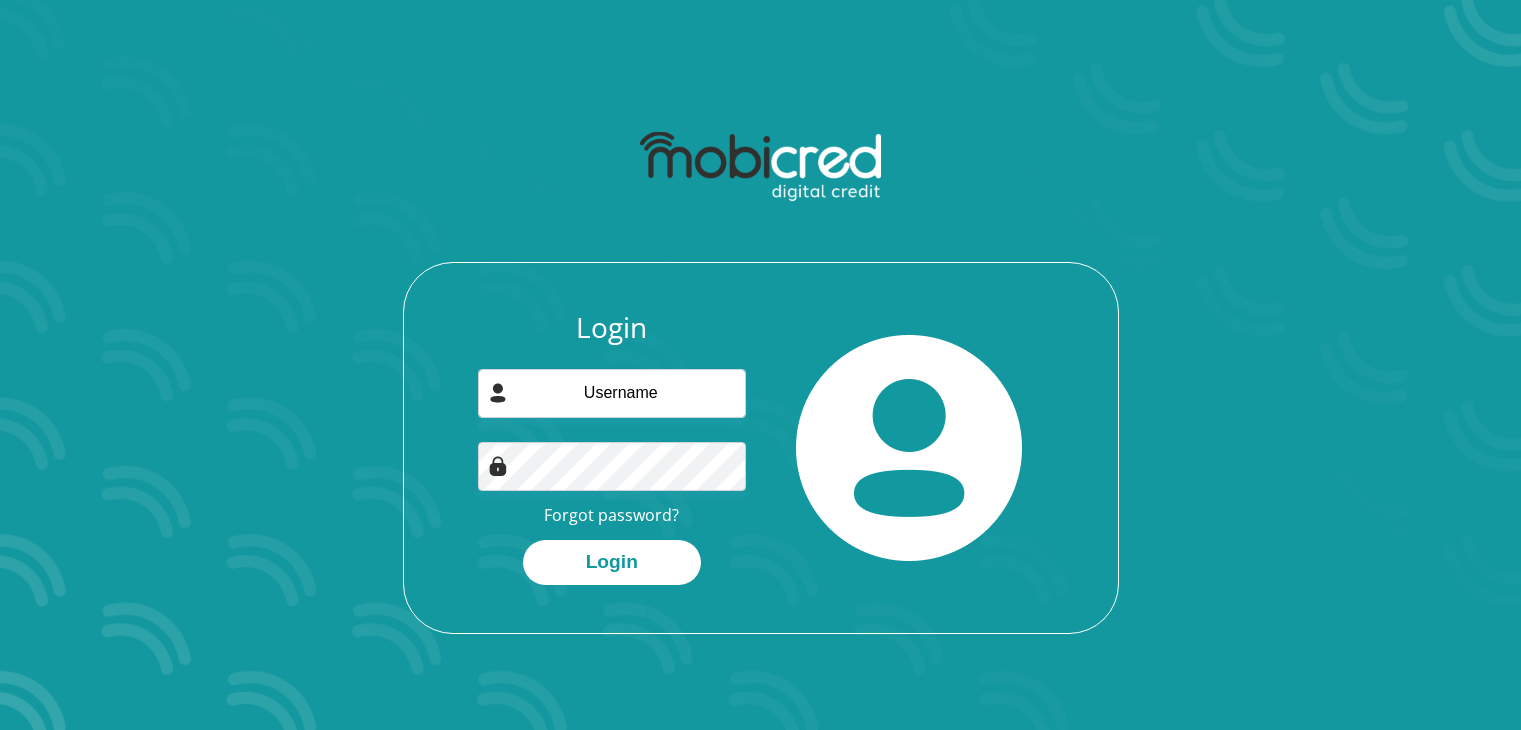 scroll, scrollTop: 0, scrollLeft: 0, axis: both 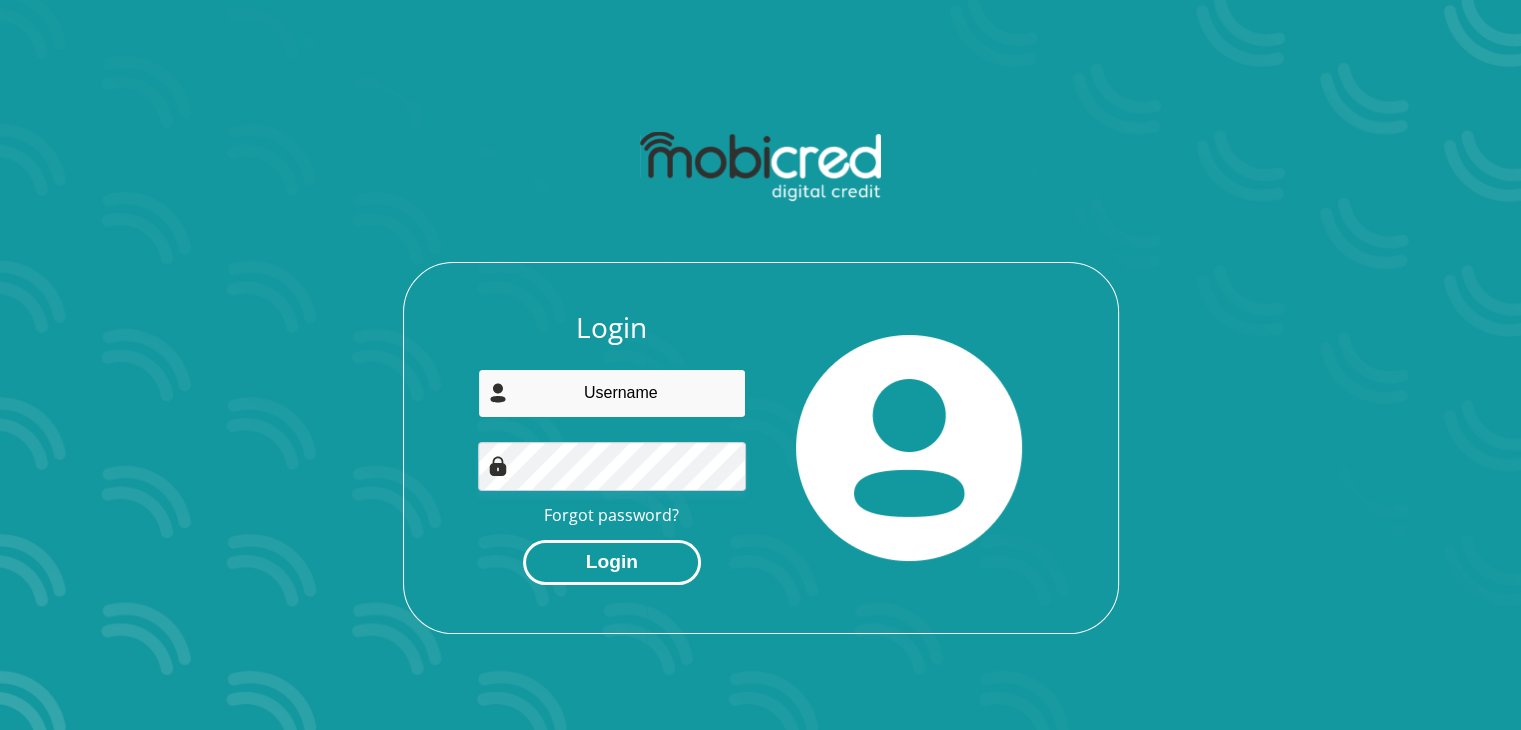 type on "[EMAIL]" 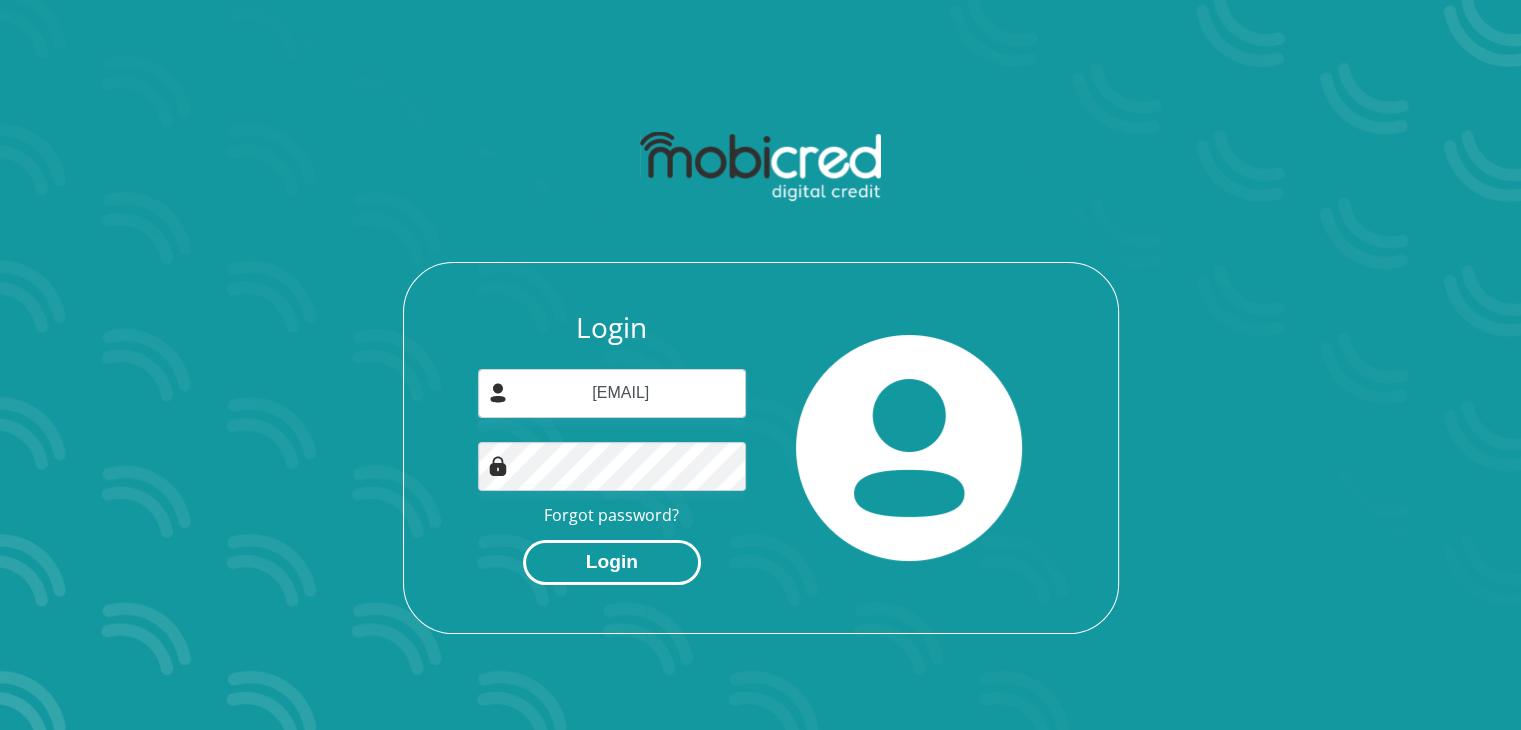 click on "Login" at bounding box center (612, 562) 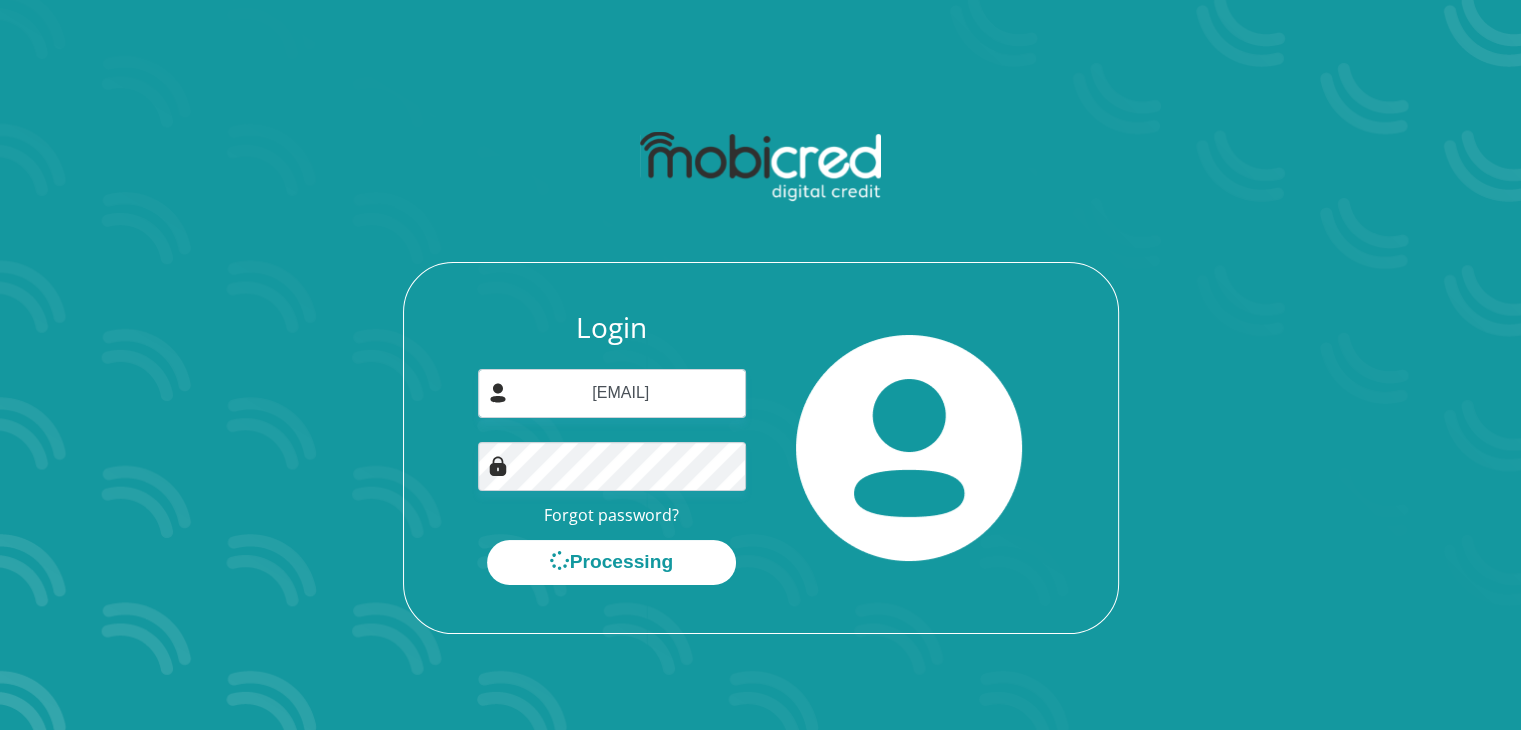 scroll, scrollTop: 0, scrollLeft: 0, axis: both 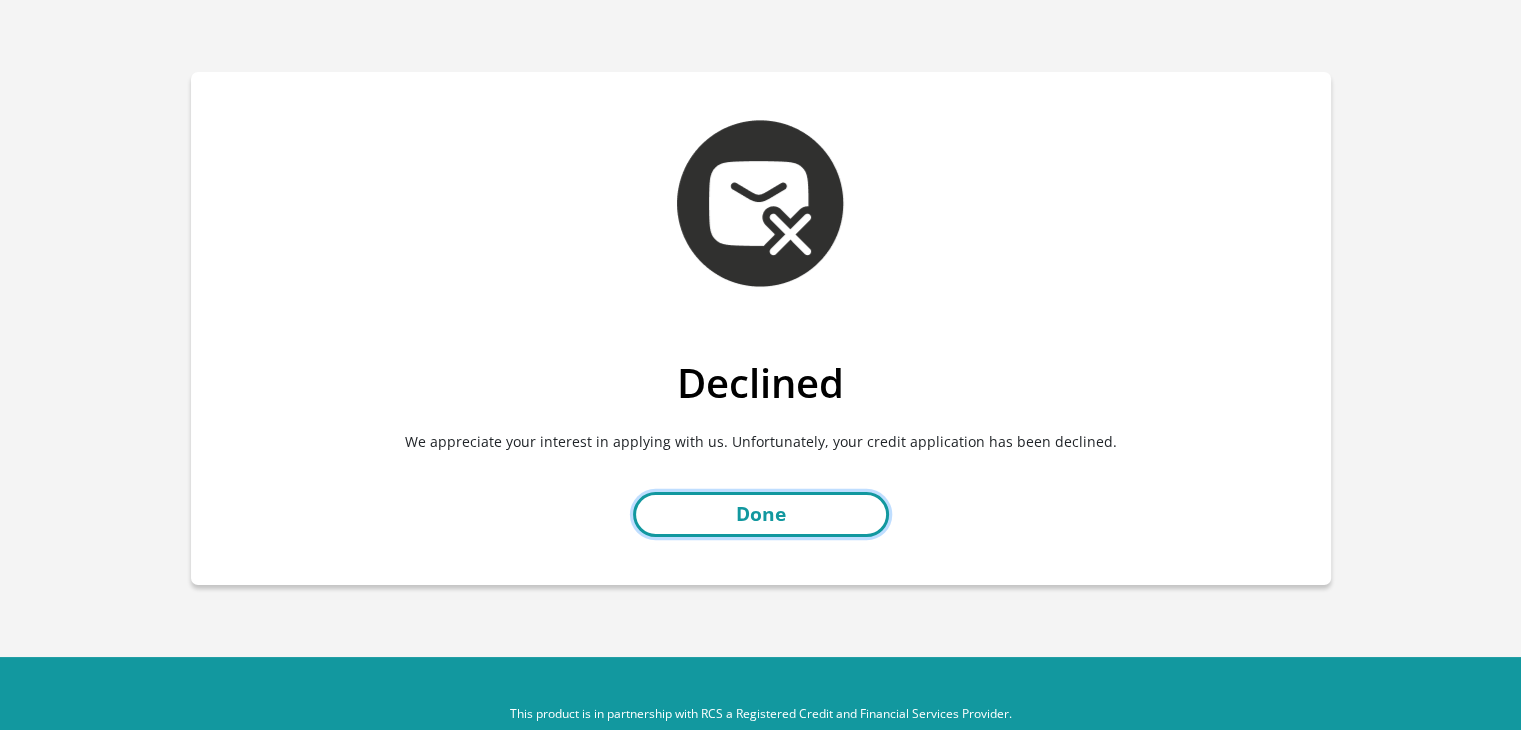 click on "Done" at bounding box center [761, 514] 